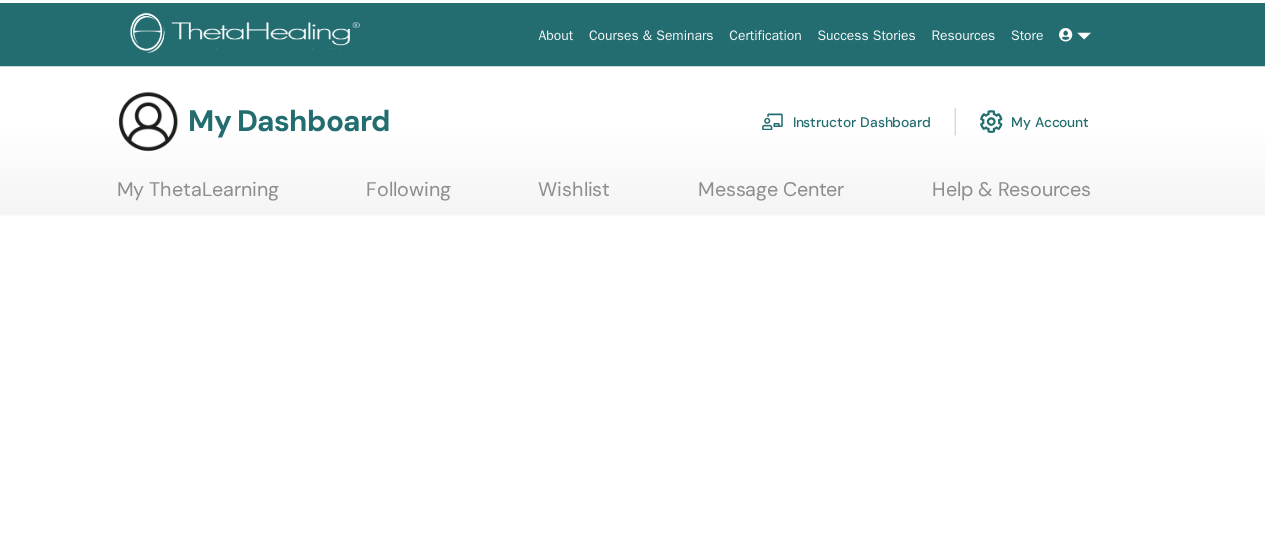 scroll, scrollTop: 0, scrollLeft: 0, axis: both 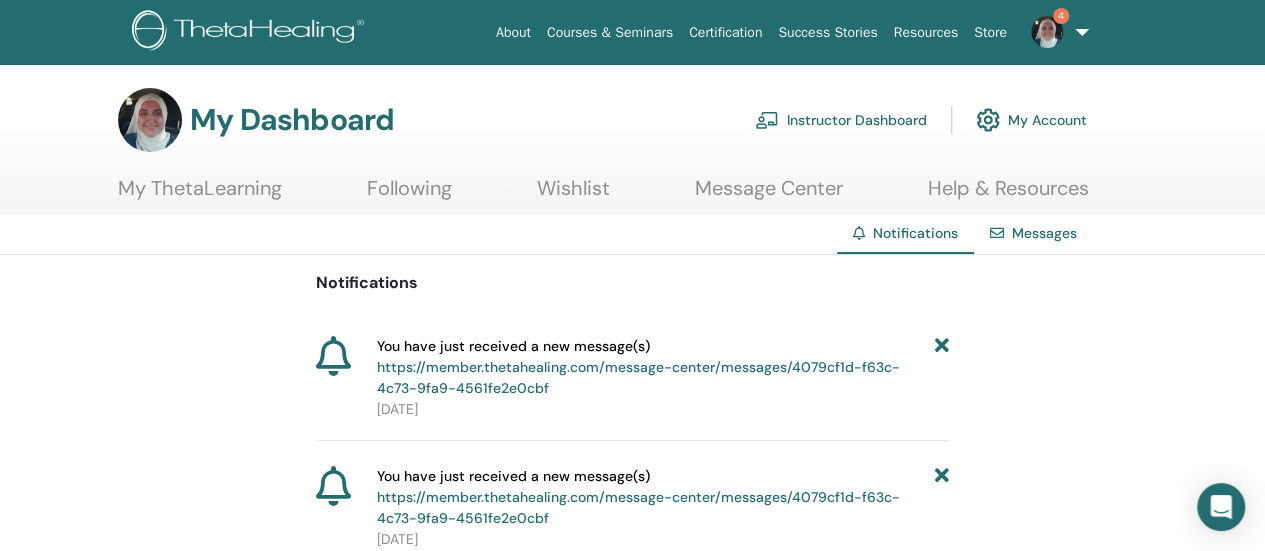 click on "https://member.thetahealing.com/message-center/messages/4079cf1d-f63c-4c73-9fa9-4561fe2e0cbf" at bounding box center (638, 377) 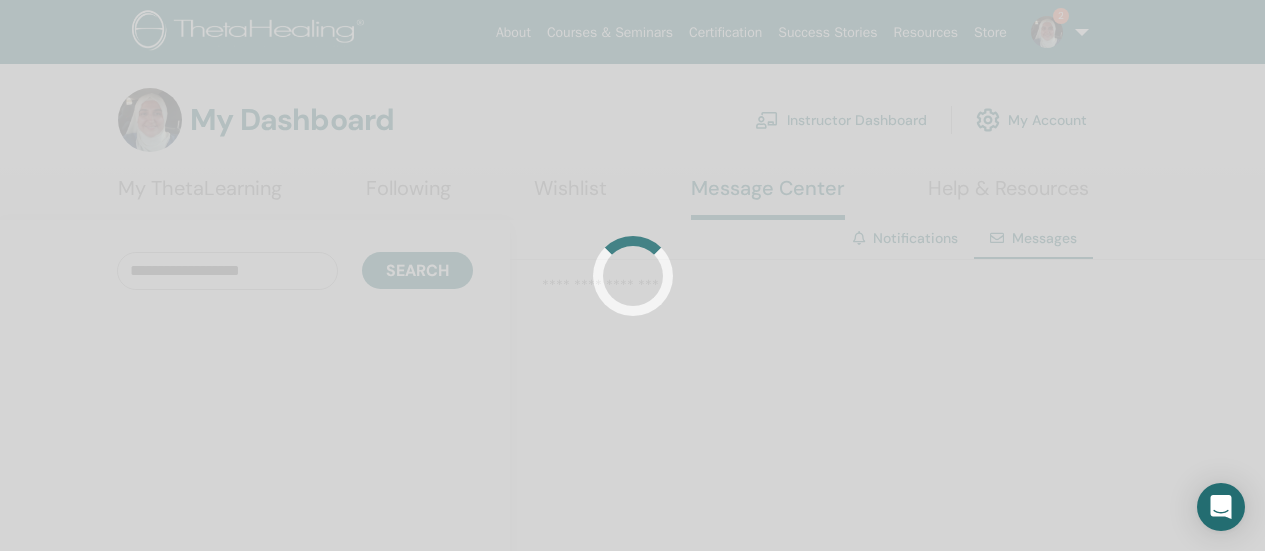 scroll, scrollTop: 0, scrollLeft: 0, axis: both 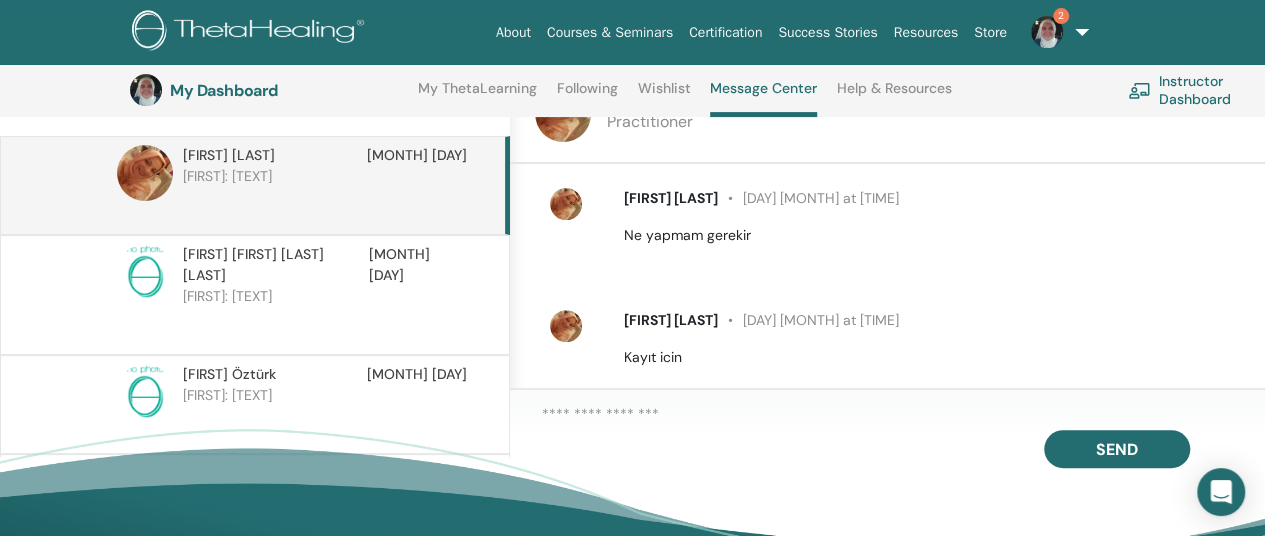 click on "BAHRİYE: Hi!
I can see that you've registered my Advanced DN..." at bounding box center [328, 316] 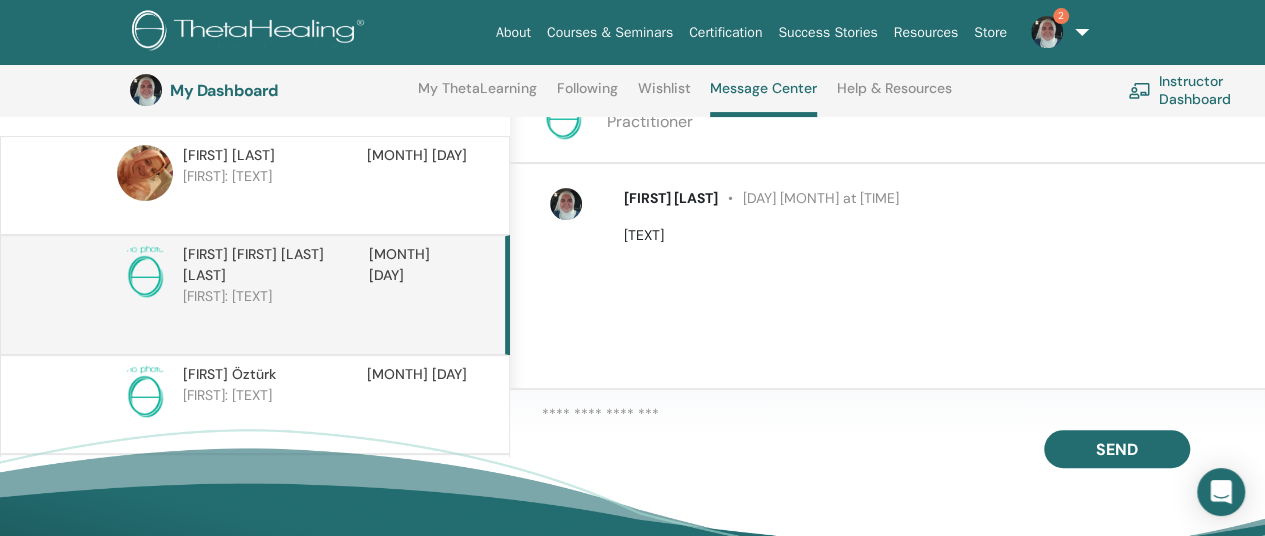 click on "Zefure: Kayıt icin" at bounding box center (328, 196) 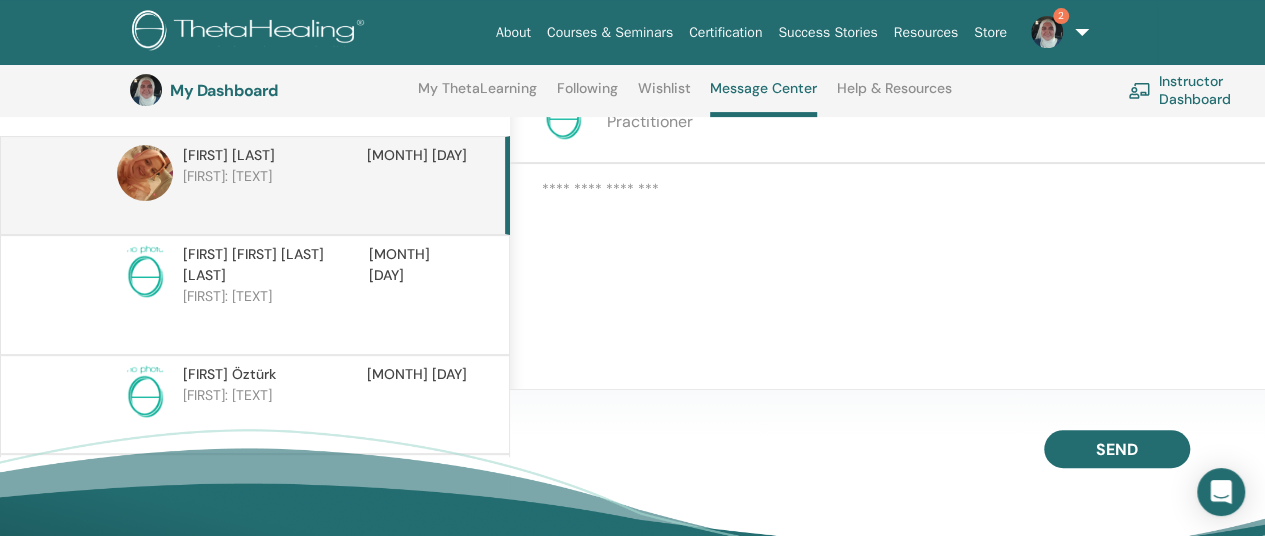 scroll, scrollTop: 239, scrollLeft: 67, axis: both 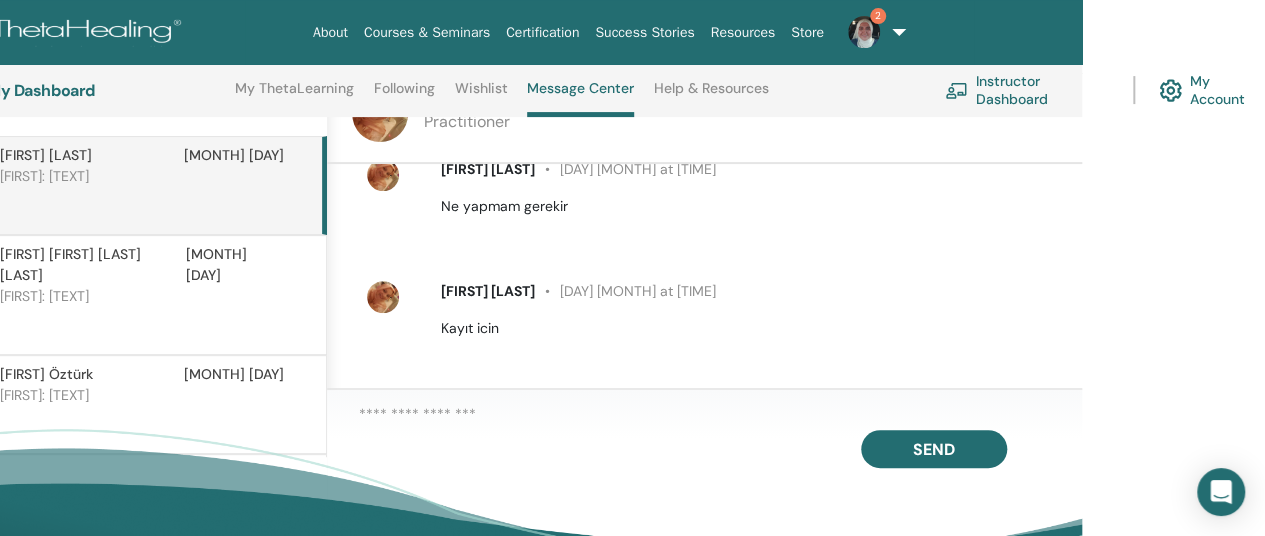 click at bounding box center (864, 32) 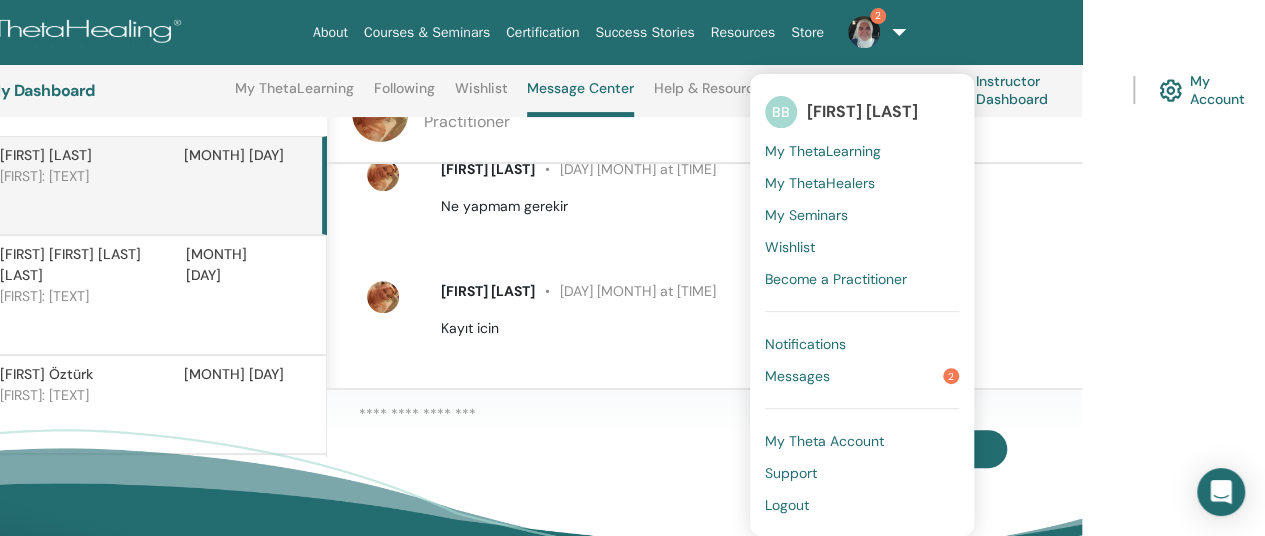 click on "Messages" at bounding box center (797, 376) 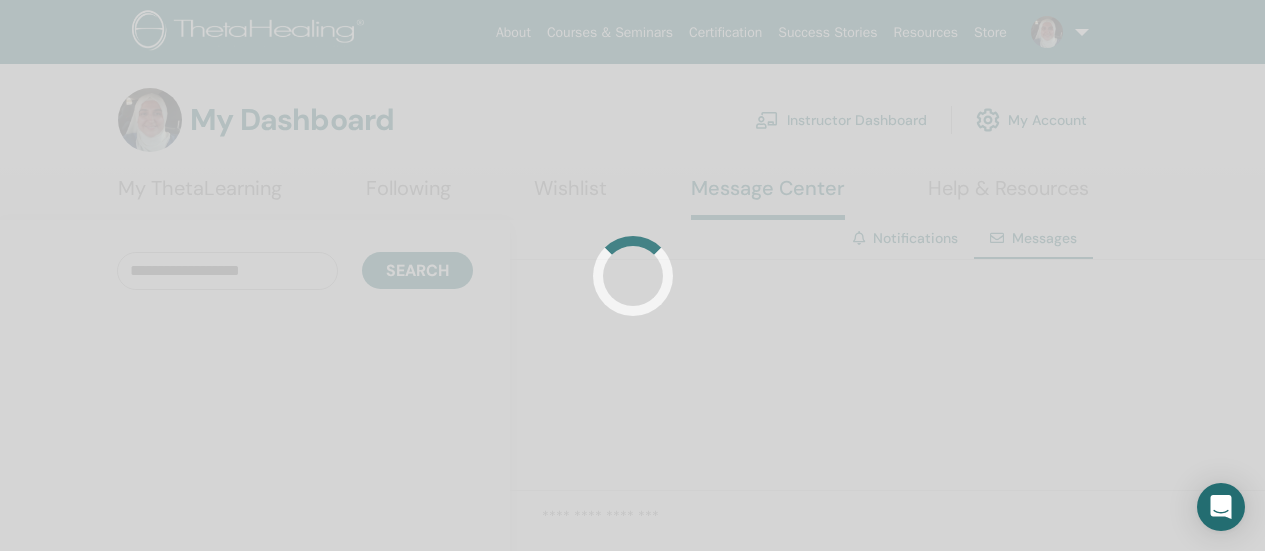 scroll, scrollTop: 0, scrollLeft: 0, axis: both 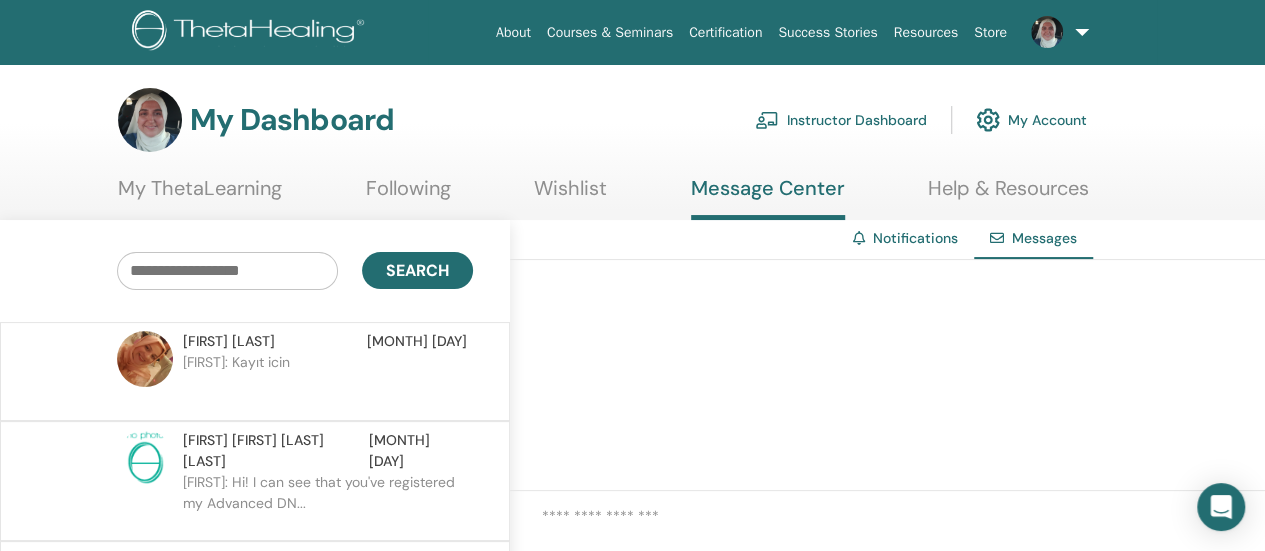 click on "Instructor Dashboard" at bounding box center (841, 120) 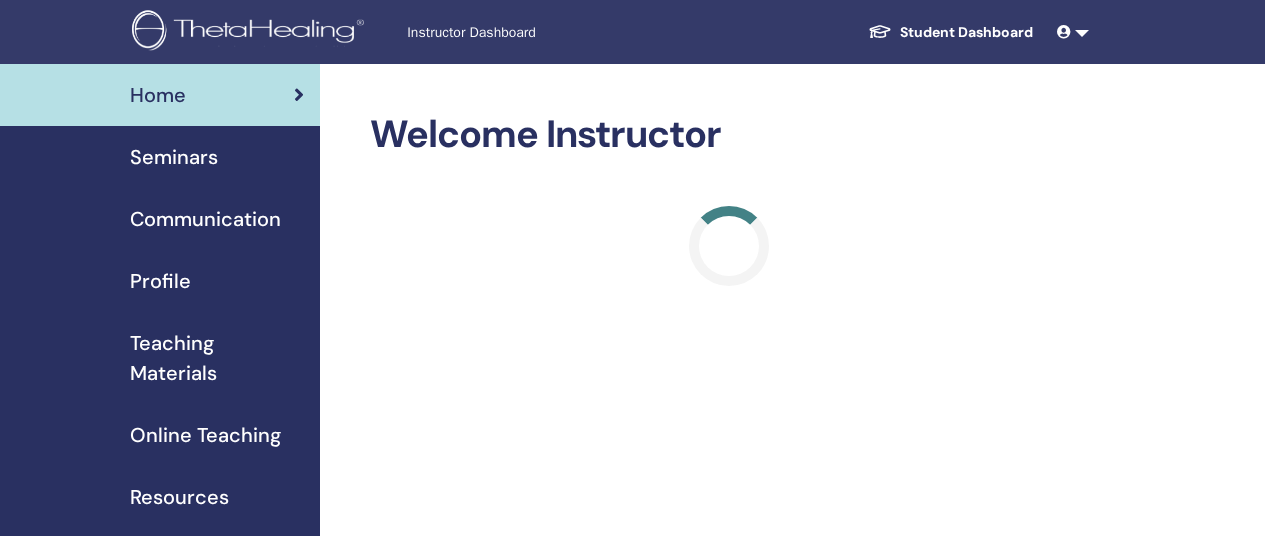 scroll, scrollTop: 0, scrollLeft: 0, axis: both 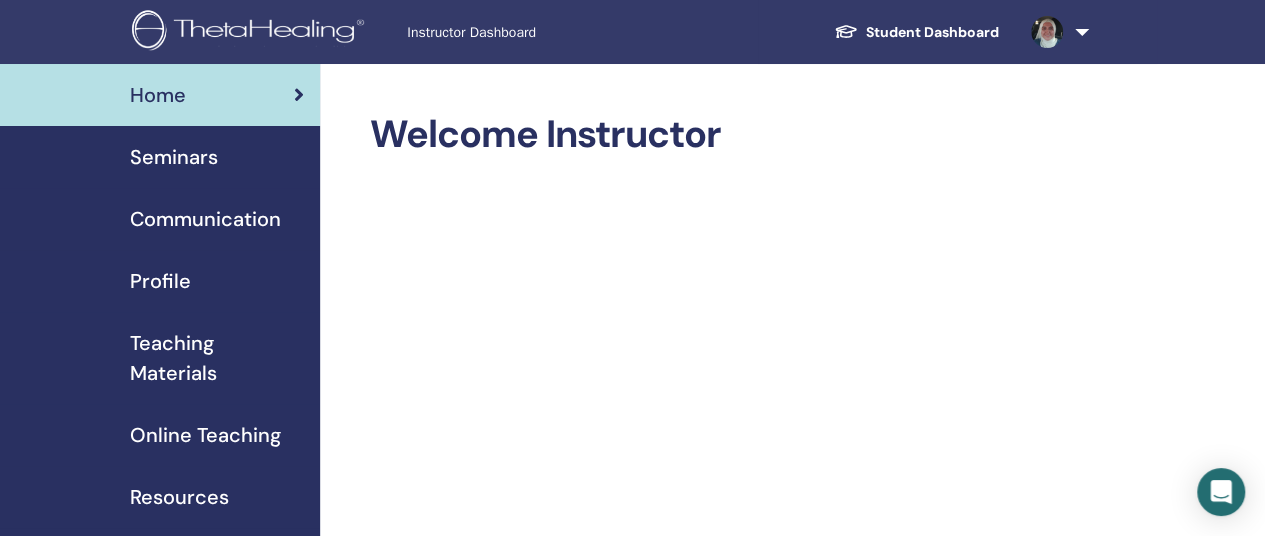 click on "Seminars" at bounding box center (174, 157) 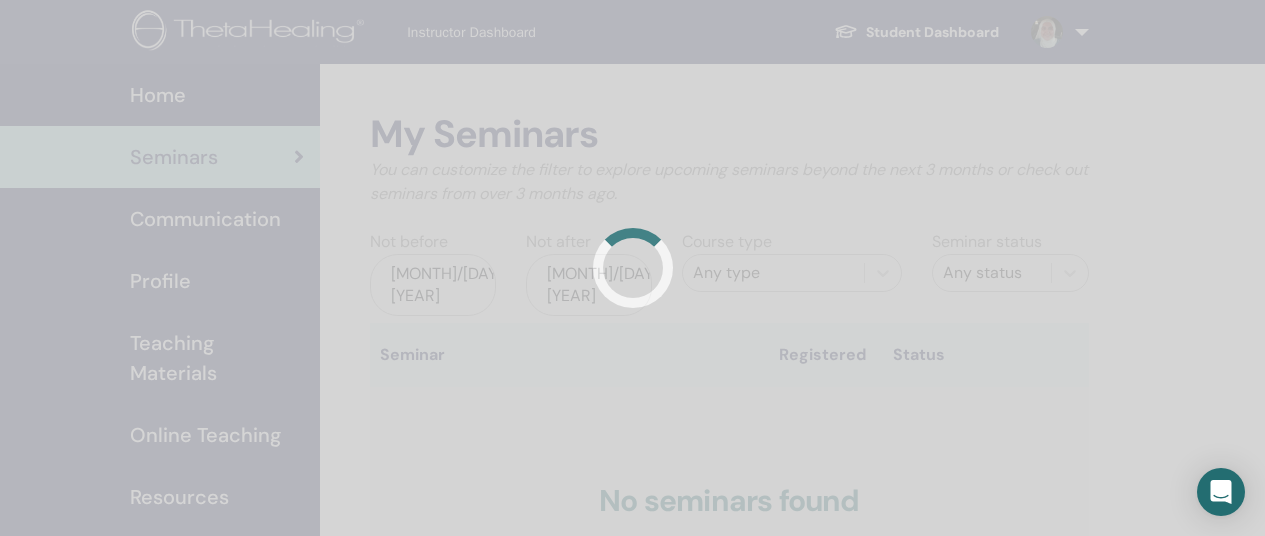 scroll, scrollTop: 0, scrollLeft: 0, axis: both 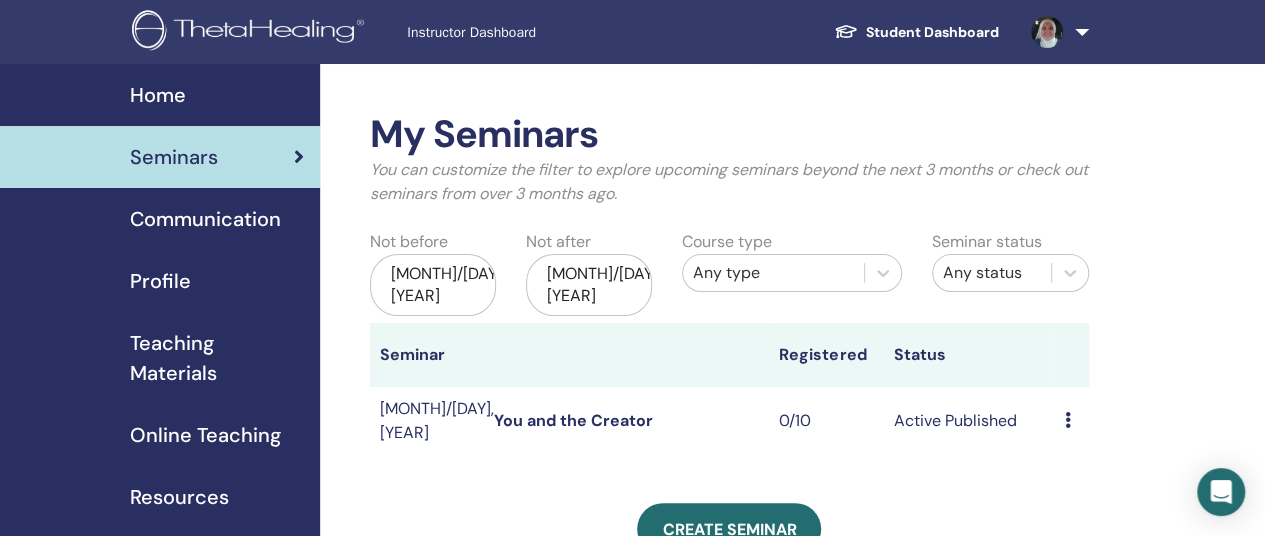 click on "You can customize the filter to explore upcoming seminars beyond the next 3 months or check out seminars from over 3 months ago." at bounding box center (729, 182) 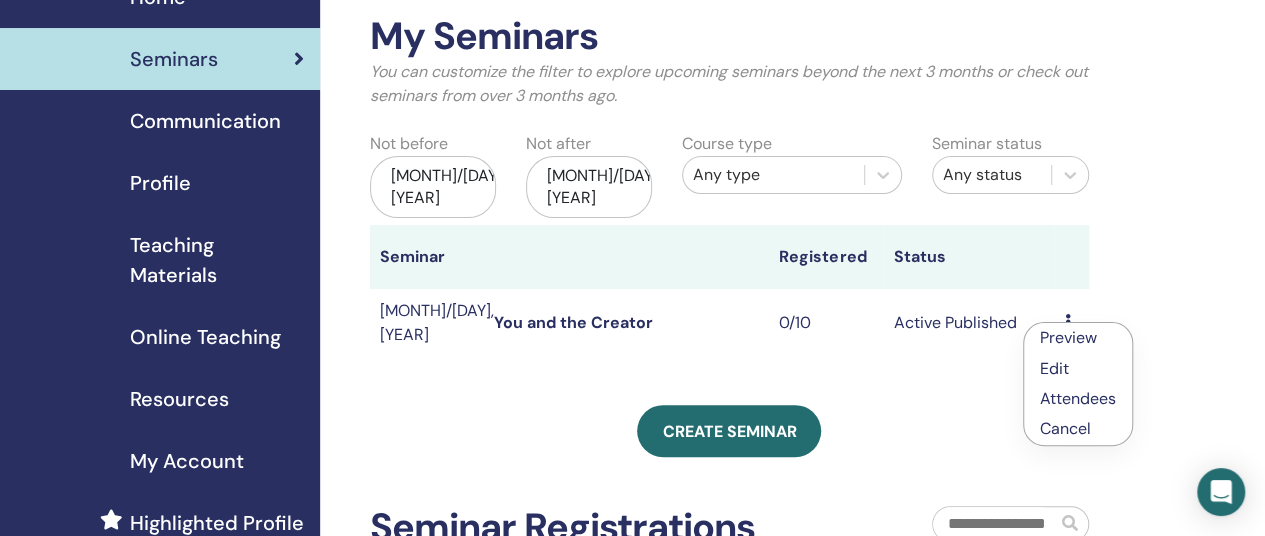 scroll, scrollTop: 100, scrollLeft: 0, axis: vertical 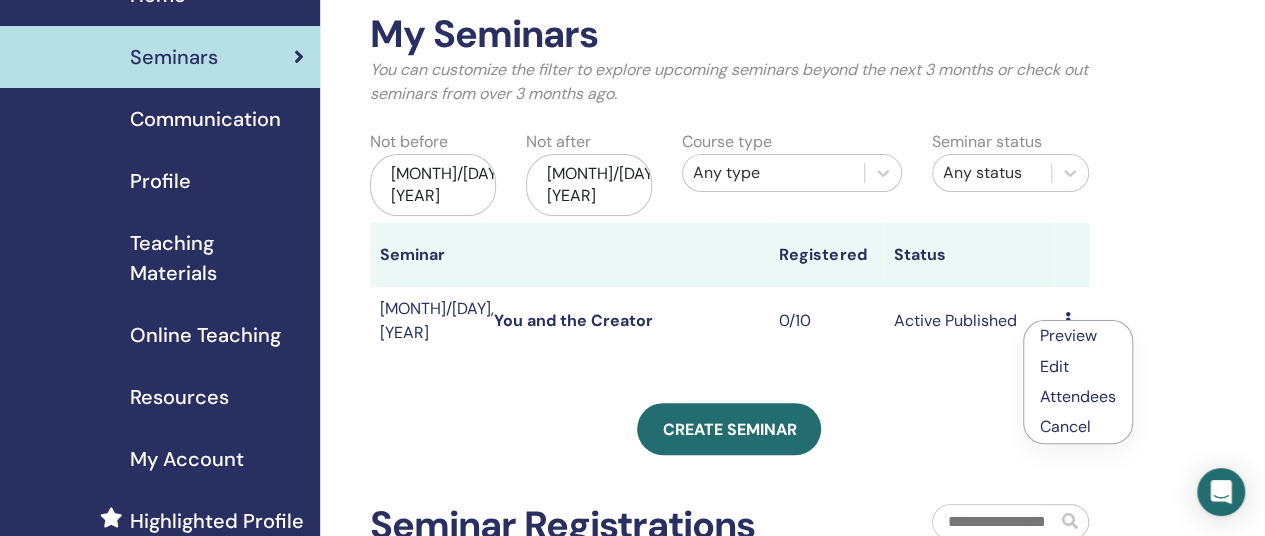 click on "Edit" at bounding box center (1054, 366) 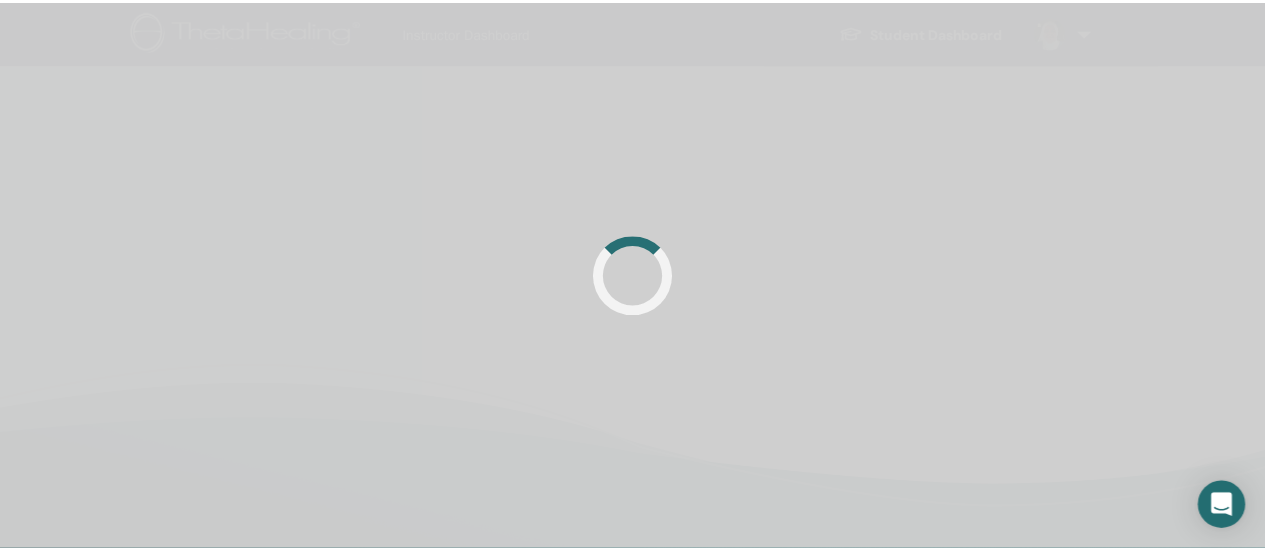 scroll, scrollTop: 0, scrollLeft: 0, axis: both 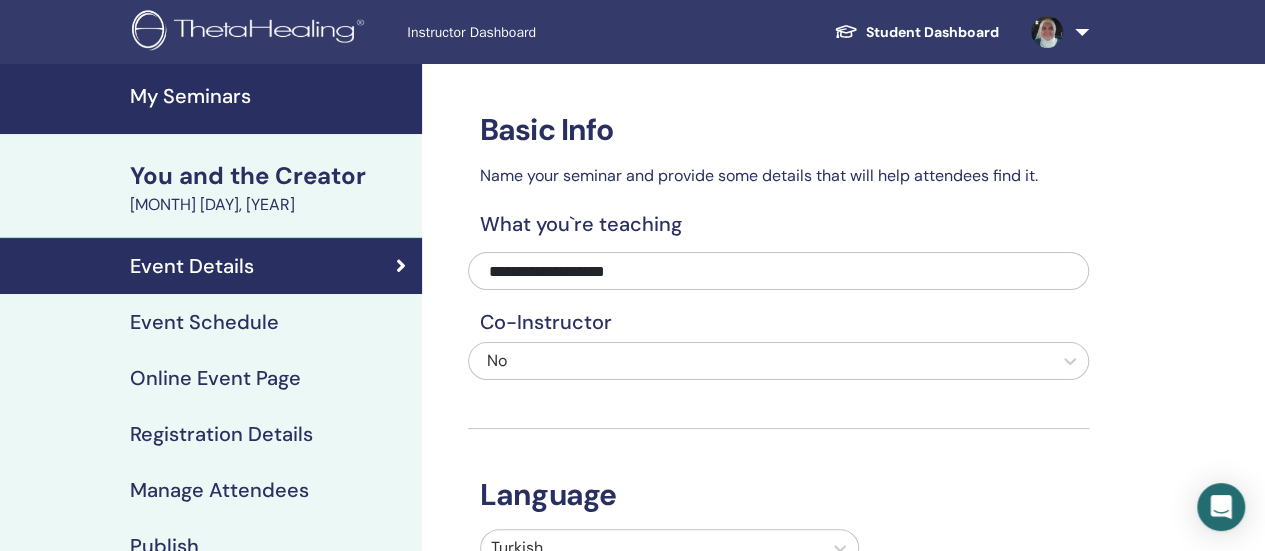click on "[MONTH] [DAY], [YEAR]" at bounding box center [270, 205] 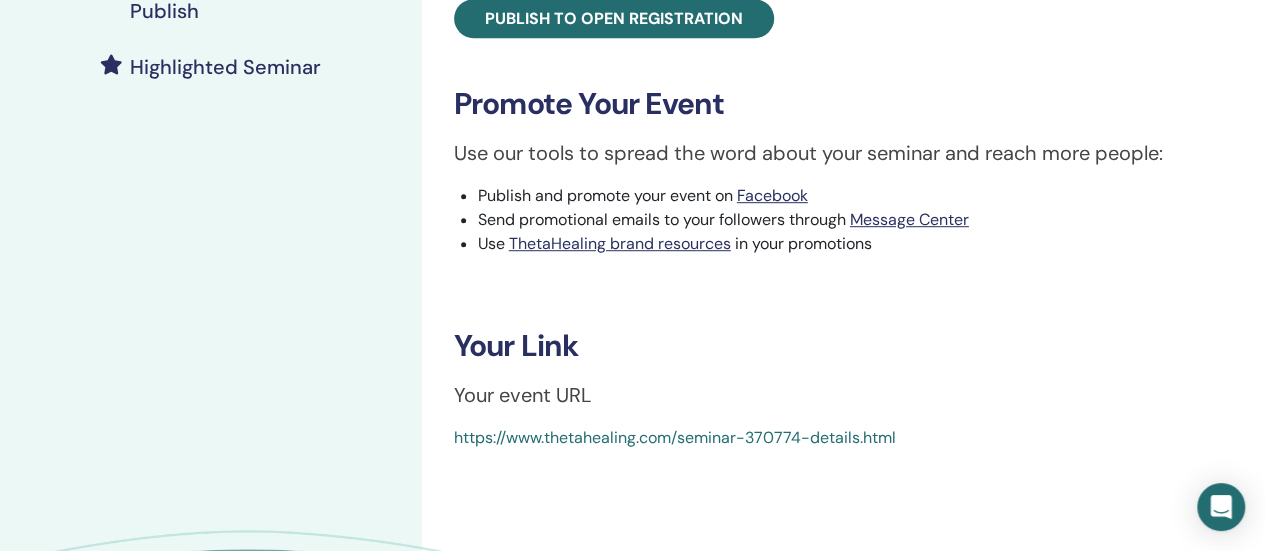 scroll, scrollTop: 555, scrollLeft: 0, axis: vertical 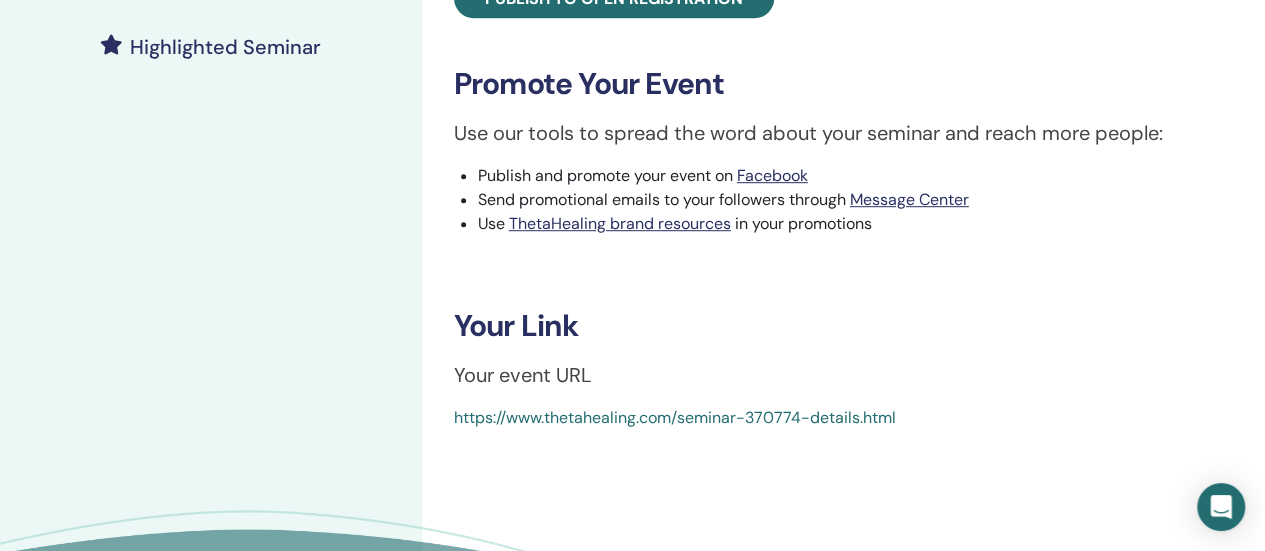 click on "https://www.thetahealing.com/seminar-370774-details.html" at bounding box center (675, 417) 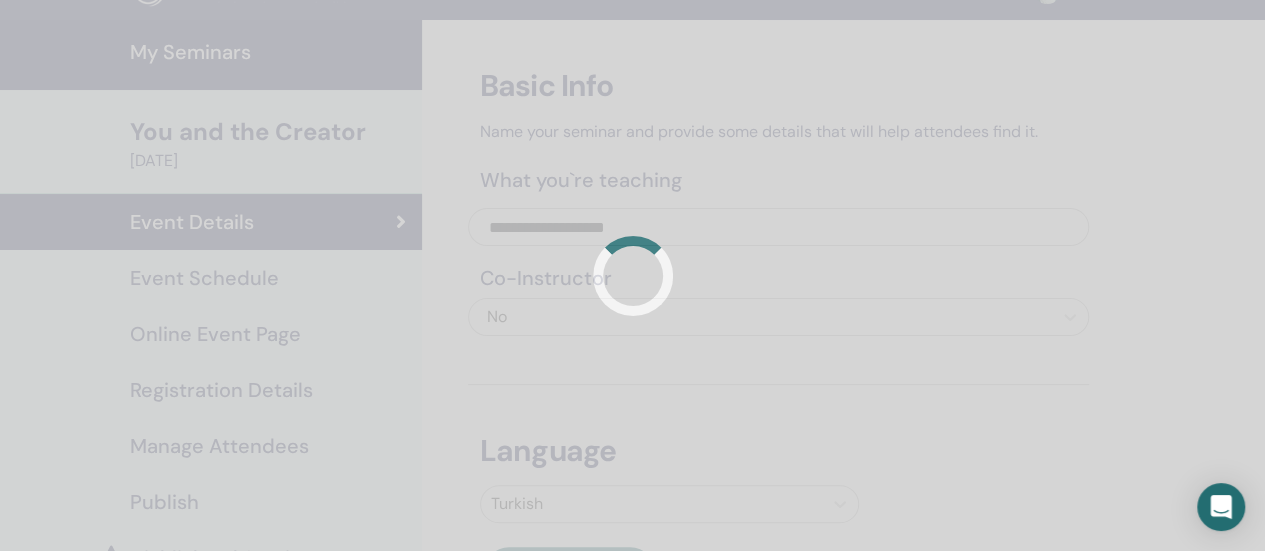 scroll, scrollTop: 0, scrollLeft: 0, axis: both 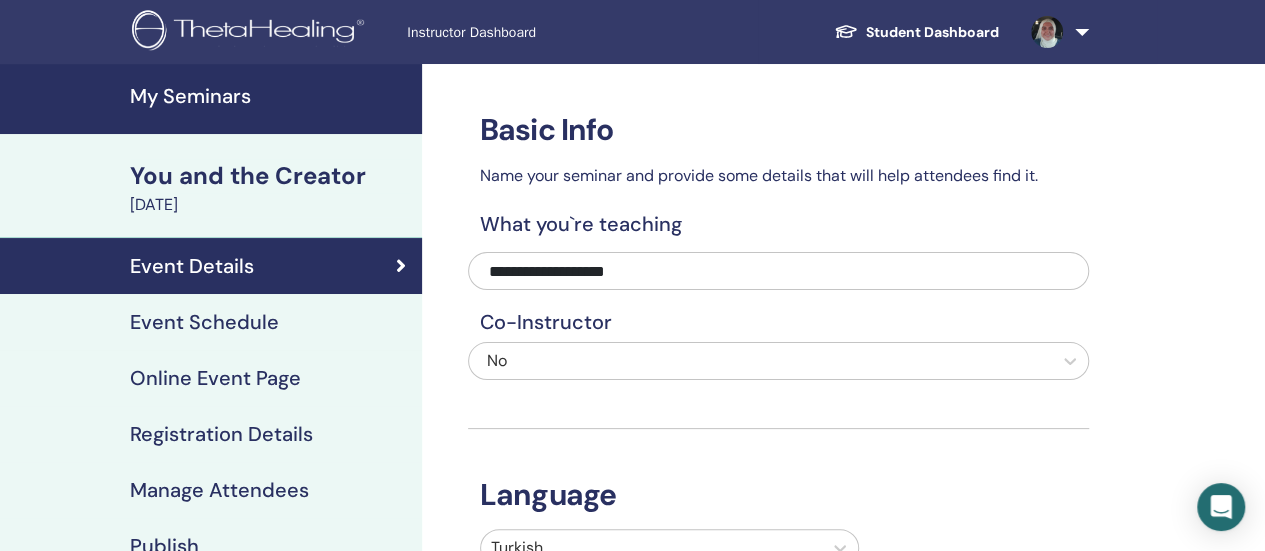 click on "Online Event Page" at bounding box center [211, 378] 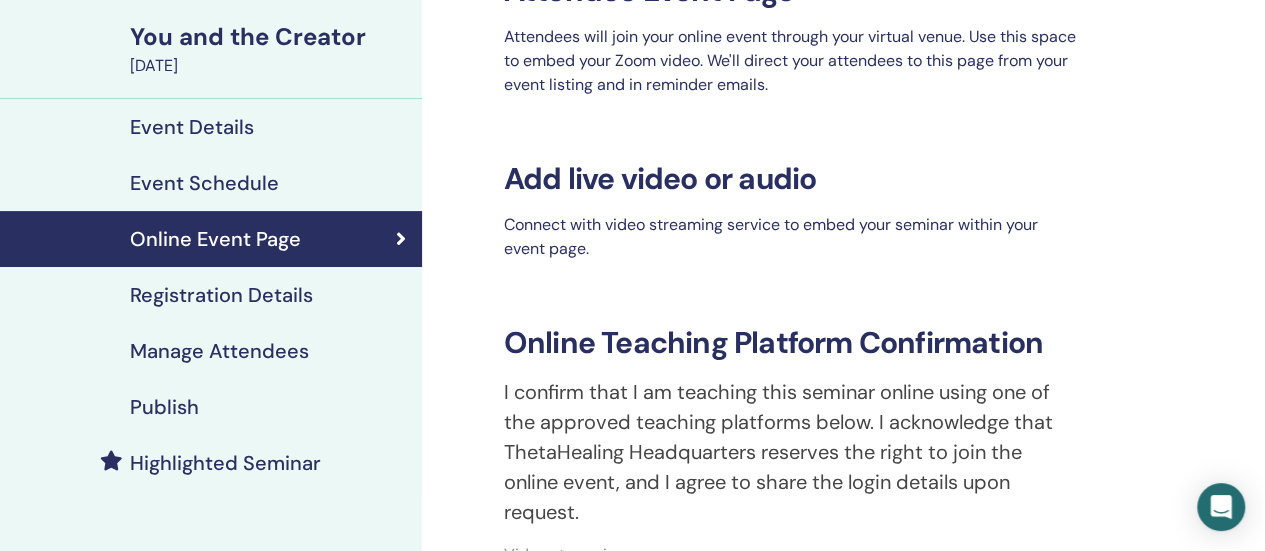 scroll, scrollTop: 0, scrollLeft: 0, axis: both 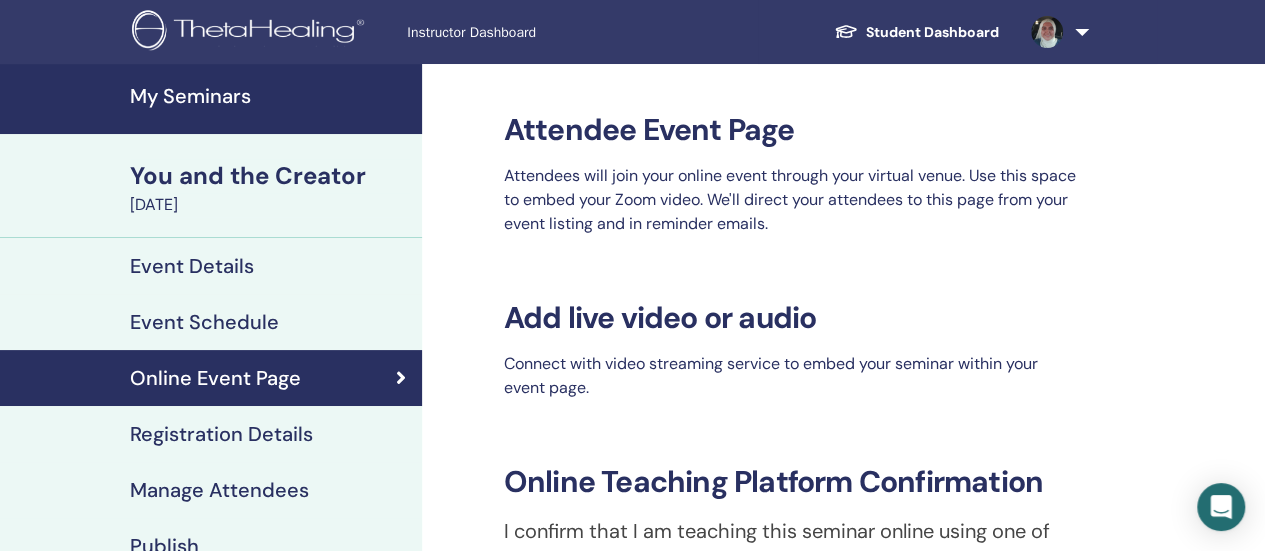click on "August 04, 2025" at bounding box center (270, 205) 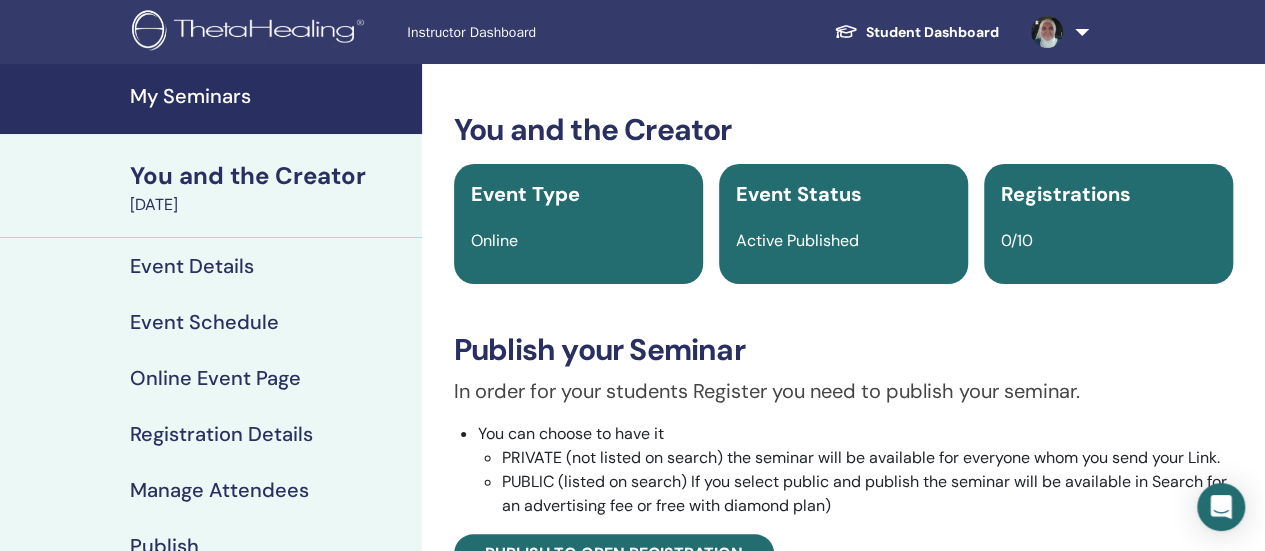 click on "Event Type" at bounding box center (525, 194) 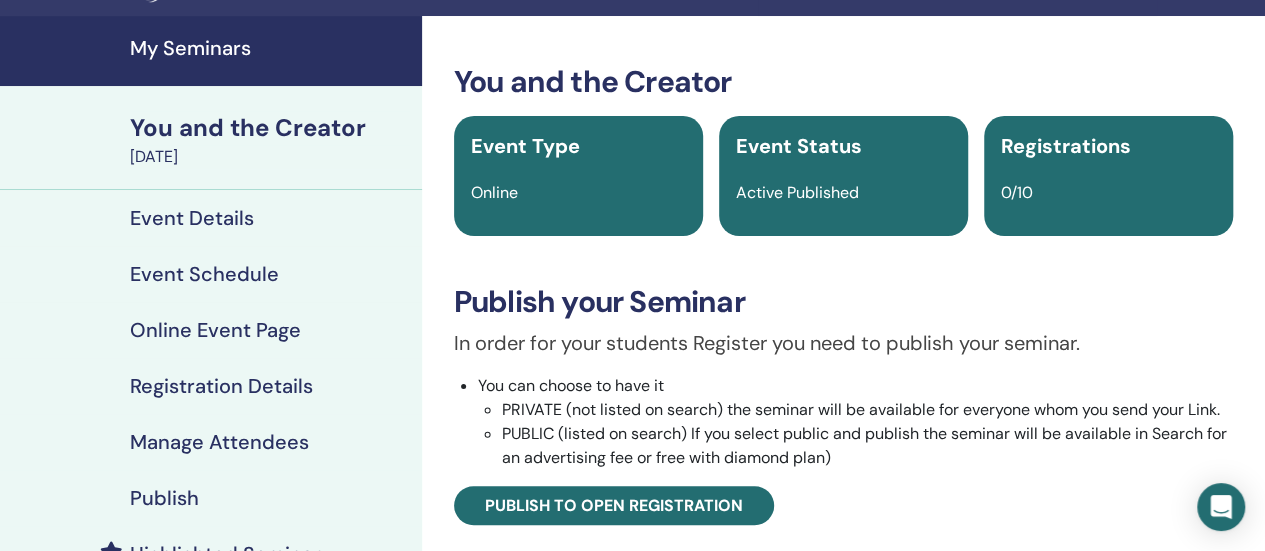 scroll, scrollTop: 50, scrollLeft: 0, axis: vertical 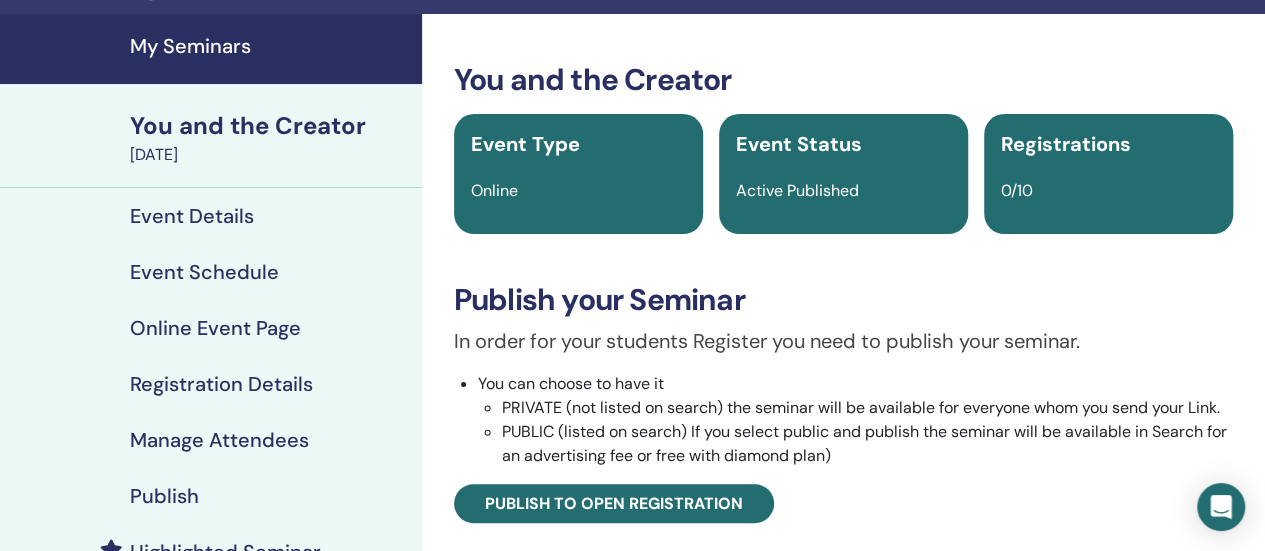 click on "Online Event Page" at bounding box center (215, 328) 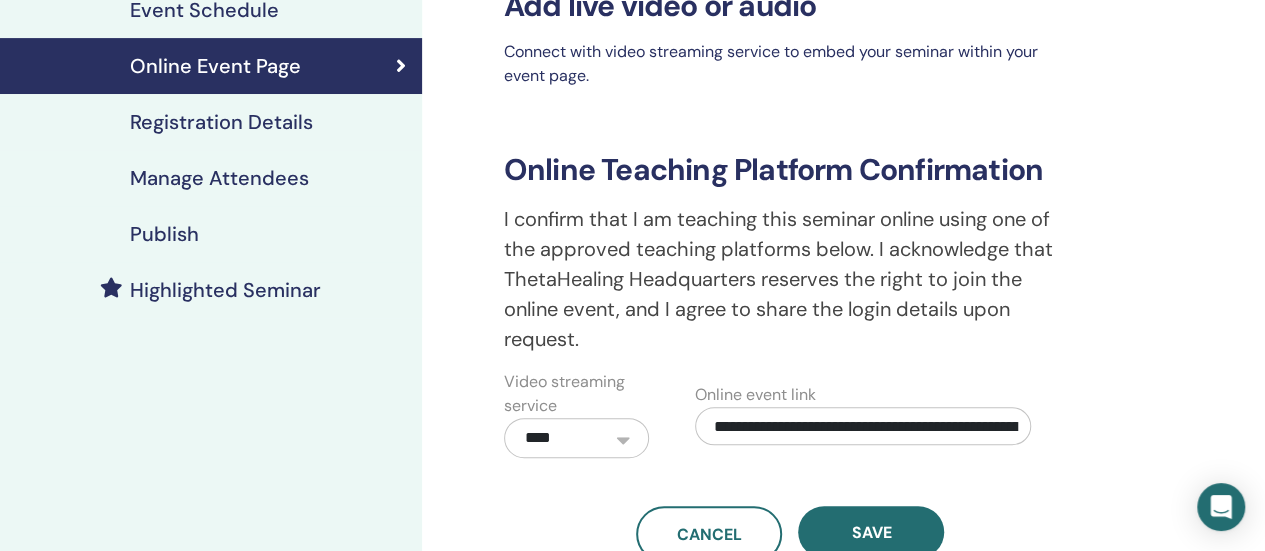 scroll, scrollTop: 379, scrollLeft: 0, axis: vertical 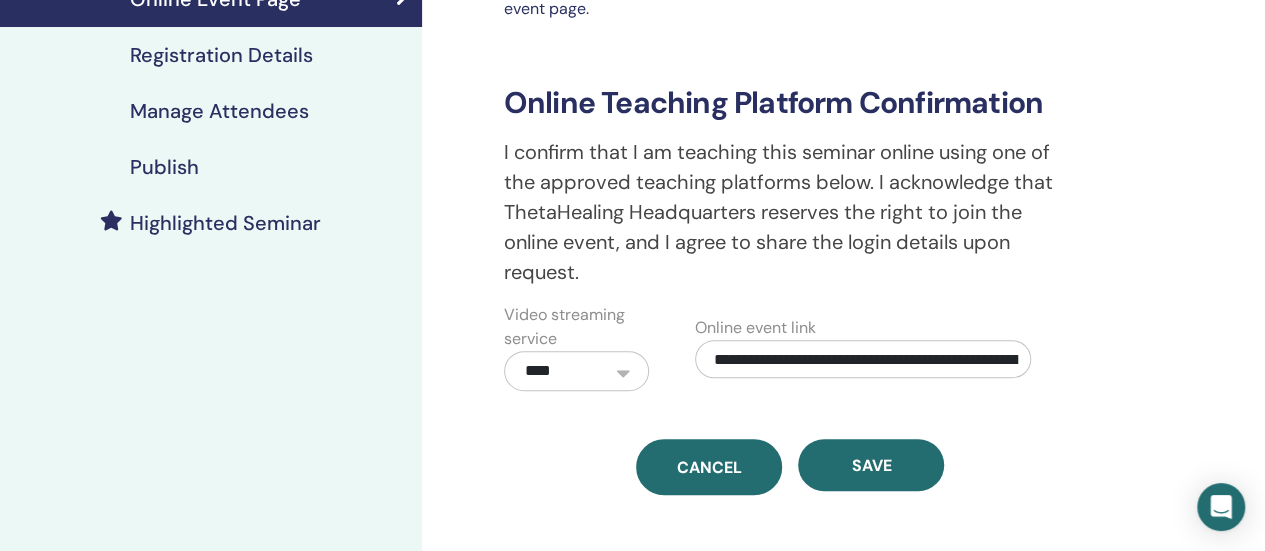 click on "Cancel" at bounding box center (709, 467) 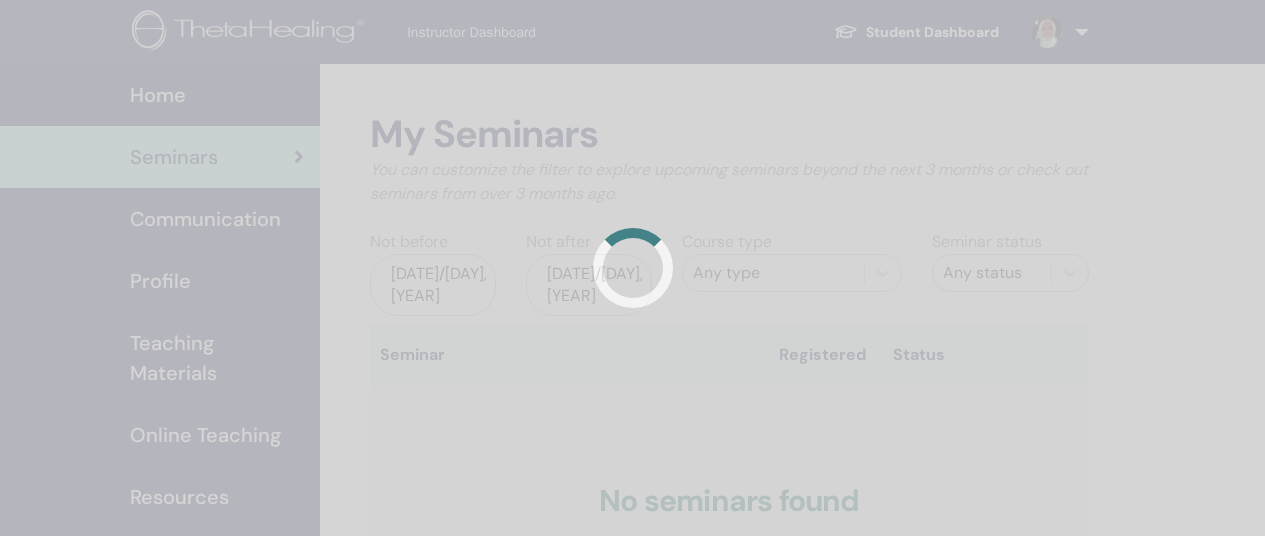 scroll, scrollTop: 0, scrollLeft: 0, axis: both 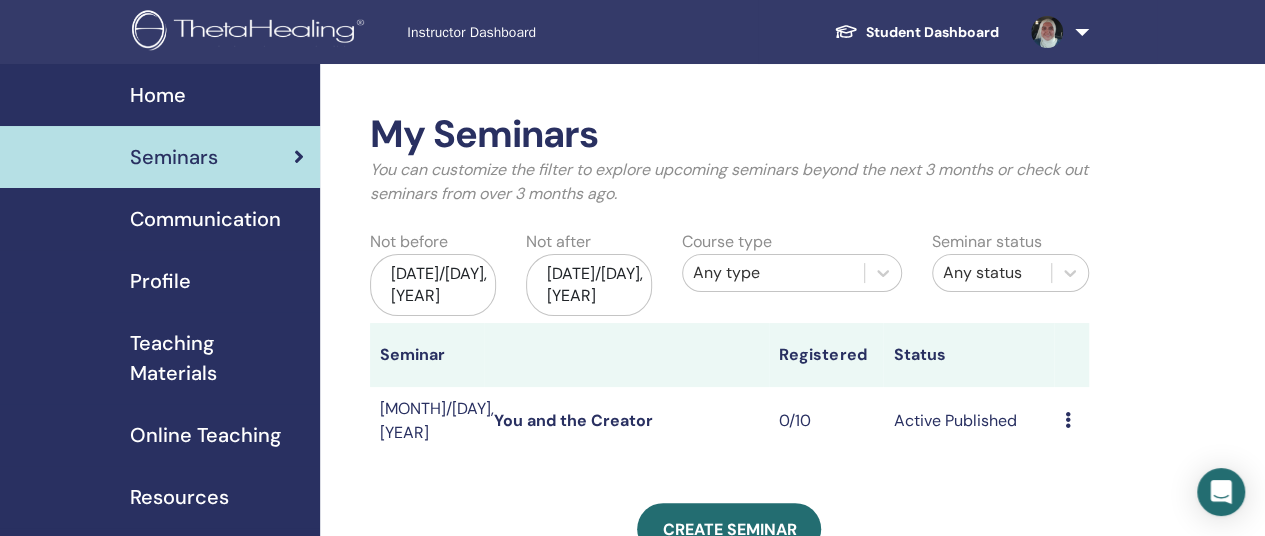 click at bounding box center (1067, 420) 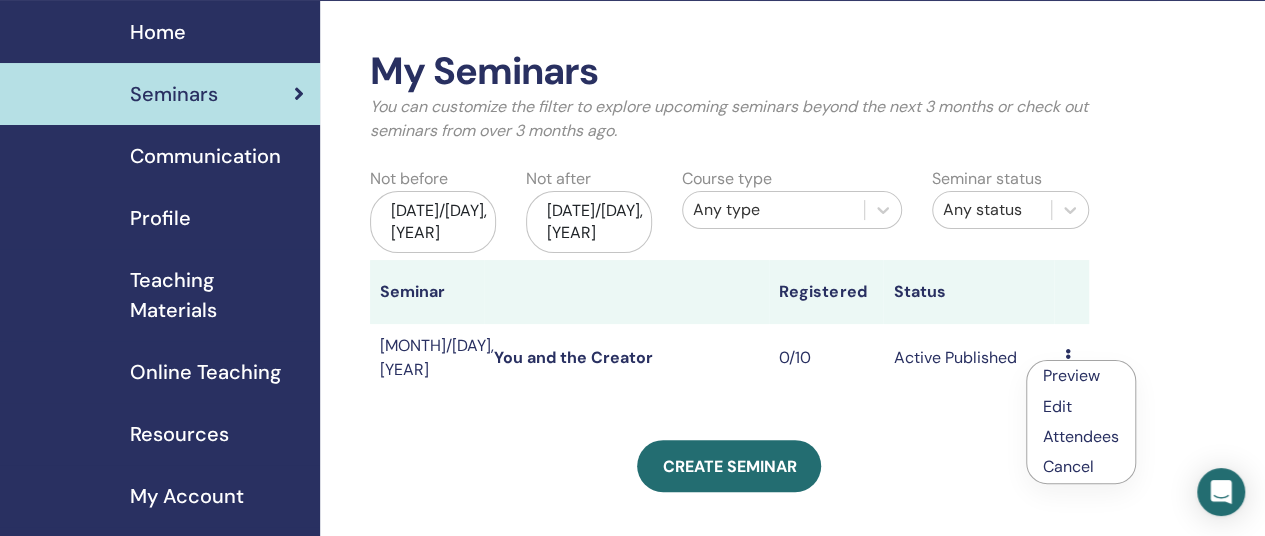 scroll, scrollTop: 80, scrollLeft: 0, axis: vertical 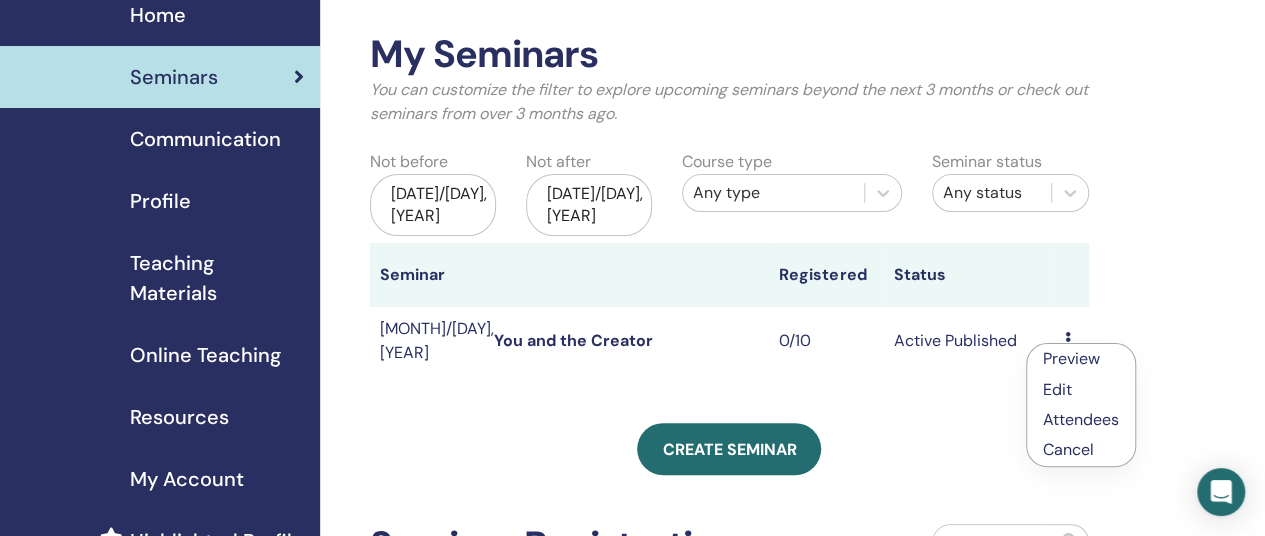 click on "Cancel" at bounding box center [1081, 450] 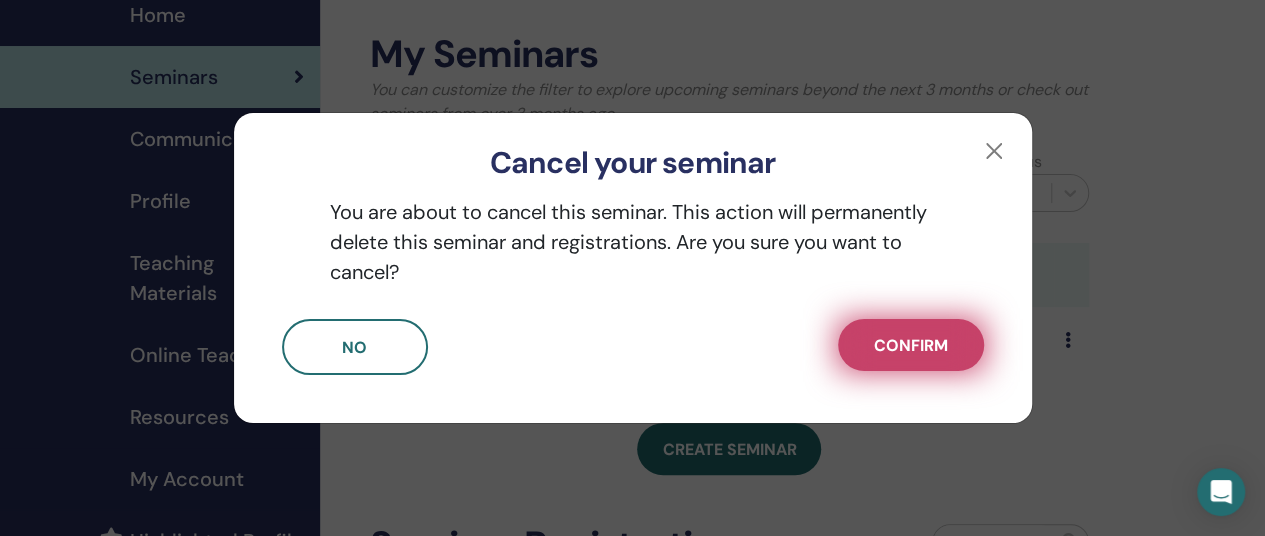 click on "Confirm" at bounding box center (911, 345) 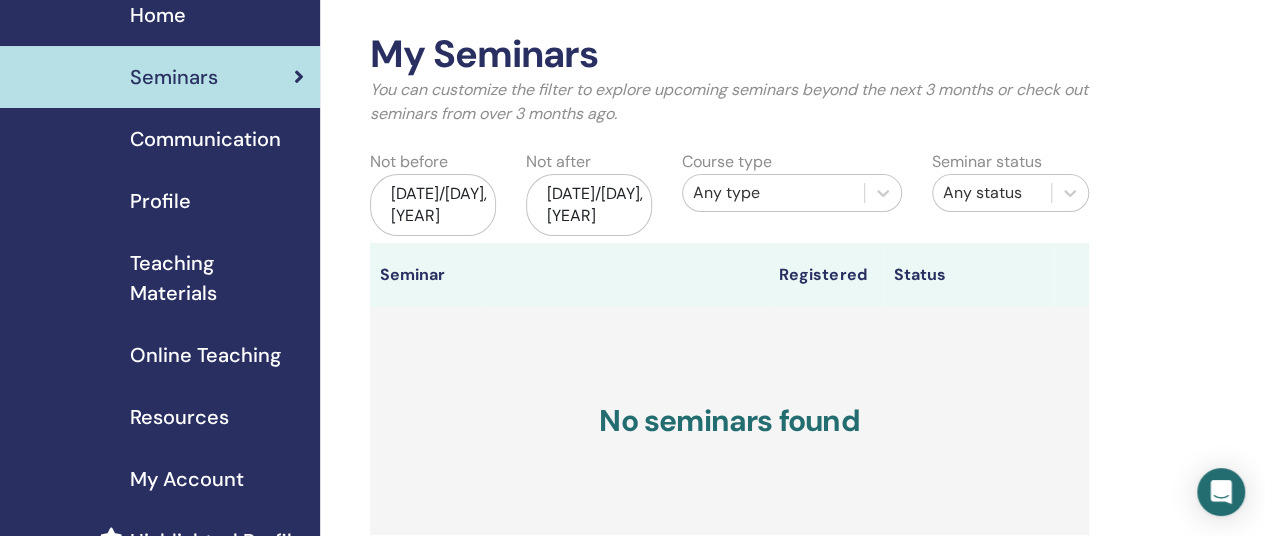 click on "No seminars found" at bounding box center [729, 421] 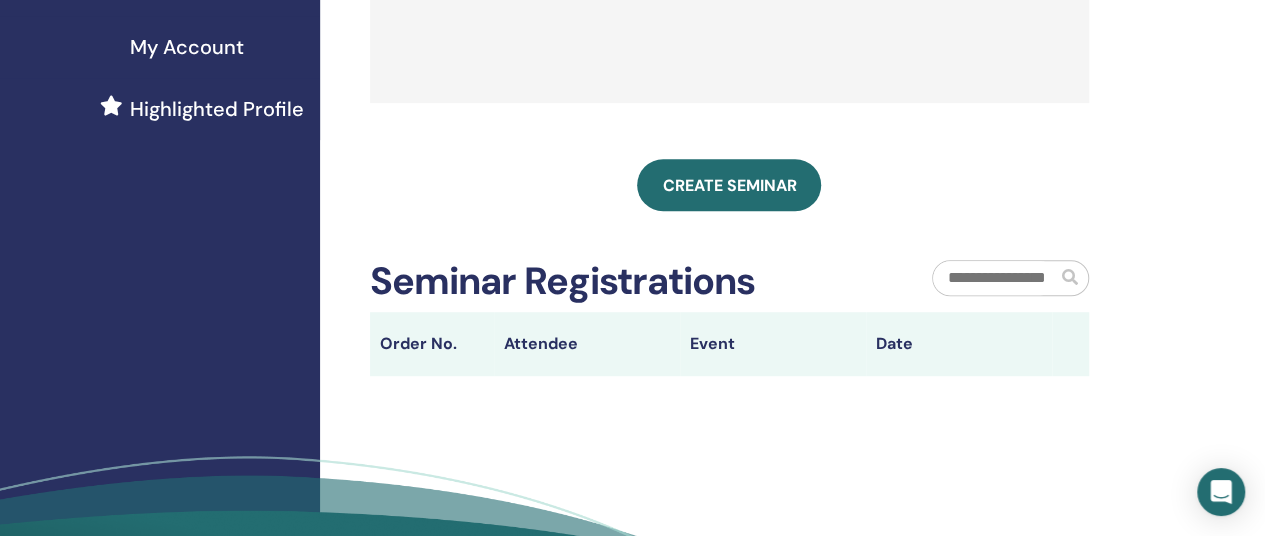 scroll, scrollTop: 510, scrollLeft: 0, axis: vertical 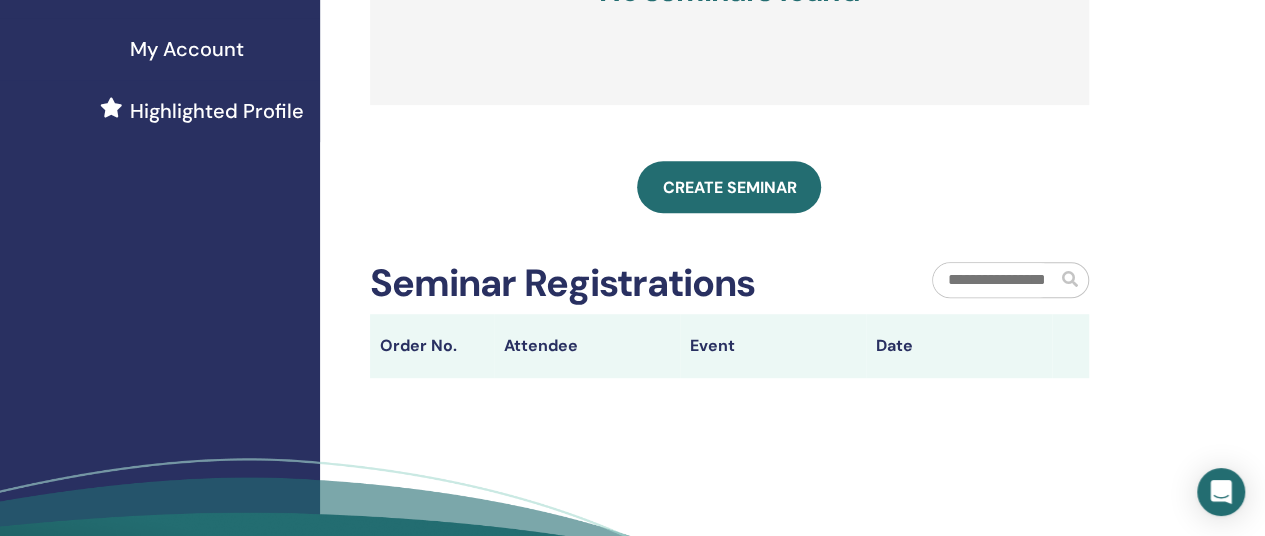 click on "My Seminars You can customize the filter to explore upcoming seminars beyond the next 3 months or check out seminars from over 3 months ago. Not before May/02, 2025 Not after Nov/02, 2025 Course type Any type Seminar status Any status Seminar Registered Status No seminars found Create seminar Seminar Registrations Order No. Attendee Event Date" at bounding box center (729, -10) 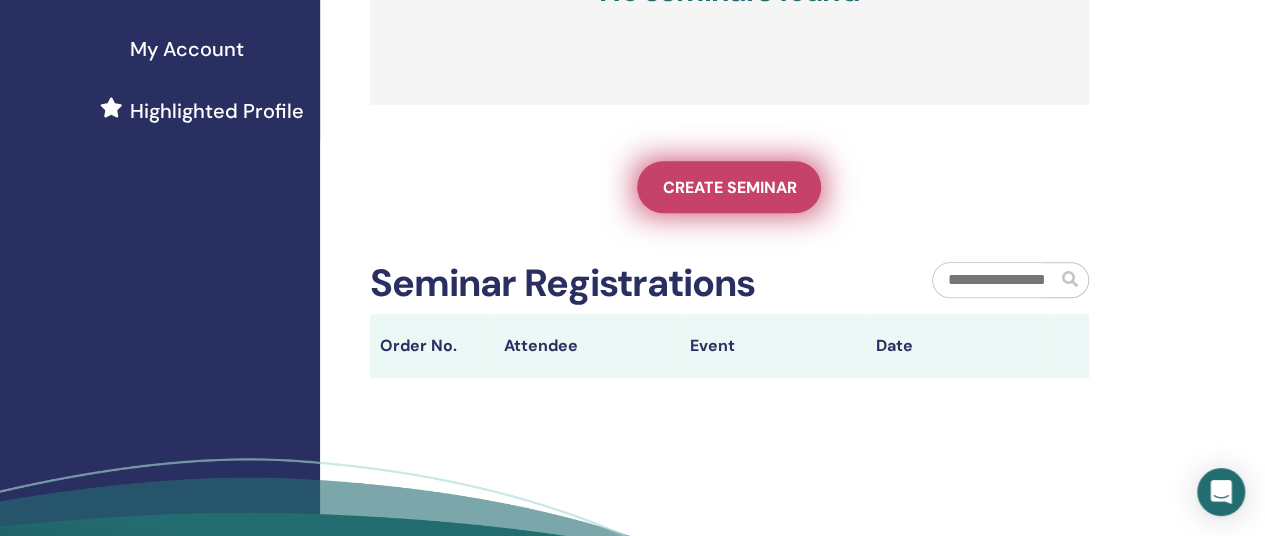 click on "Create seminar" at bounding box center (729, 187) 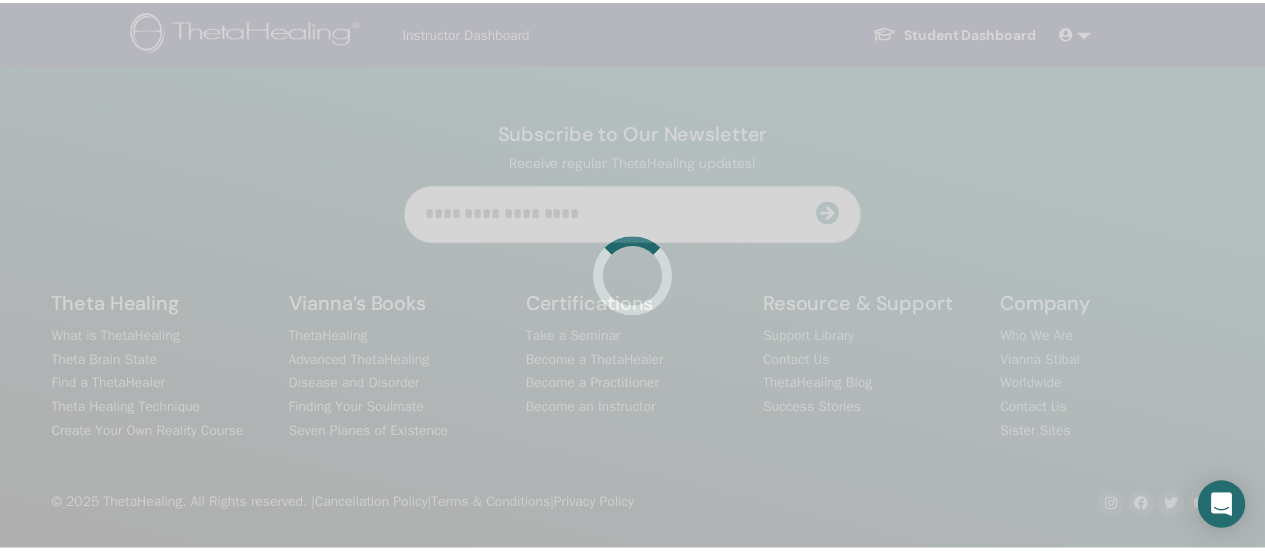 scroll, scrollTop: 0, scrollLeft: 0, axis: both 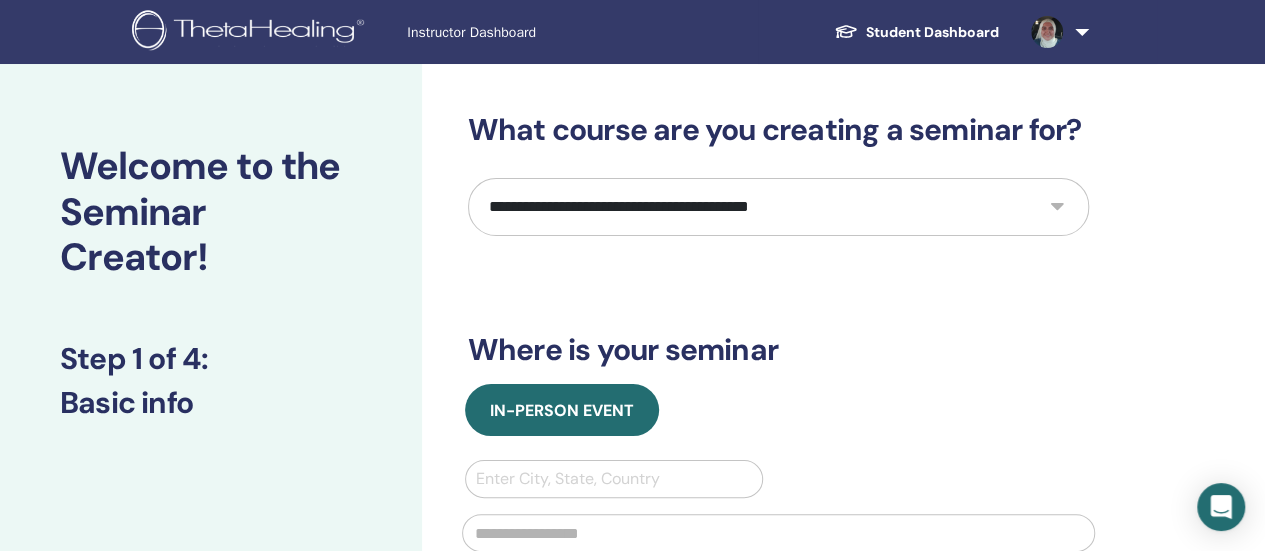 click on "**********" at bounding box center [778, 207] 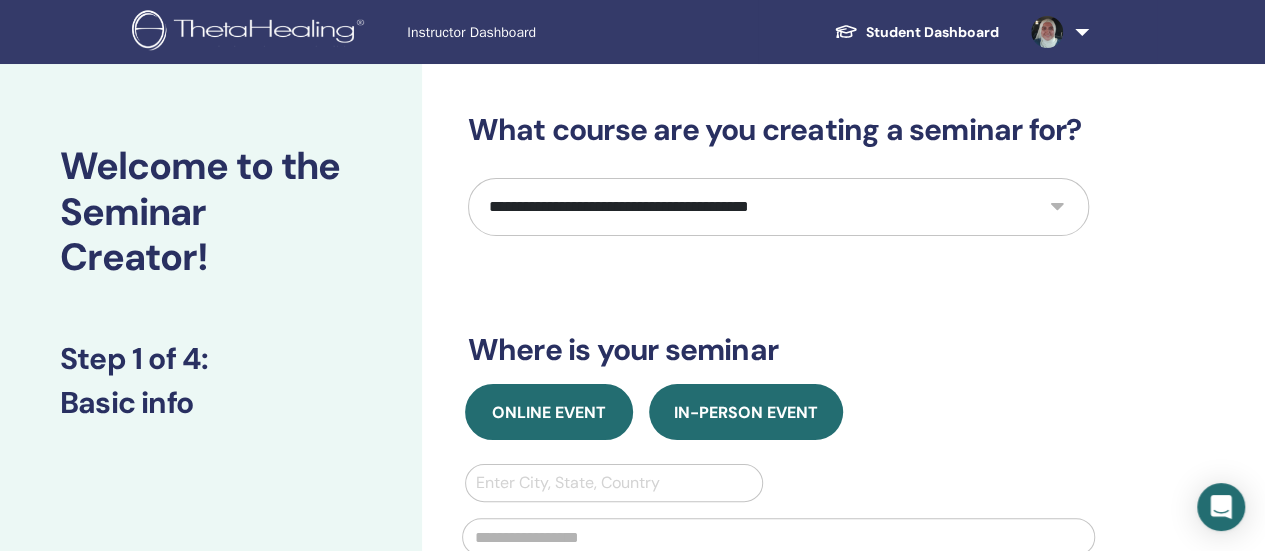 click on "Online Event" at bounding box center (549, 412) 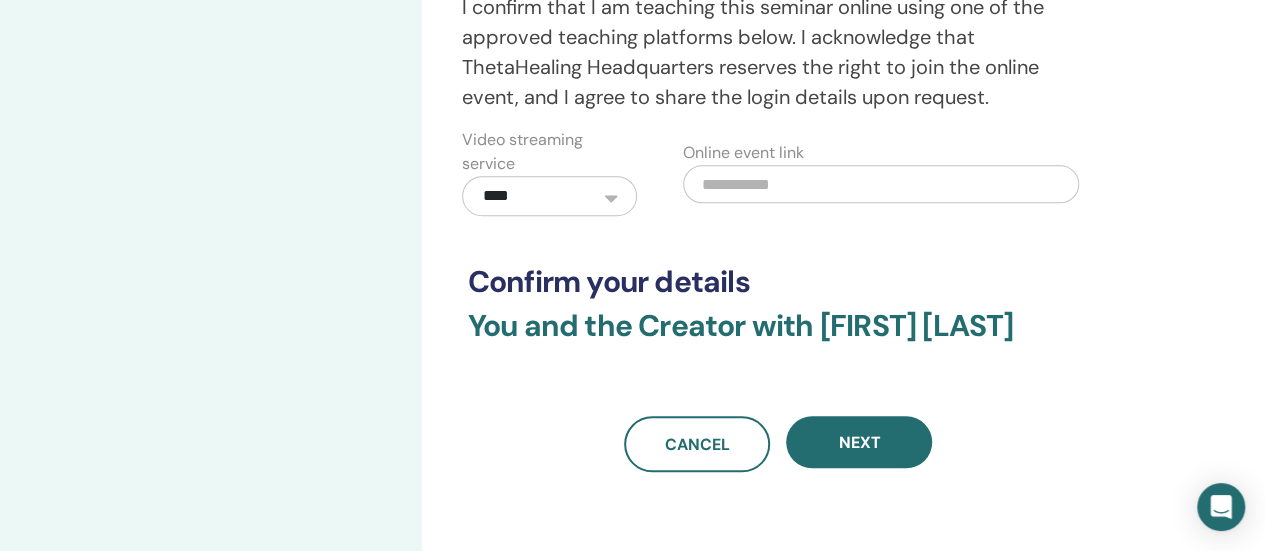 scroll, scrollTop: 630, scrollLeft: 0, axis: vertical 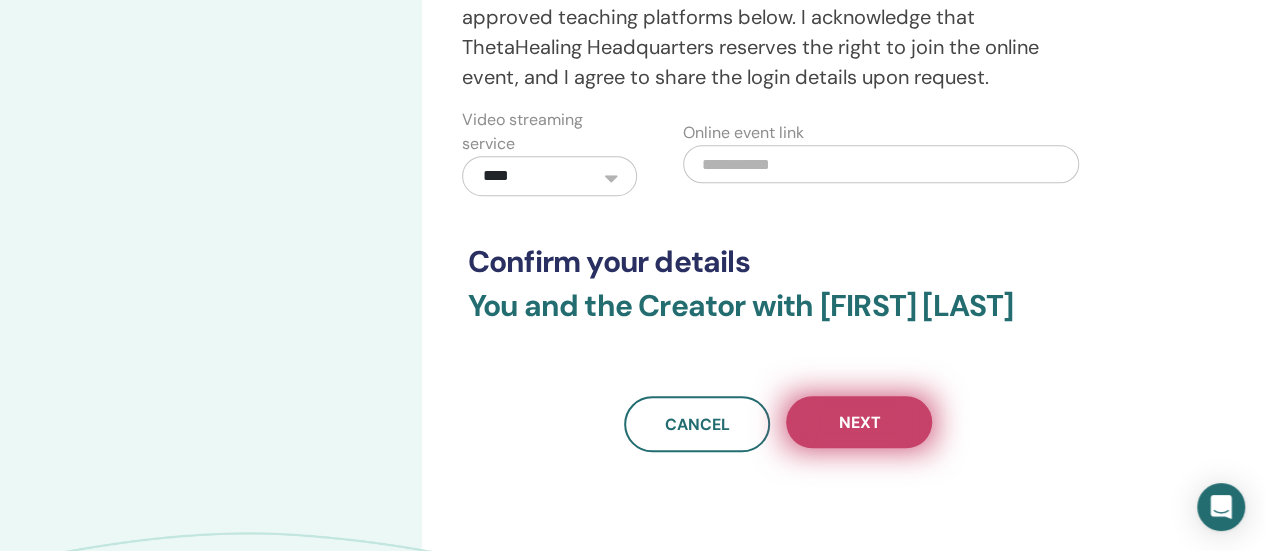 click on "Next" at bounding box center (859, 422) 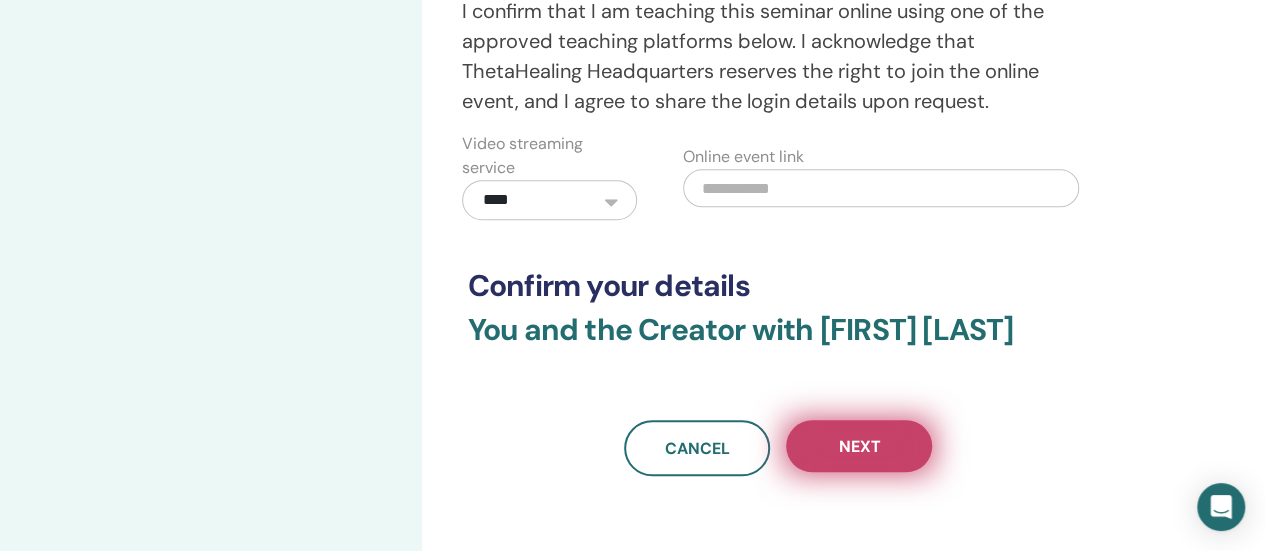 click on "Next" at bounding box center [859, 446] 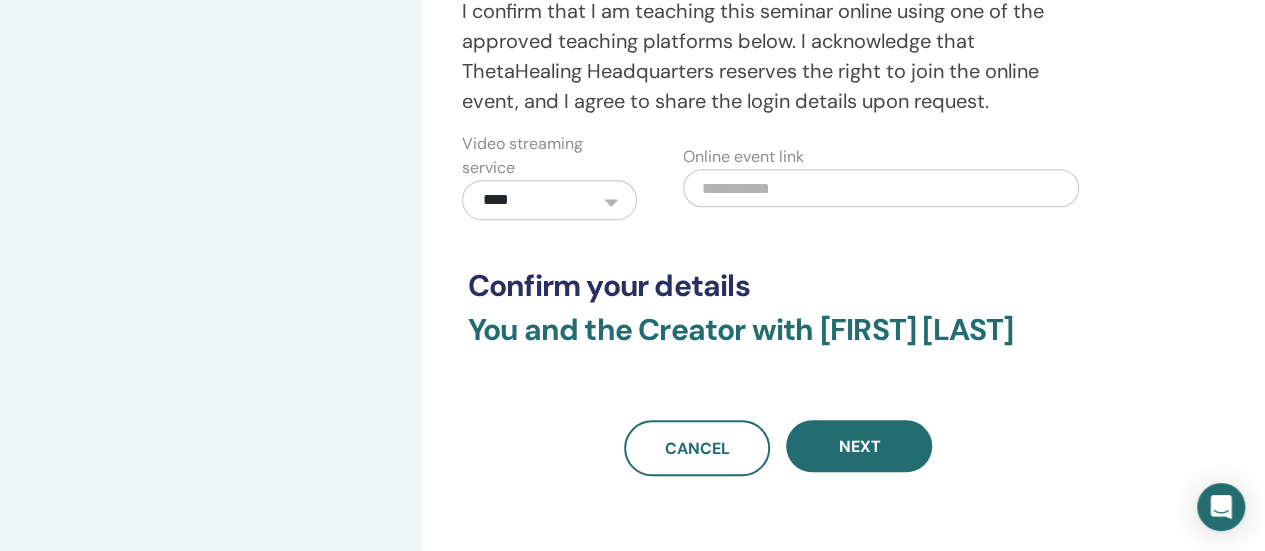 scroll, scrollTop: 166, scrollLeft: 0, axis: vertical 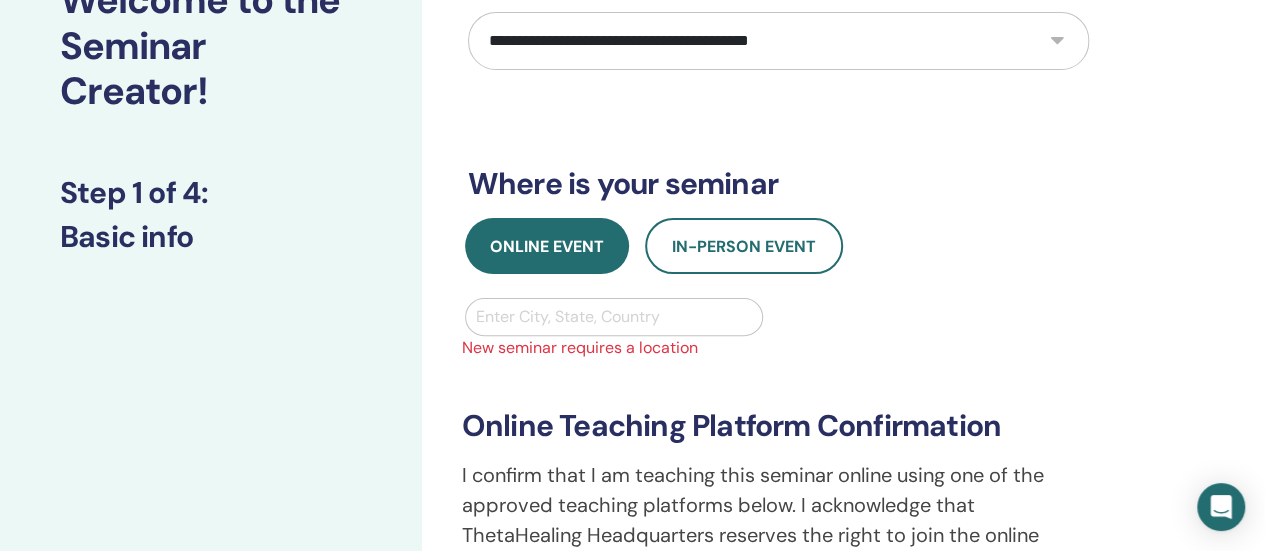 click at bounding box center [614, 317] 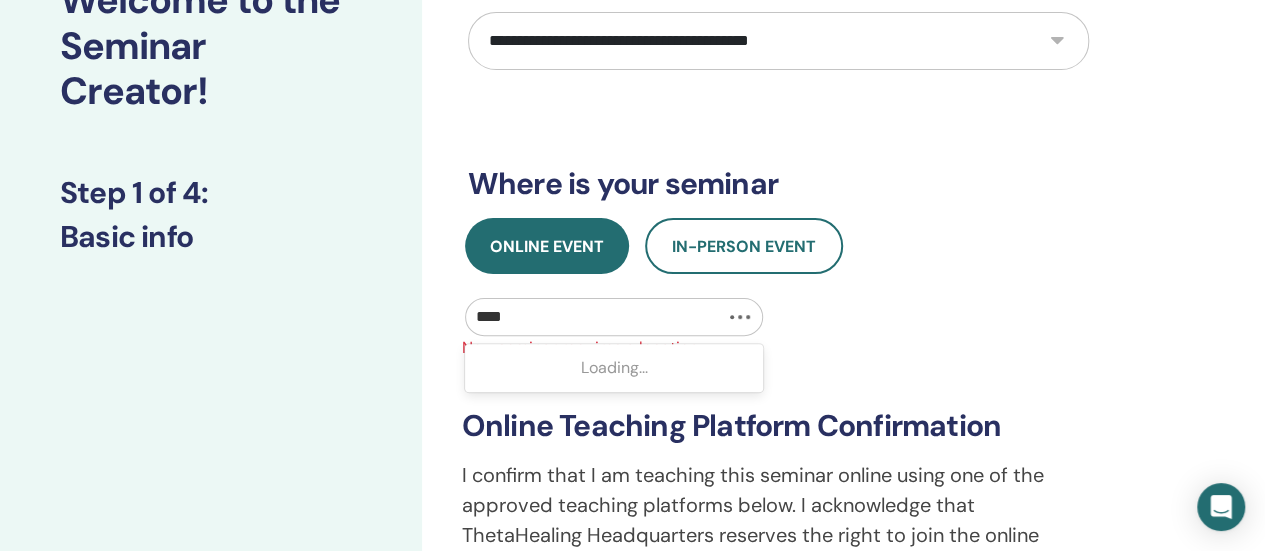type on "*****" 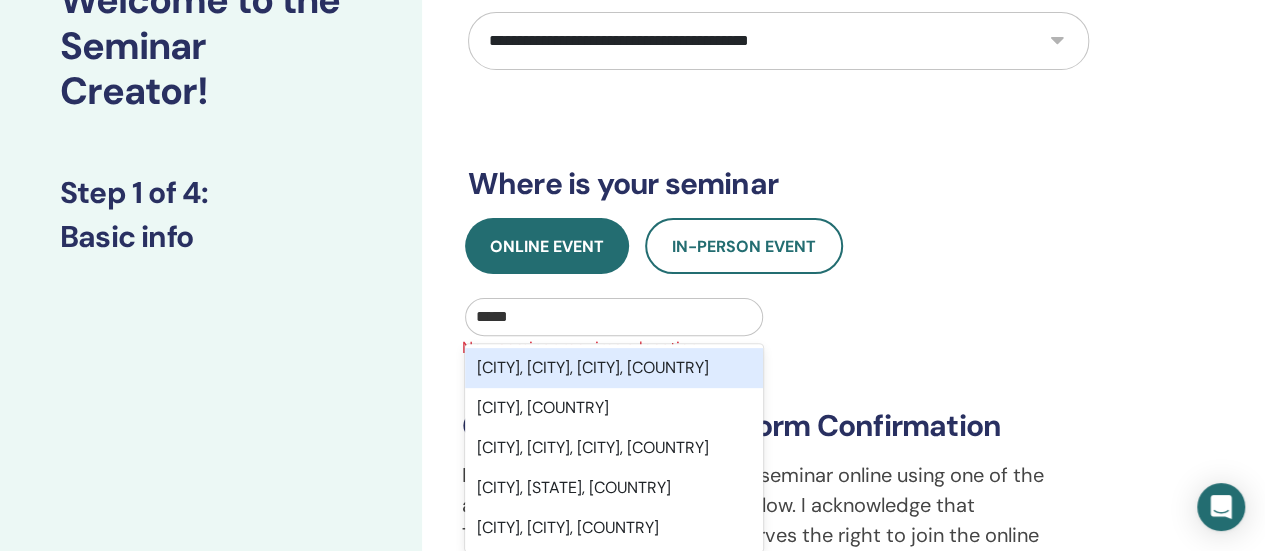click on "[CITY], [CITY], [CITY], [COUNTRY]" at bounding box center (614, 368) 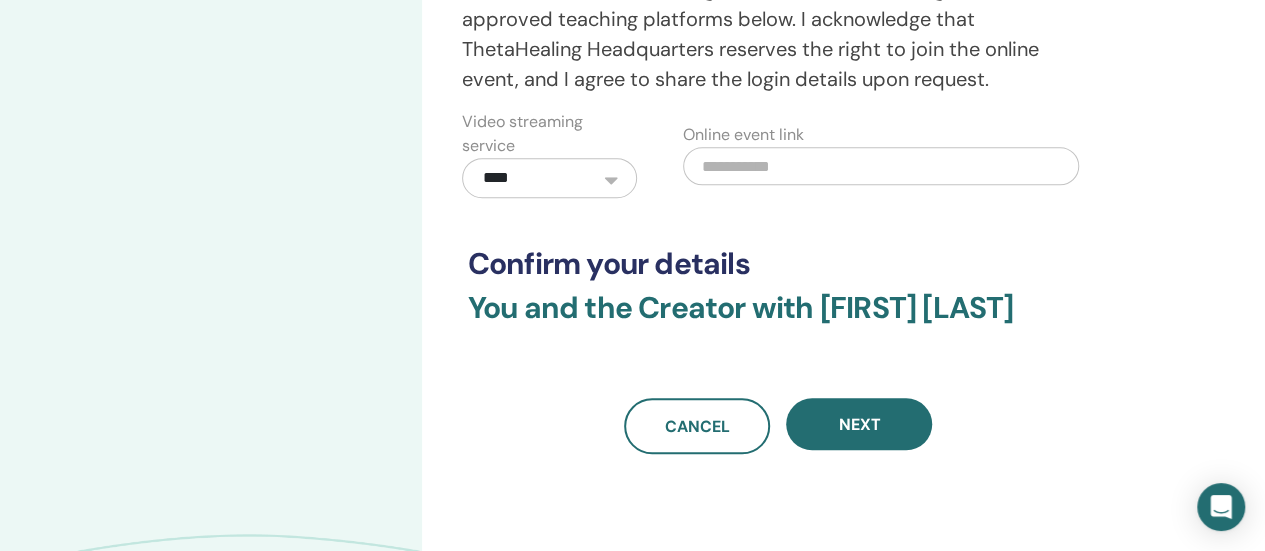scroll, scrollTop: 654, scrollLeft: 0, axis: vertical 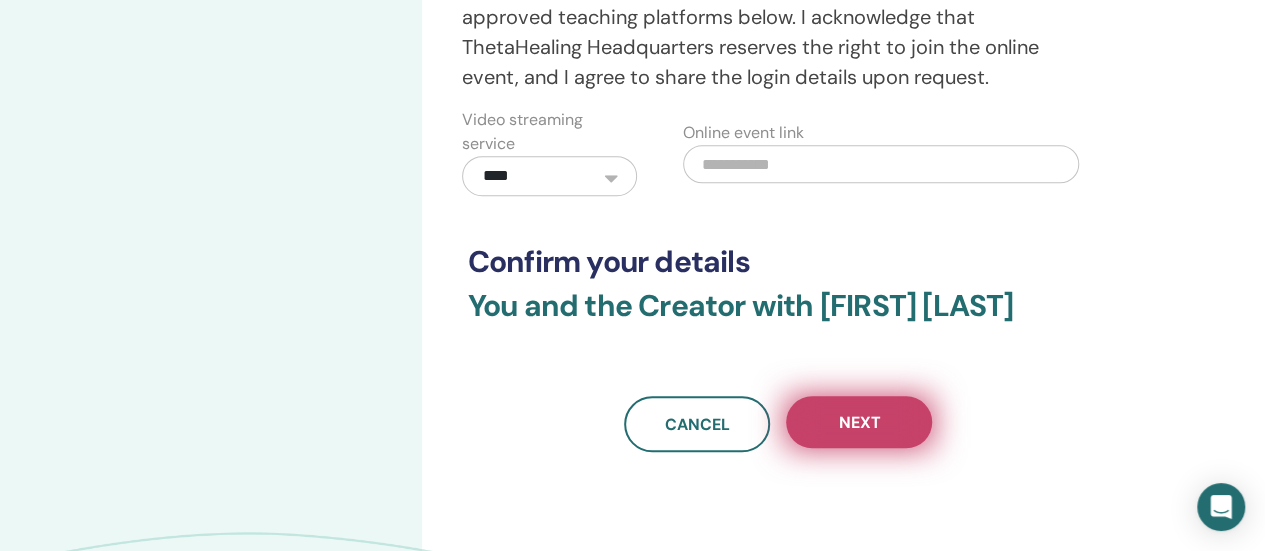 click on "Next" at bounding box center [859, 422] 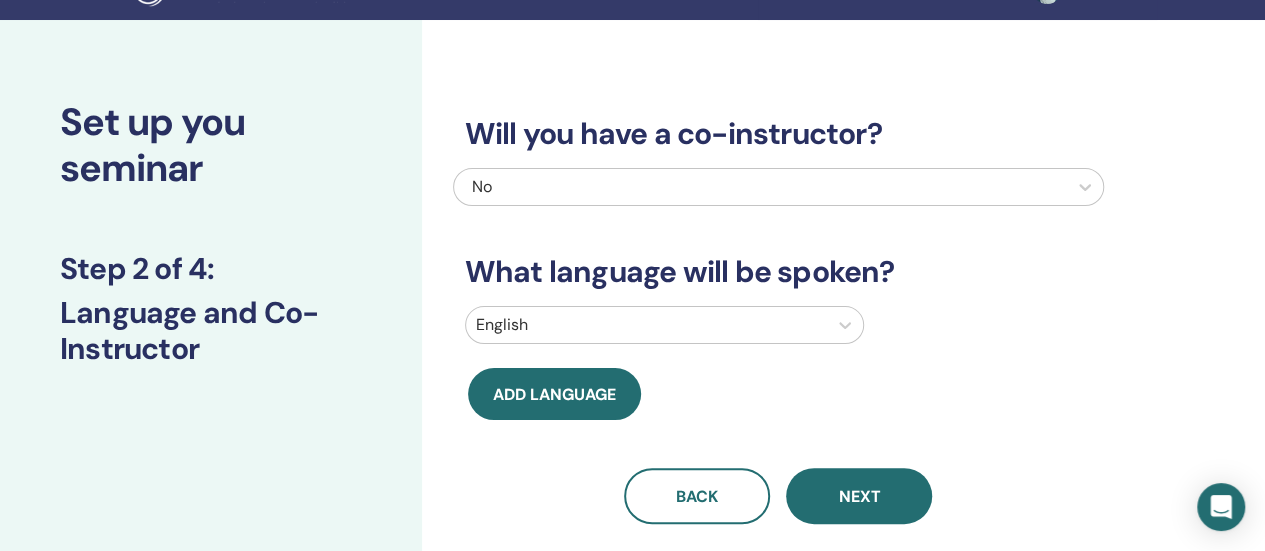 scroll, scrollTop: 0, scrollLeft: 0, axis: both 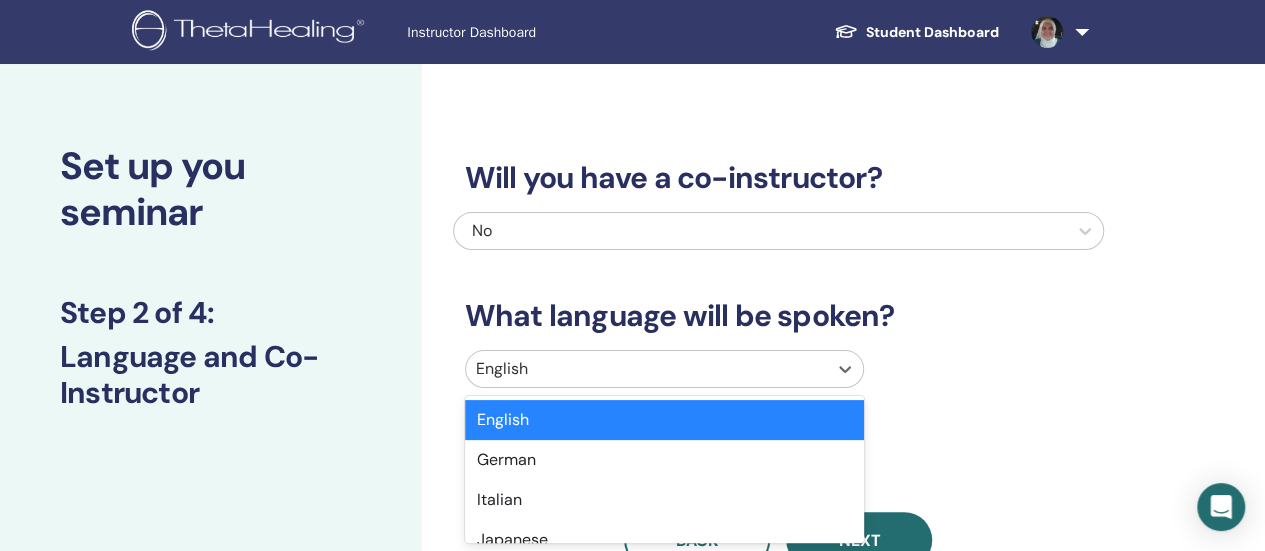 click at bounding box center (646, 369) 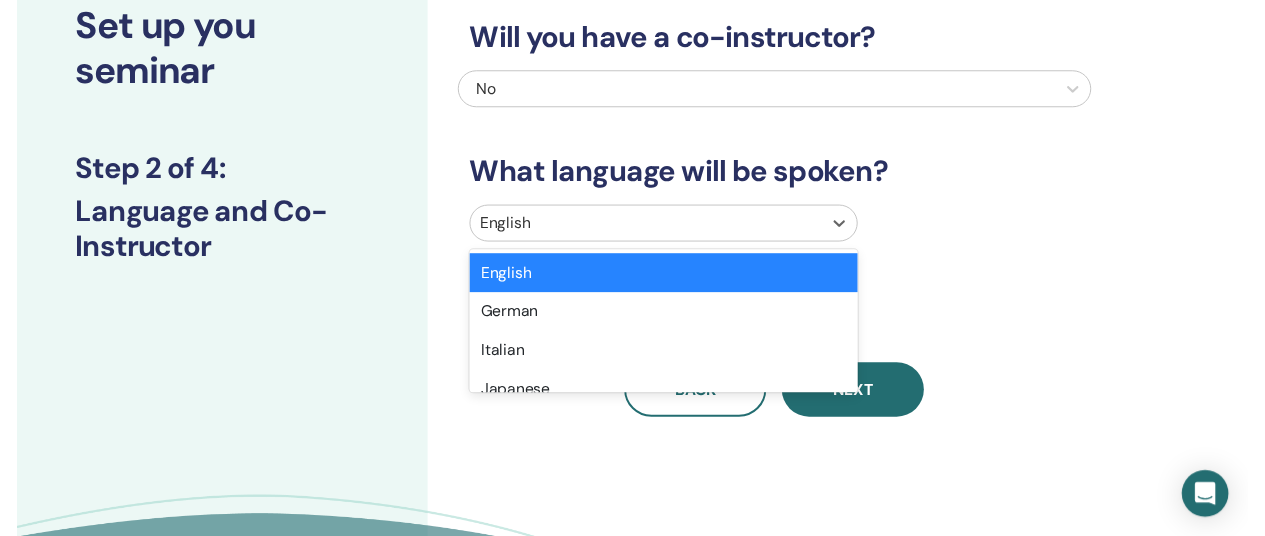 scroll, scrollTop: 153, scrollLeft: 0, axis: vertical 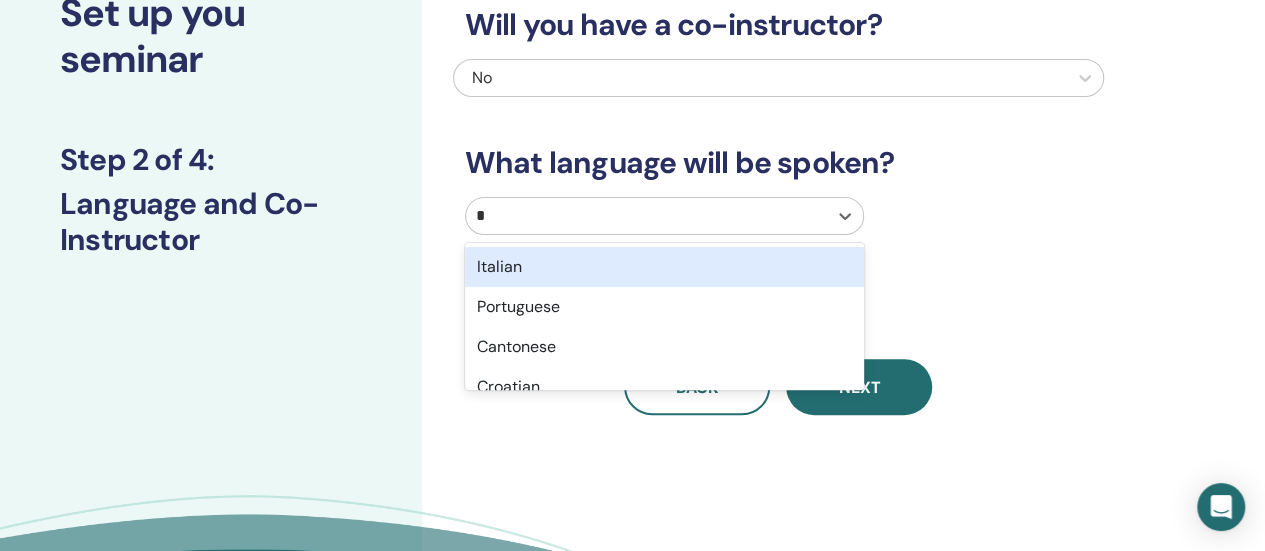 type on "**" 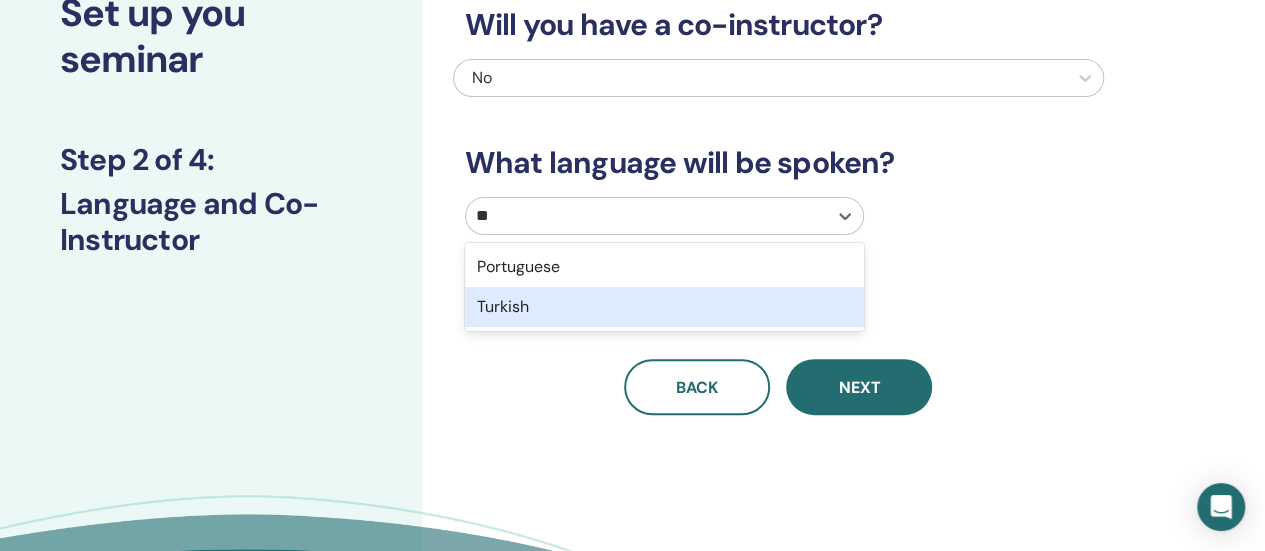 click on "Turkish" at bounding box center (664, 307) 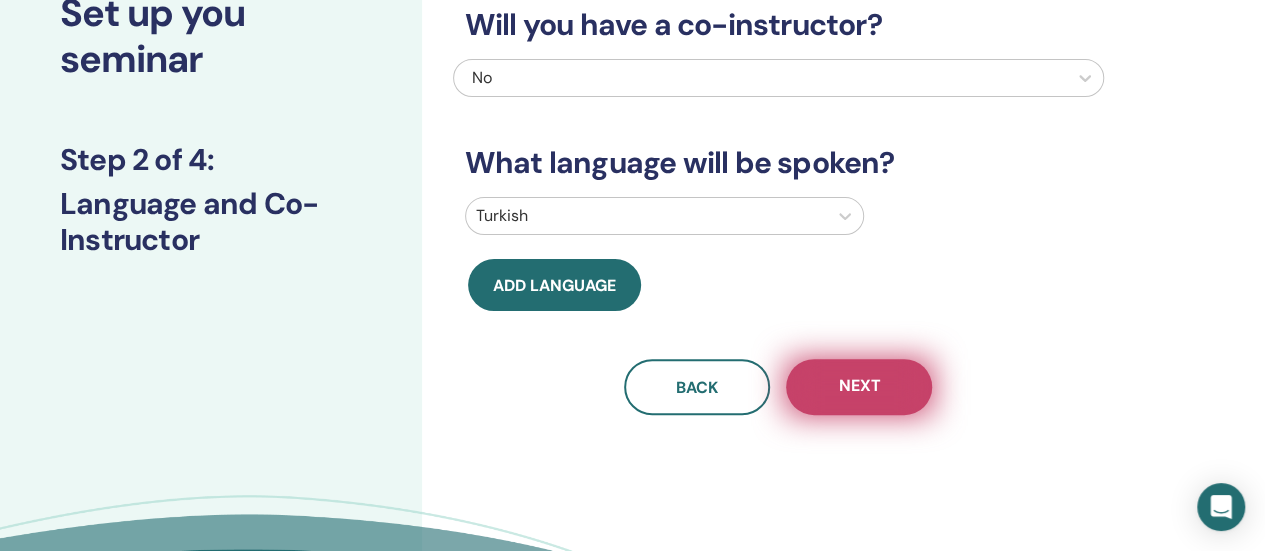 click on "Next" at bounding box center (859, 387) 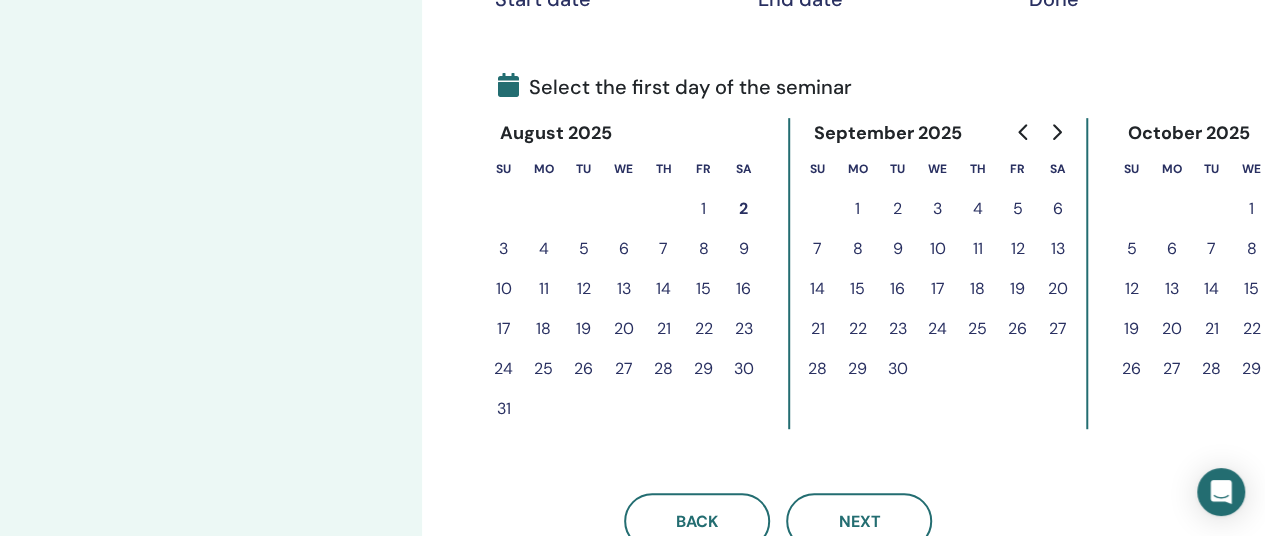 scroll, scrollTop: 422, scrollLeft: 0, axis: vertical 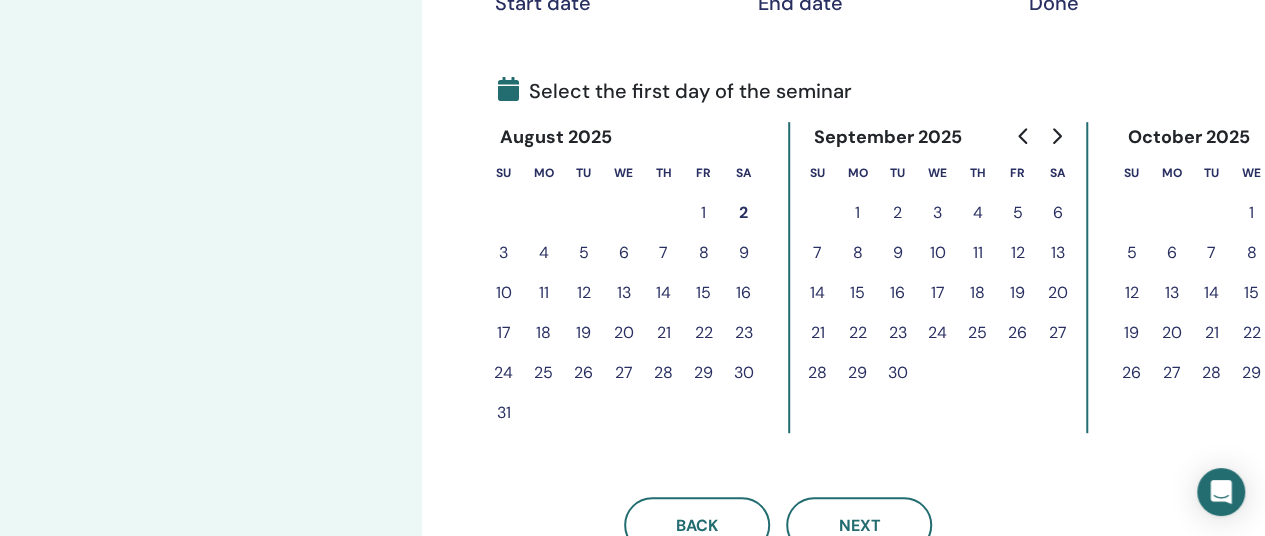 click on "25" at bounding box center [544, 373] 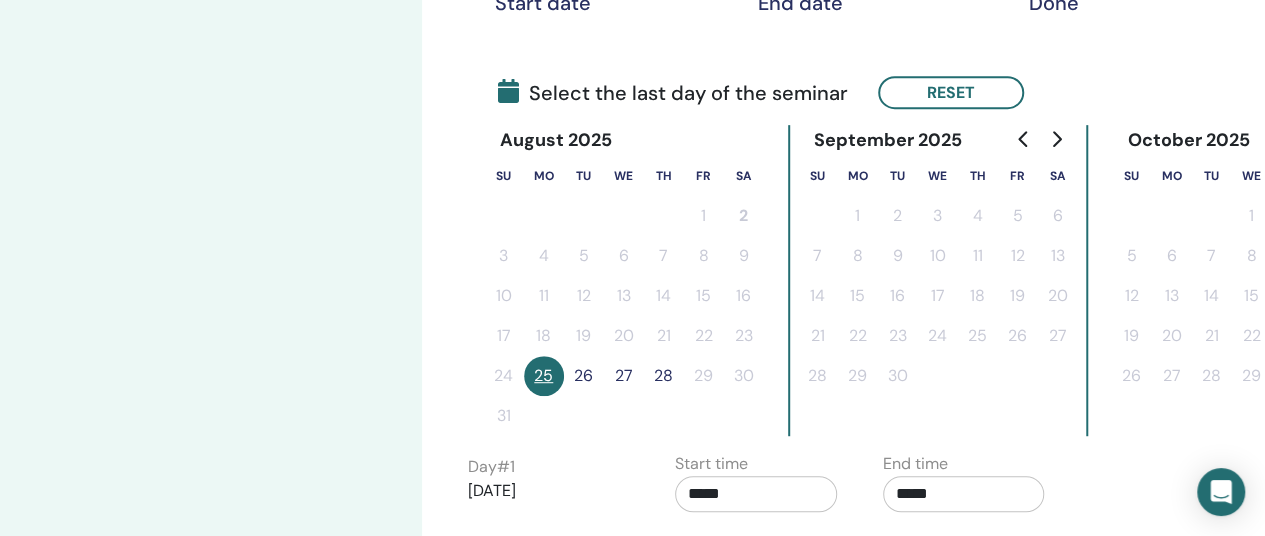 click on "26" at bounding box center (584, 376) 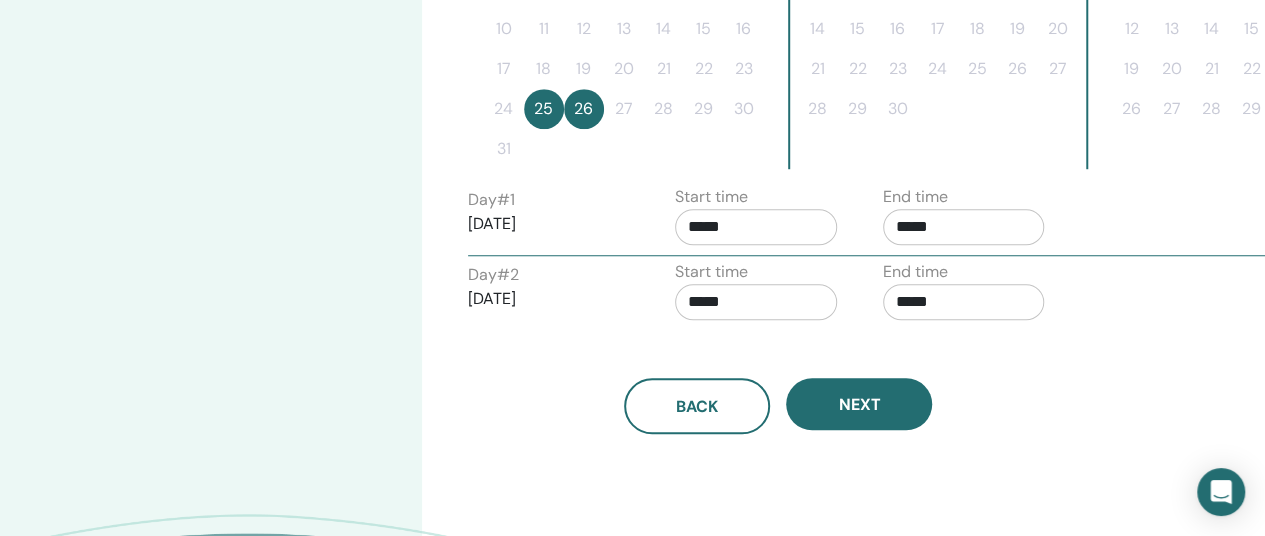 scroll, scrollTop: 692, scrollLeft: 0, axis: vertical 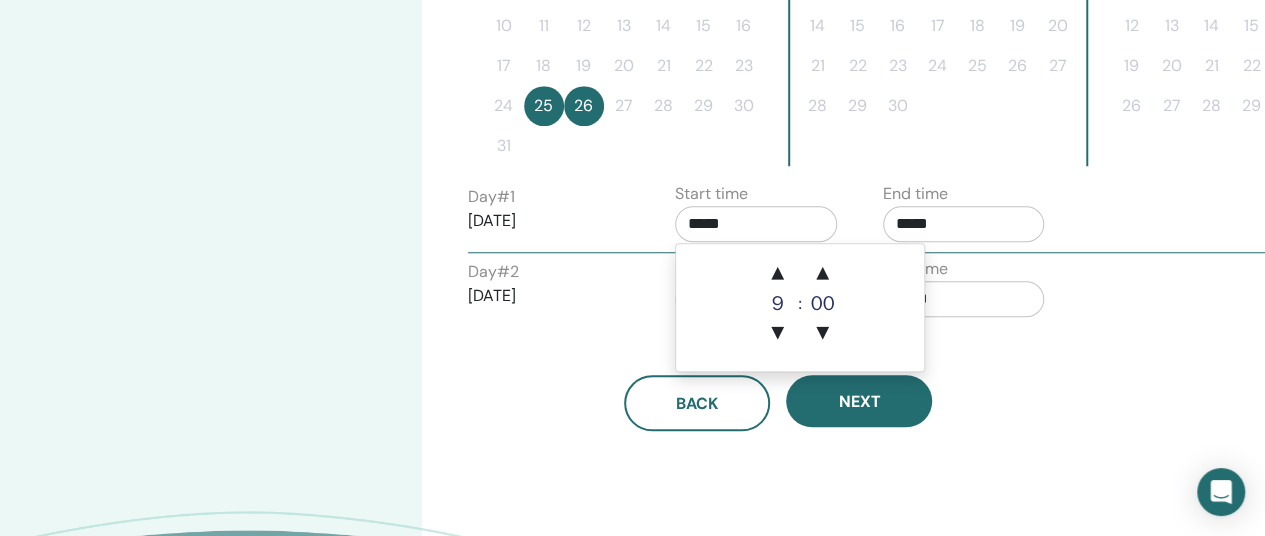 click on "*****" at bounding box center (756, 224) 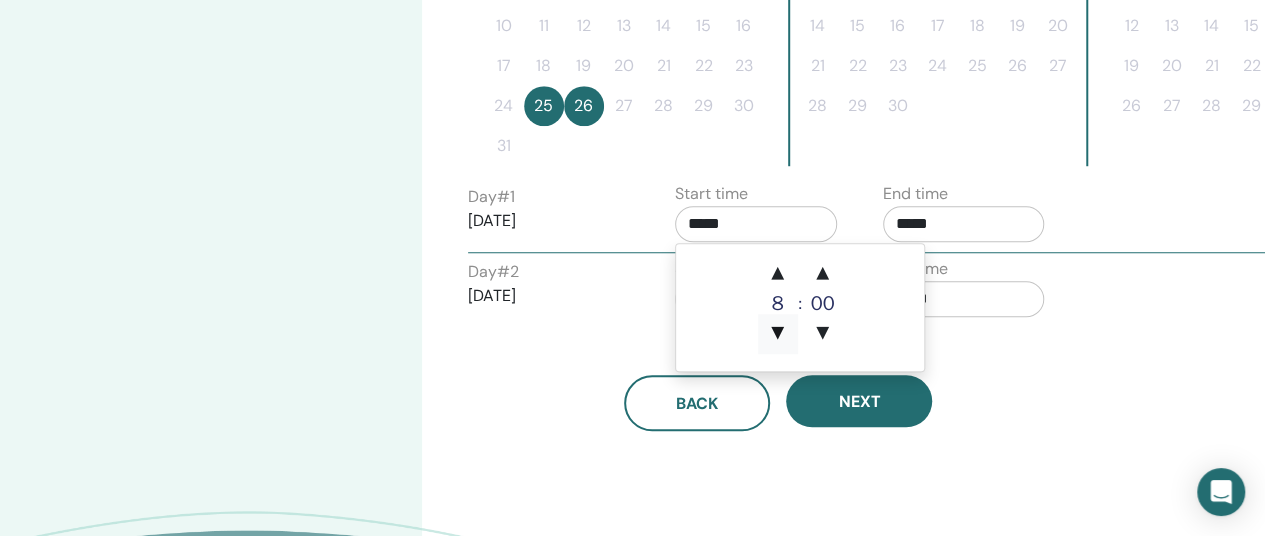 click on "▼" at bounding box center (778, 334) 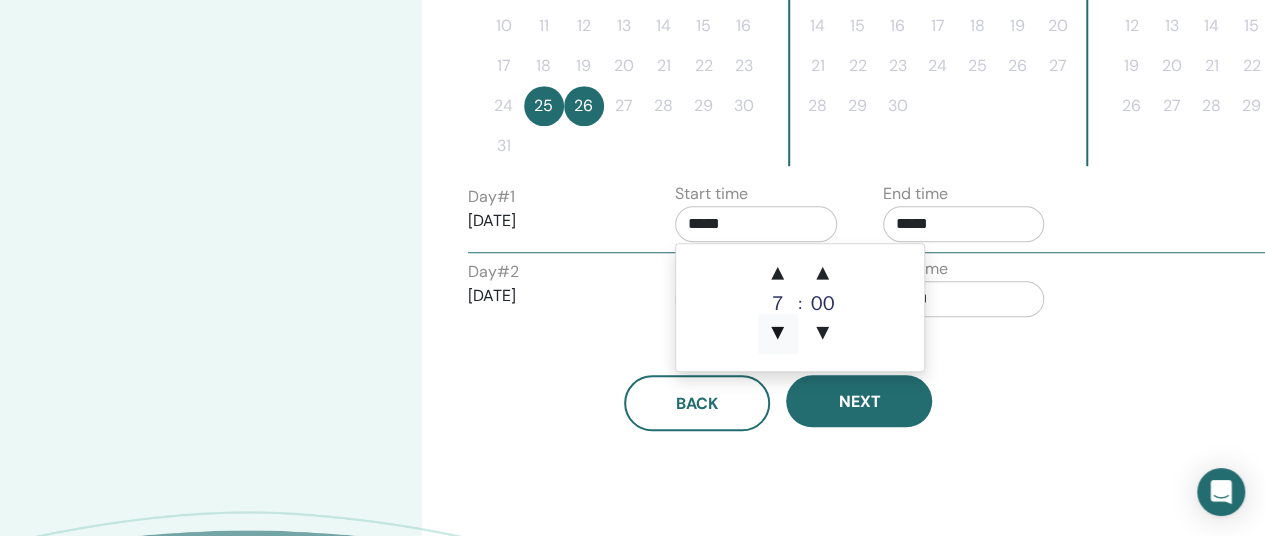 click on "▼" at bounding box center (778, 334) 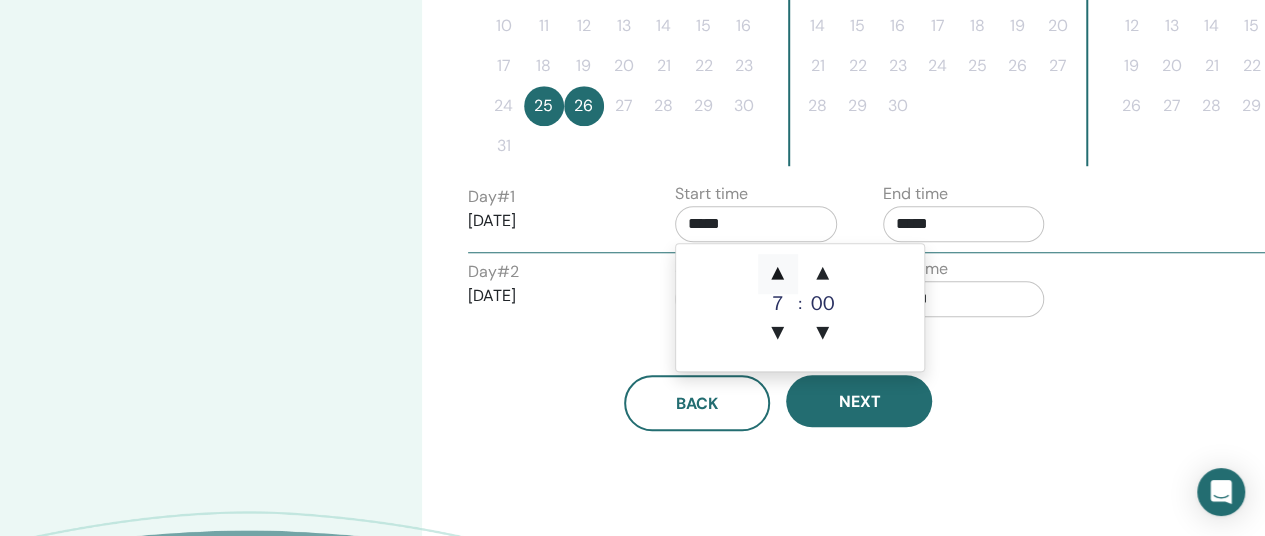 click on "▲" at bounding box center (778, 274) 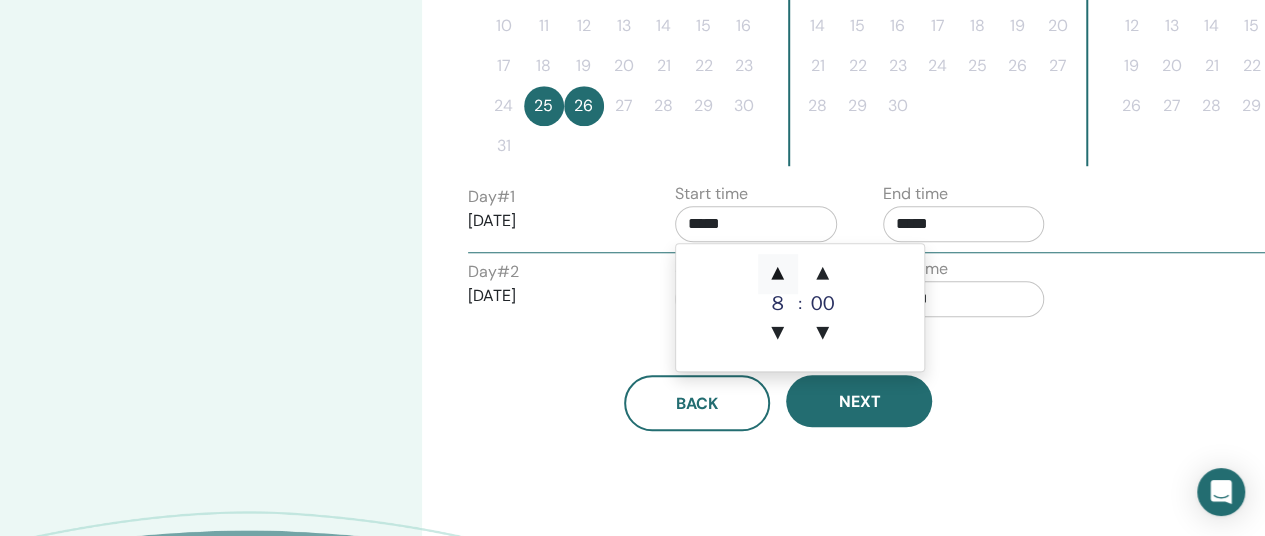 click on "▲" at bounding box center (778, 274) 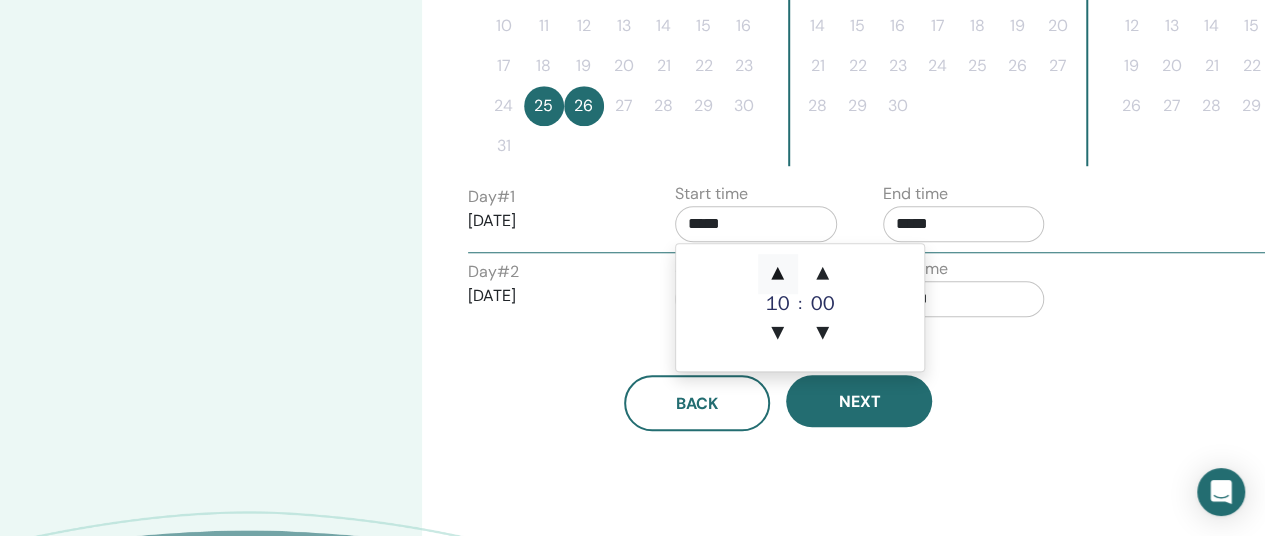 click on "▲" at bounding box center [778, 274] 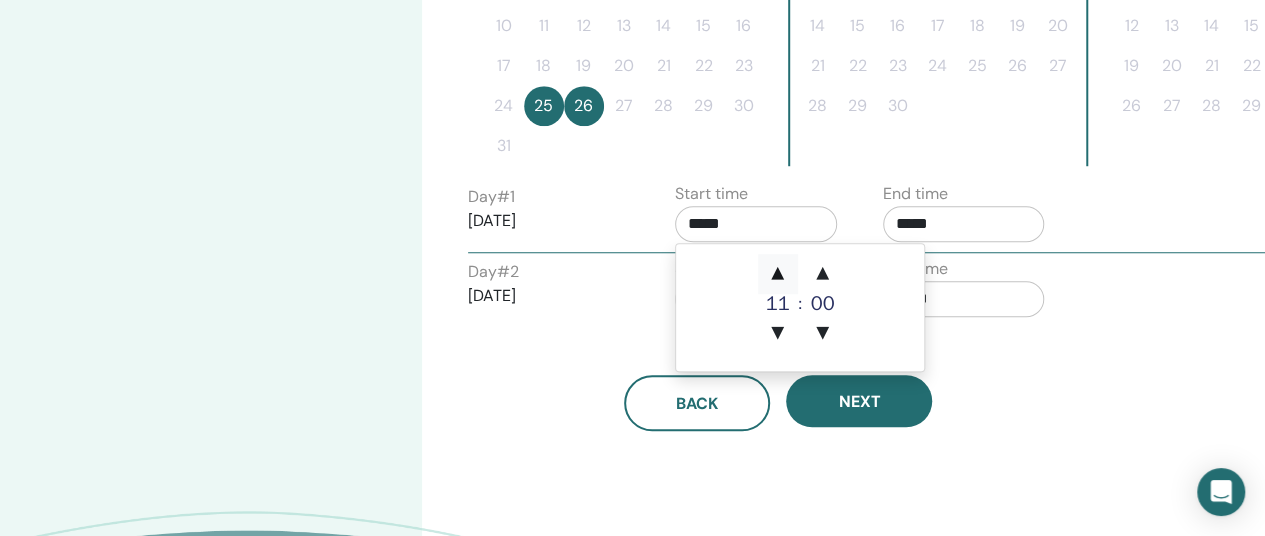 click on "▲" at bounding box center (778, 274) 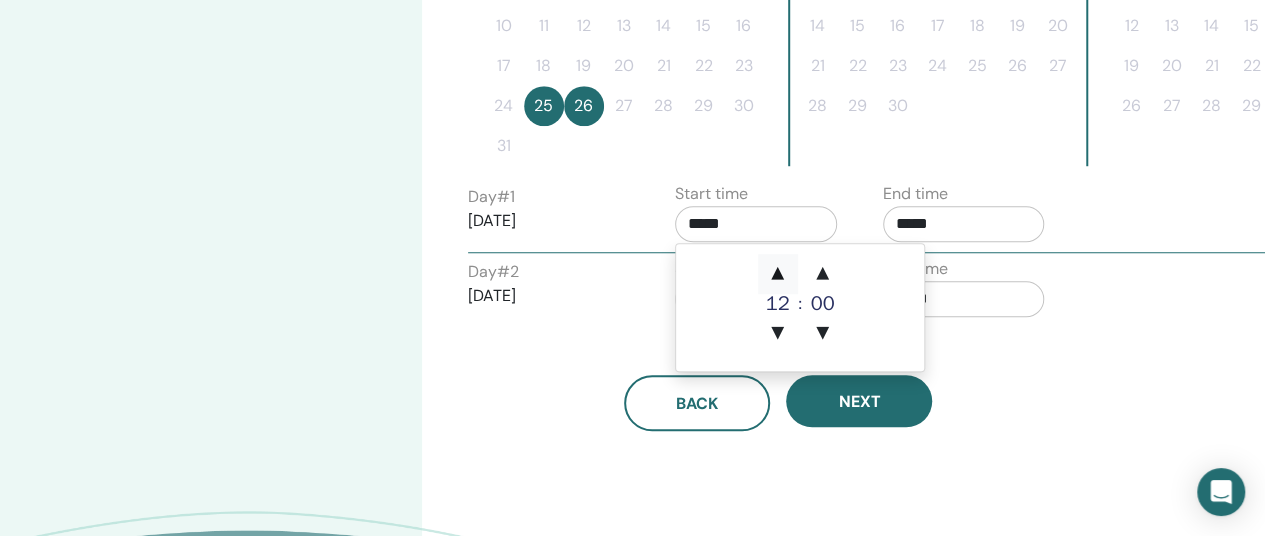 click on "▲" at bounding box center (778, 274) 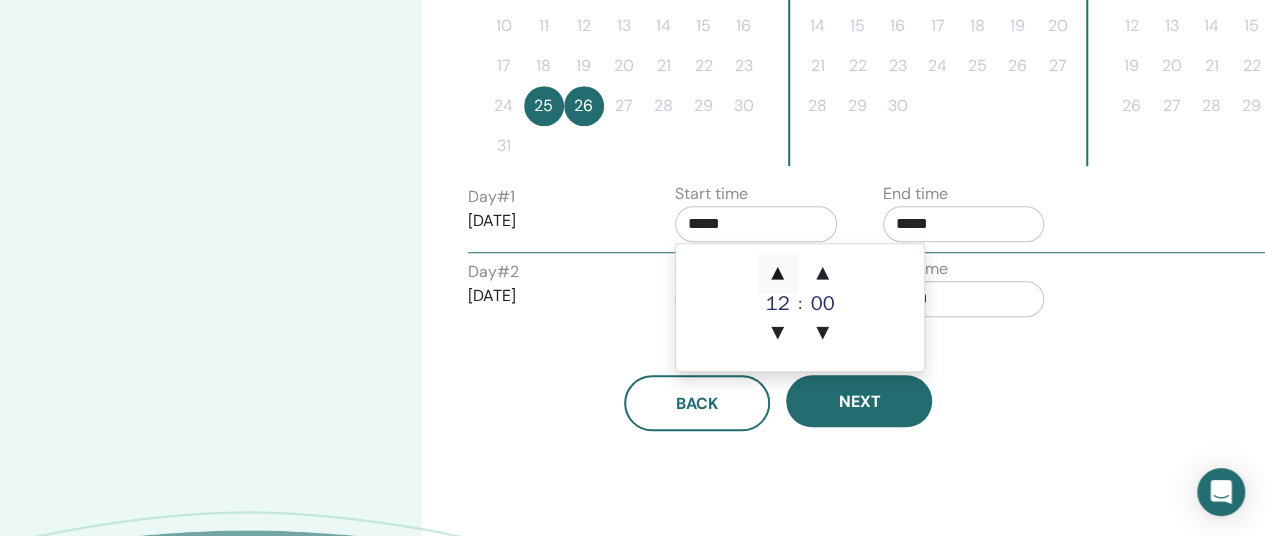 click on "▲" at bounding box center (778, 274) 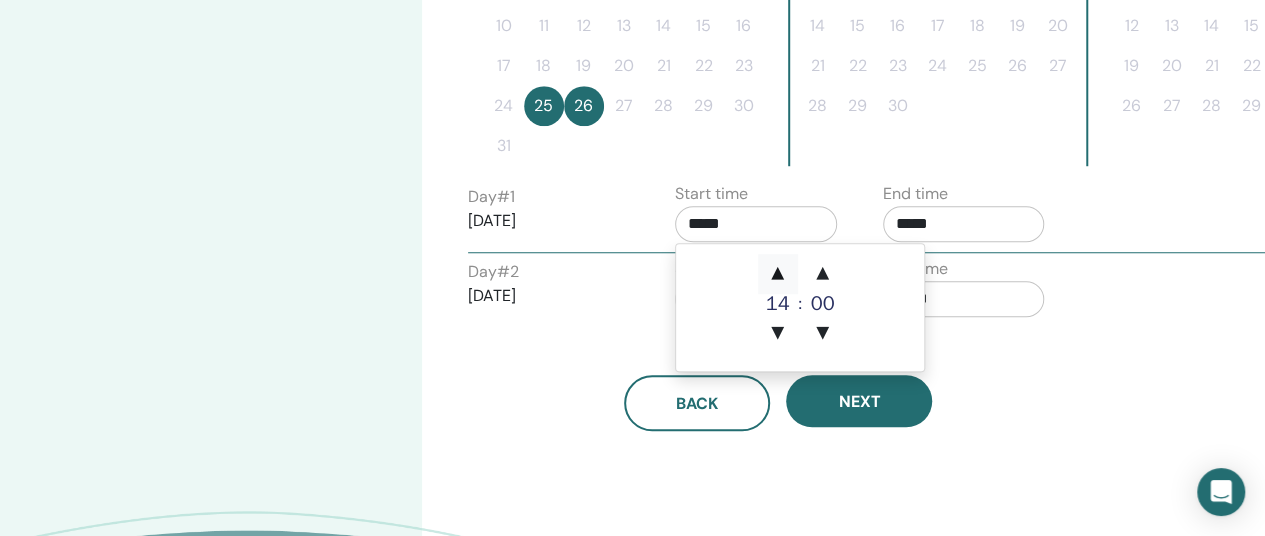 click on "▲" at bounding box center [778, 274] 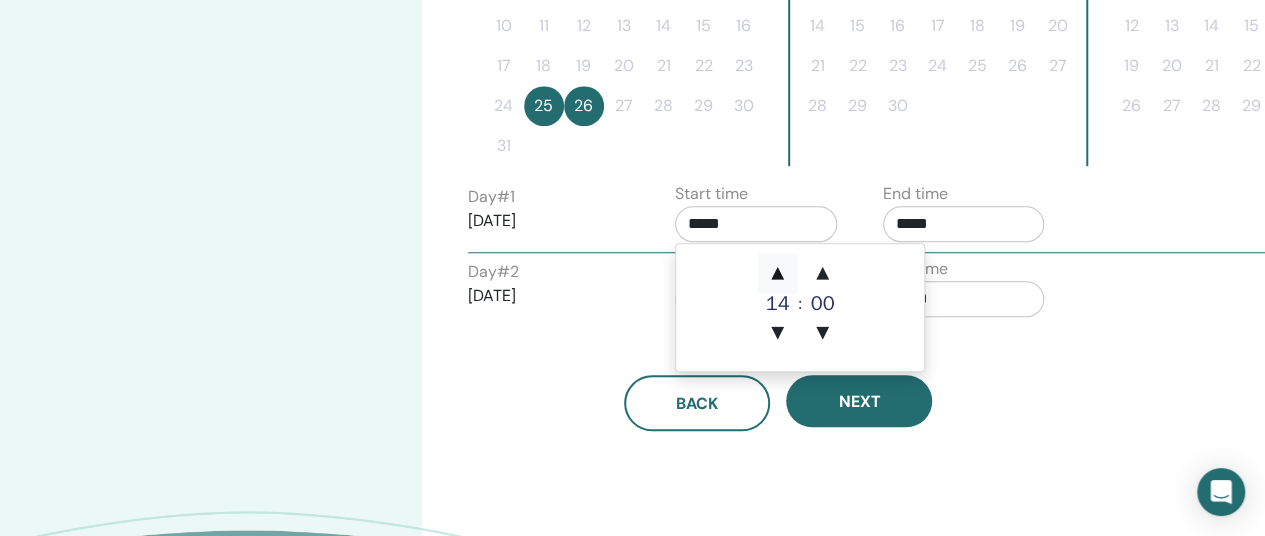 type on "*****" 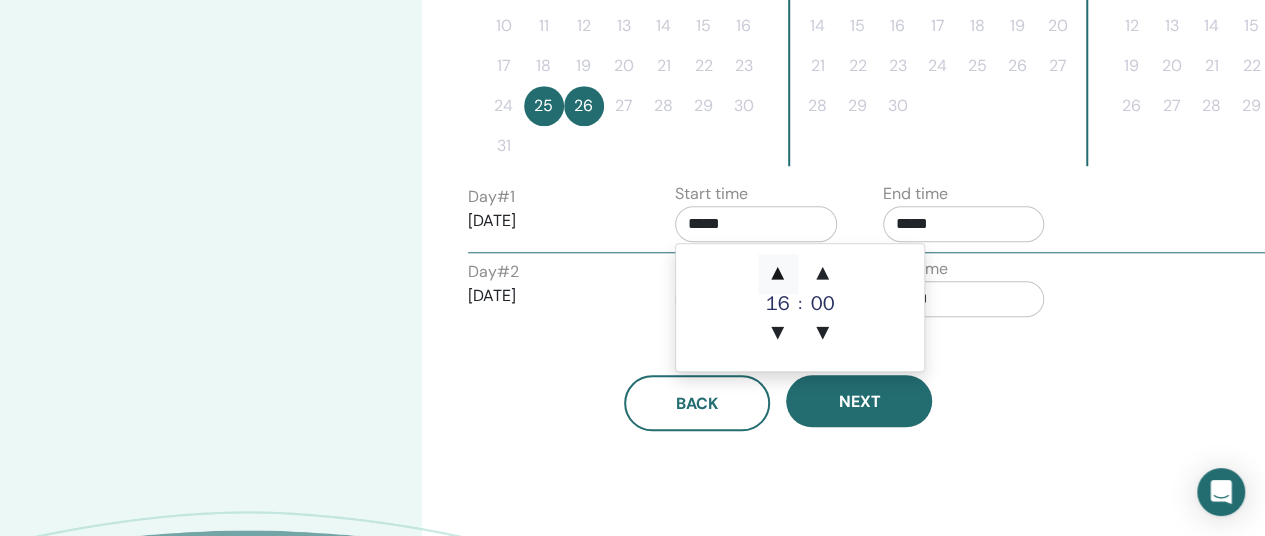 click on "▲" at bounding box center [778, 274] 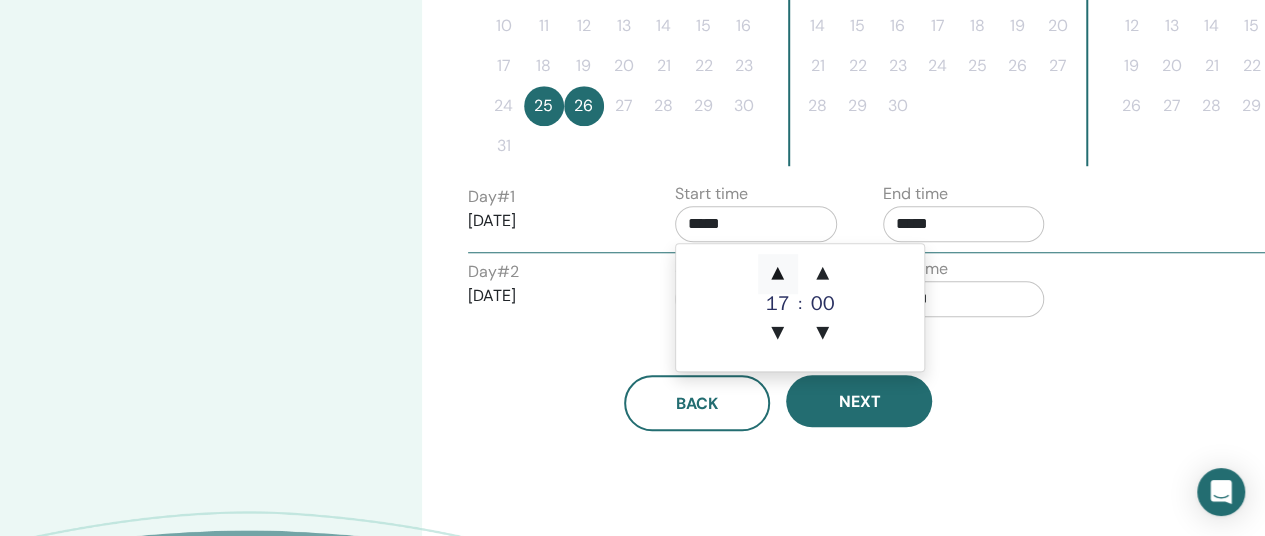 click on "▲" at bounding box center (778, 274) 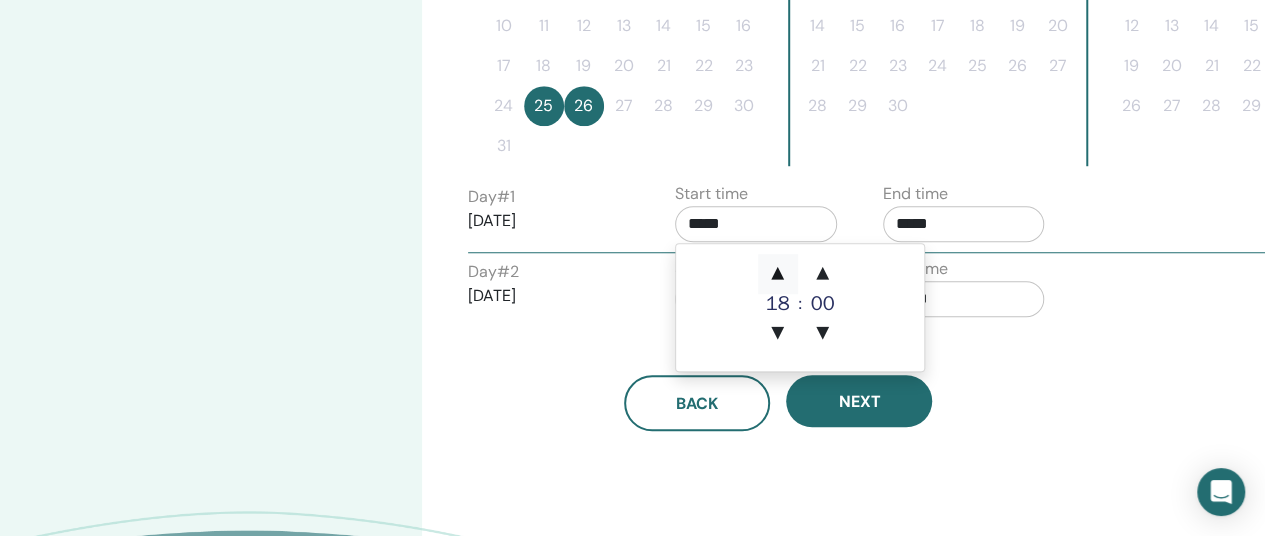 click on "▲" at bounding box center [778, 274] 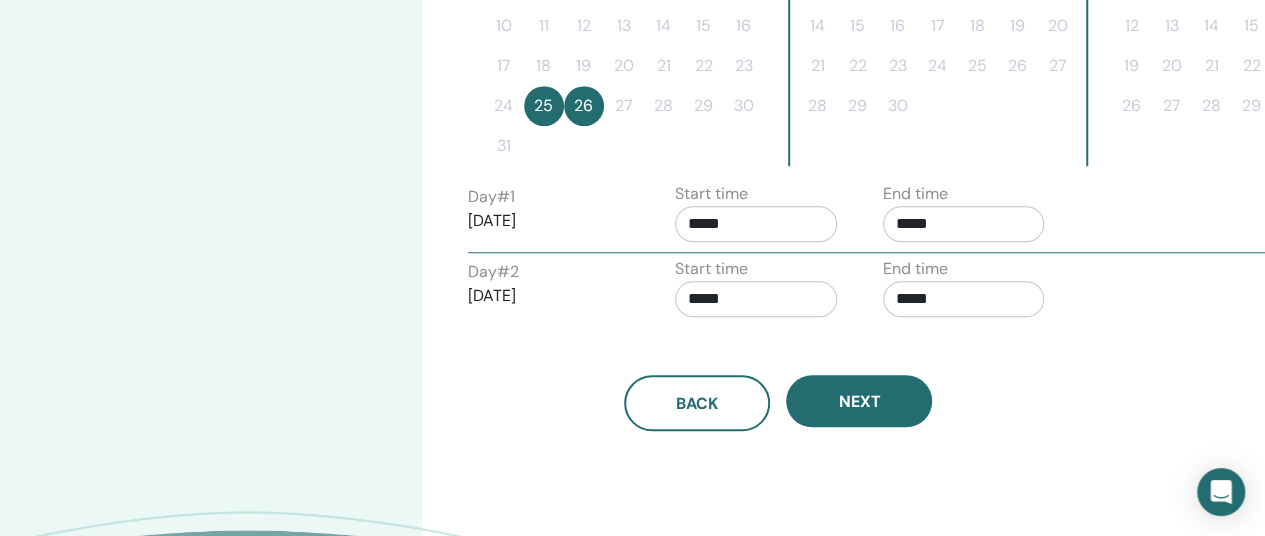 click on "End time *****" at bounding box center [972, 217] 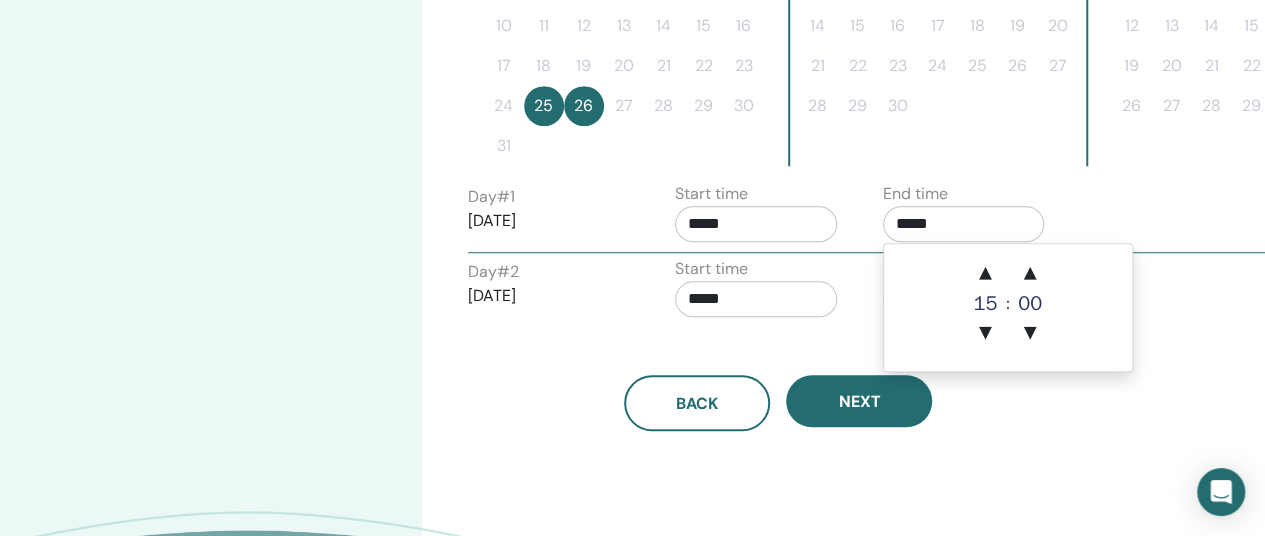 click on "*****" at bounding box center [964, 224] 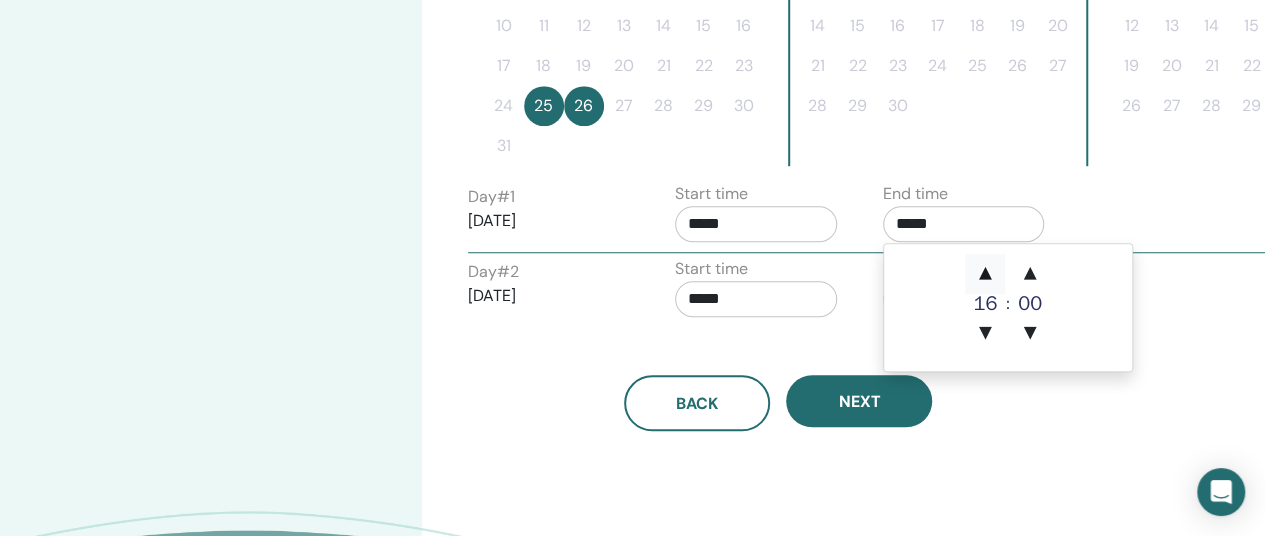 click on "▲" at bounding box center [985, 274] 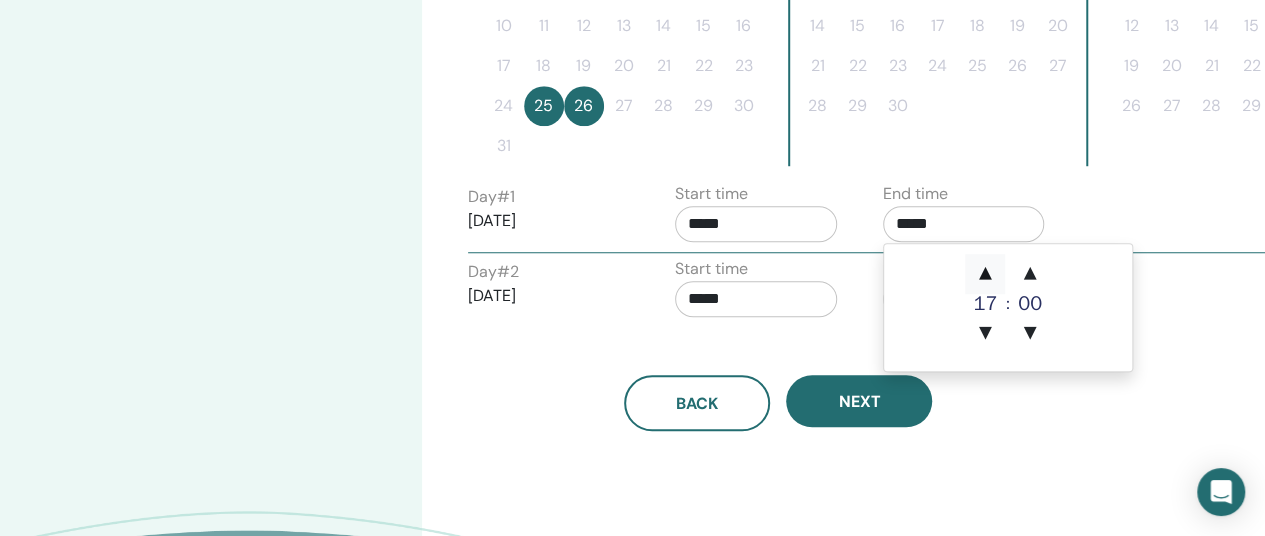 click on "▲" at bounding box center [985, 274] 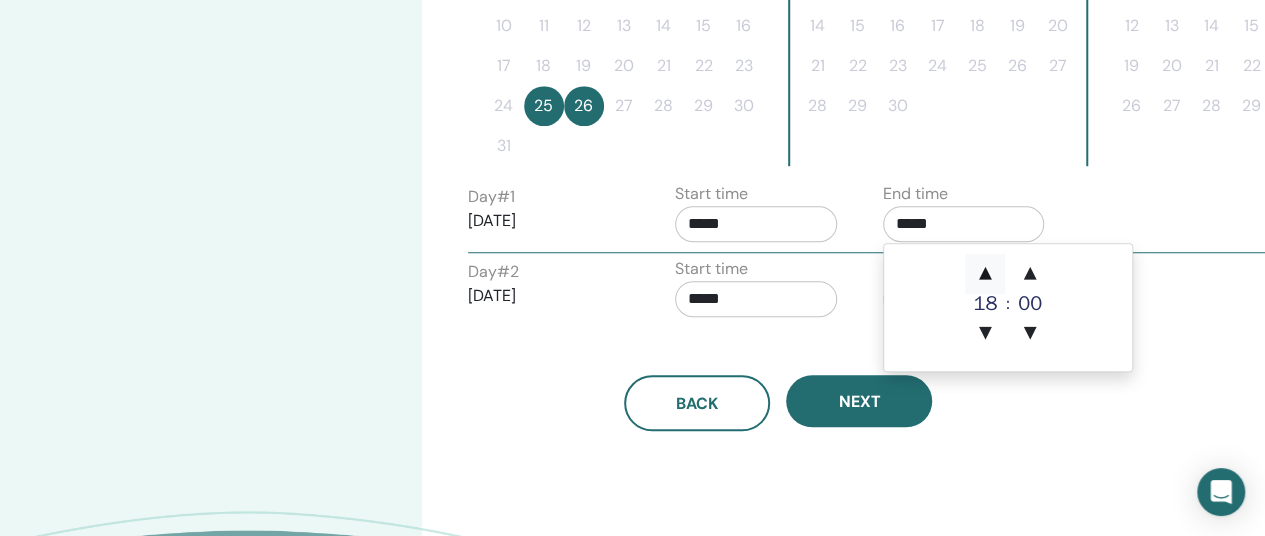 click on "▲" at bounding box center (985, 274) 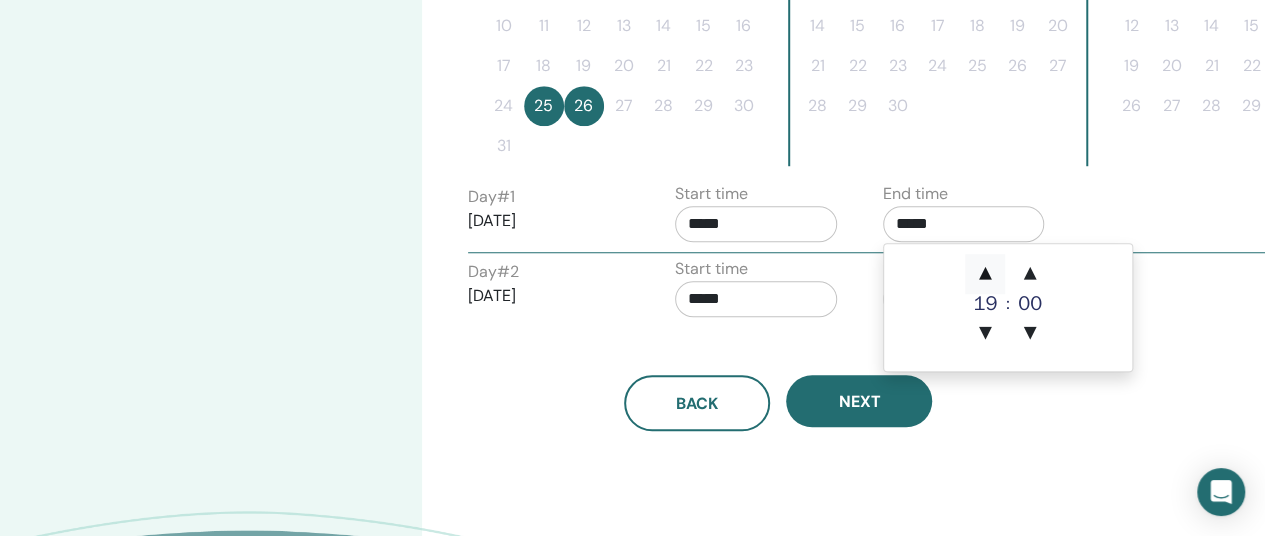 click on "▲" at bounding box center [985, 274] 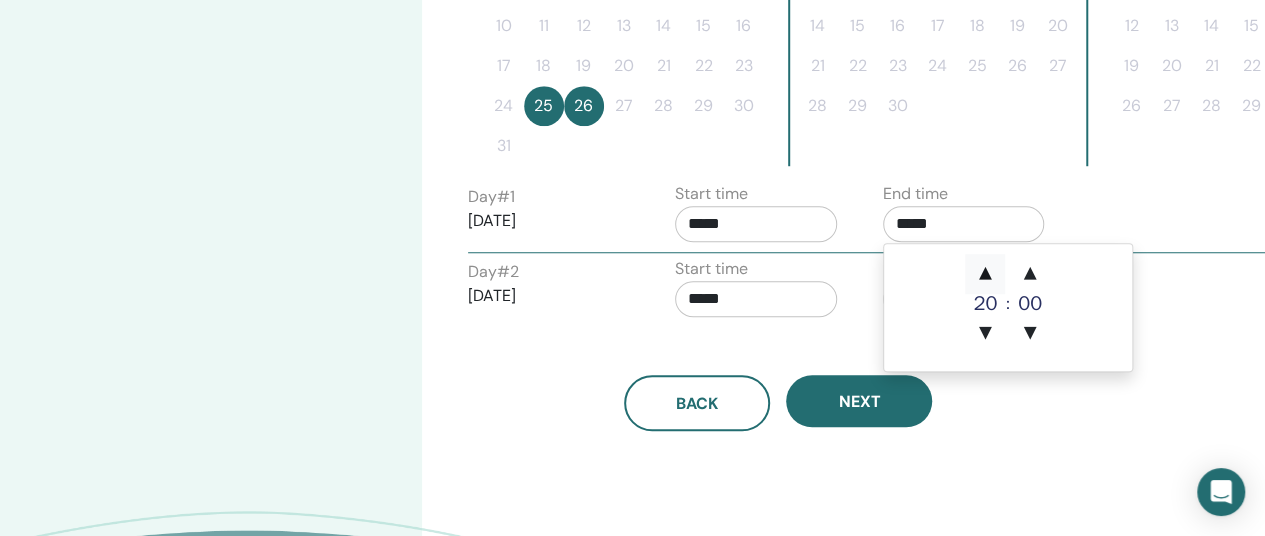 click on "▲" at bounding box center [985, 274] 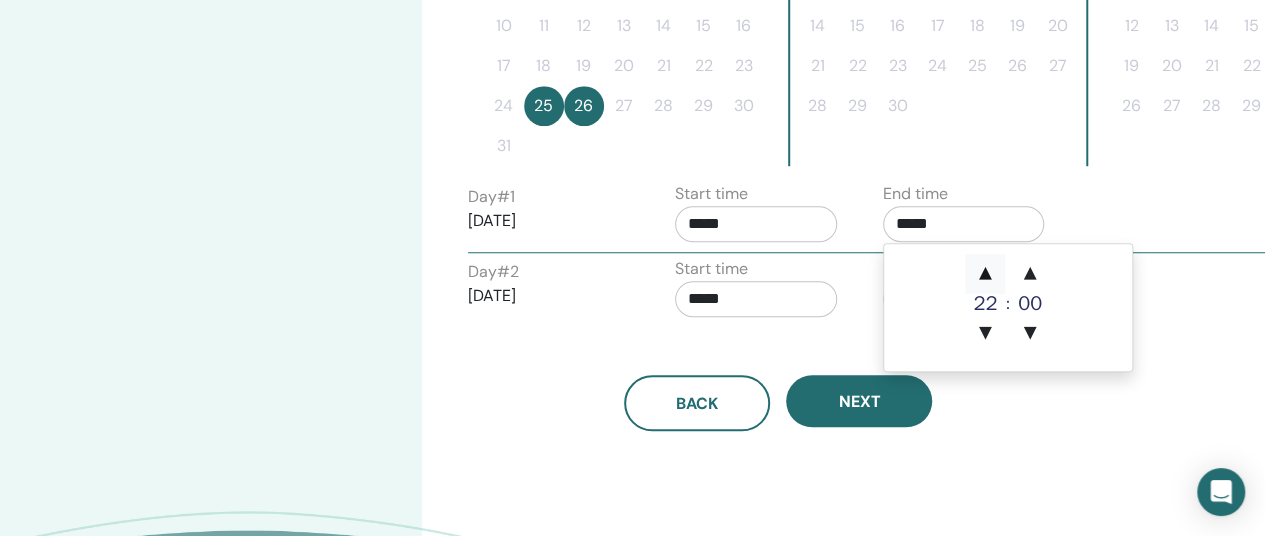 click on "▲" at bounding box center (985, 274) 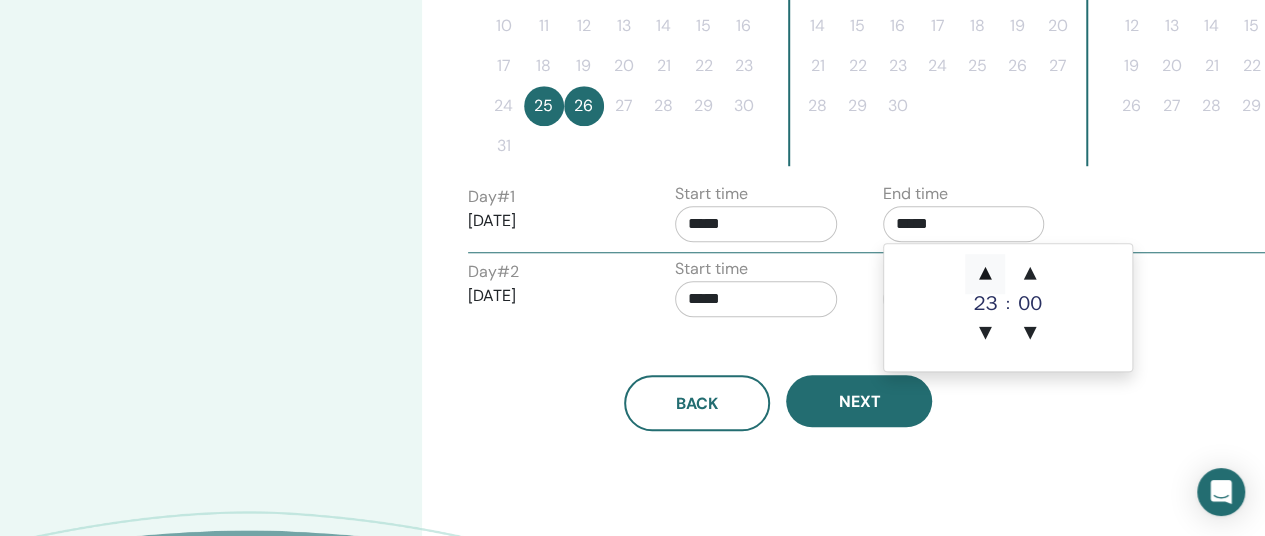 click on "▲" at bounding box center (985, 274) 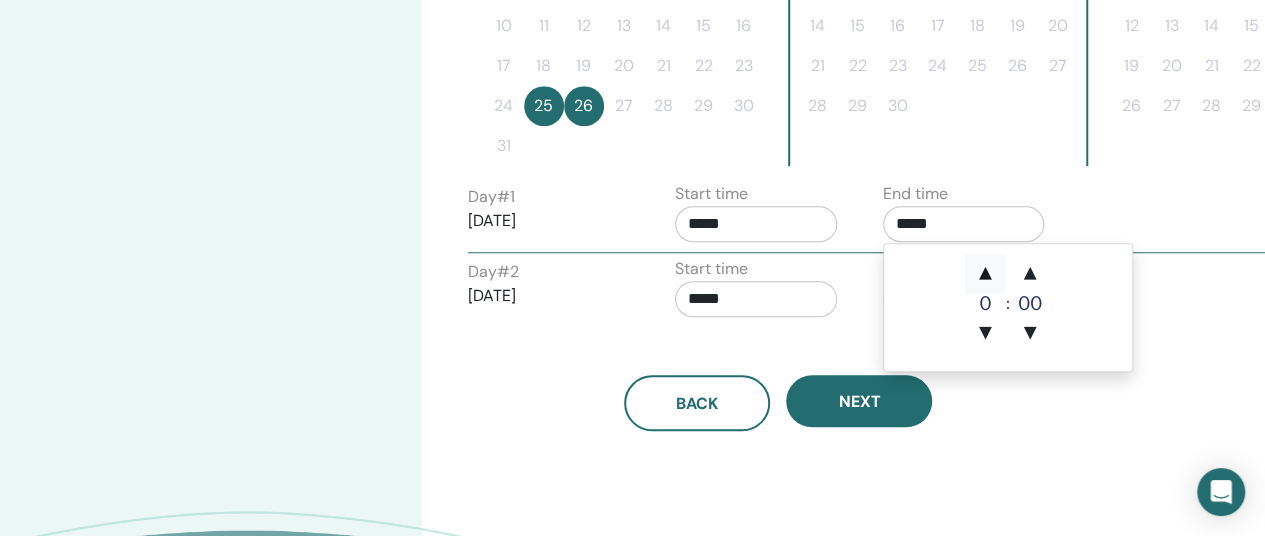 click on "▲" at bounding box center [985, 274] 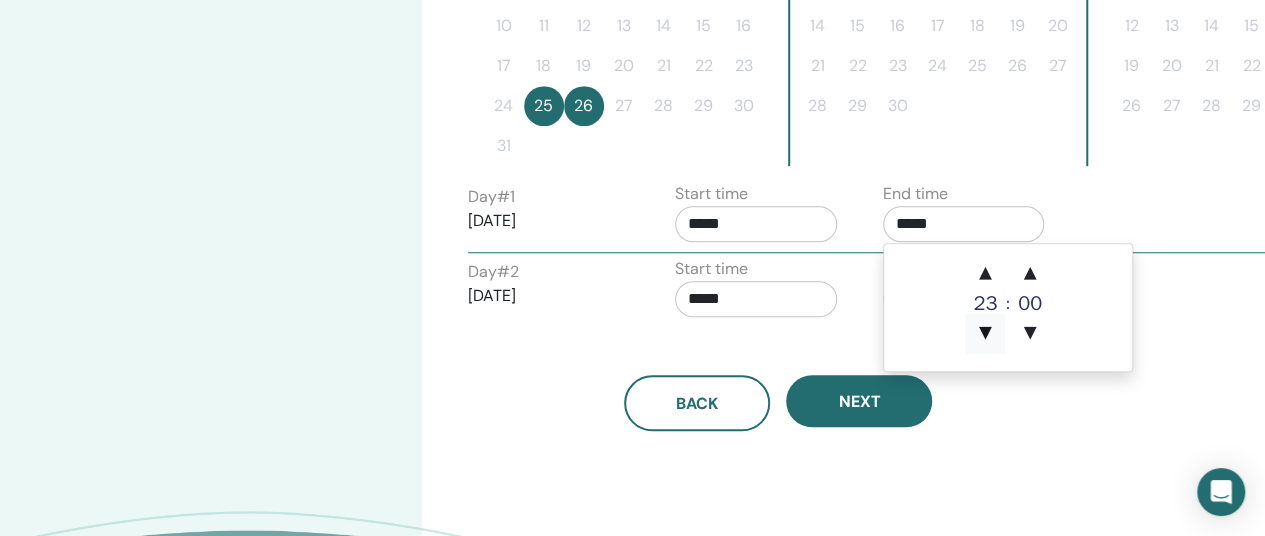 click on "▼" at bounding box center [985, 334] 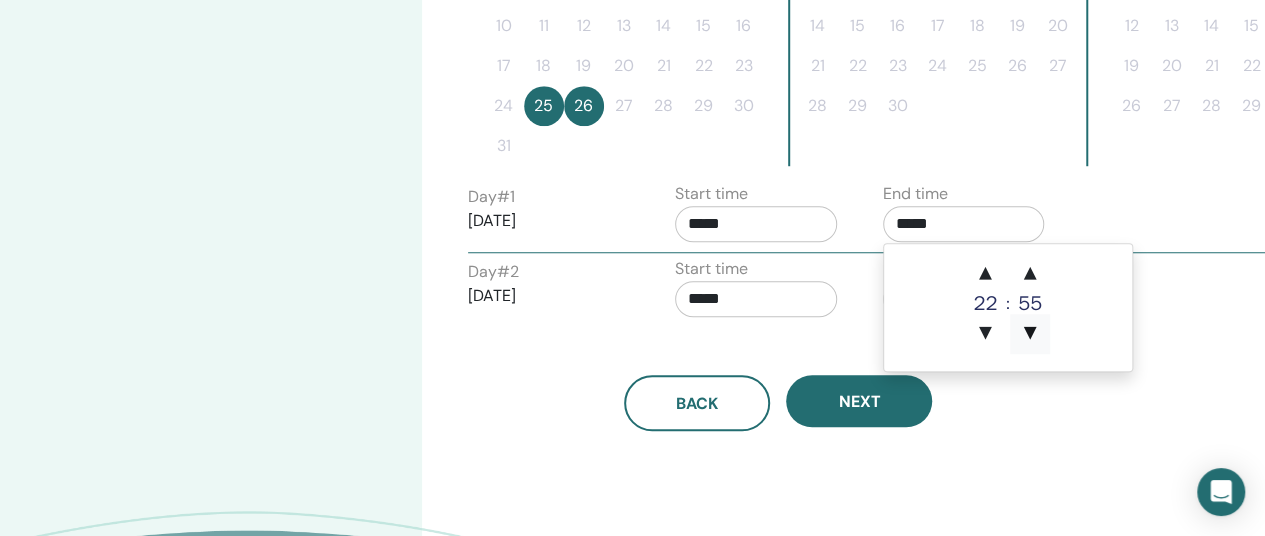 click on "▼" at bounding box center (1030, 334) 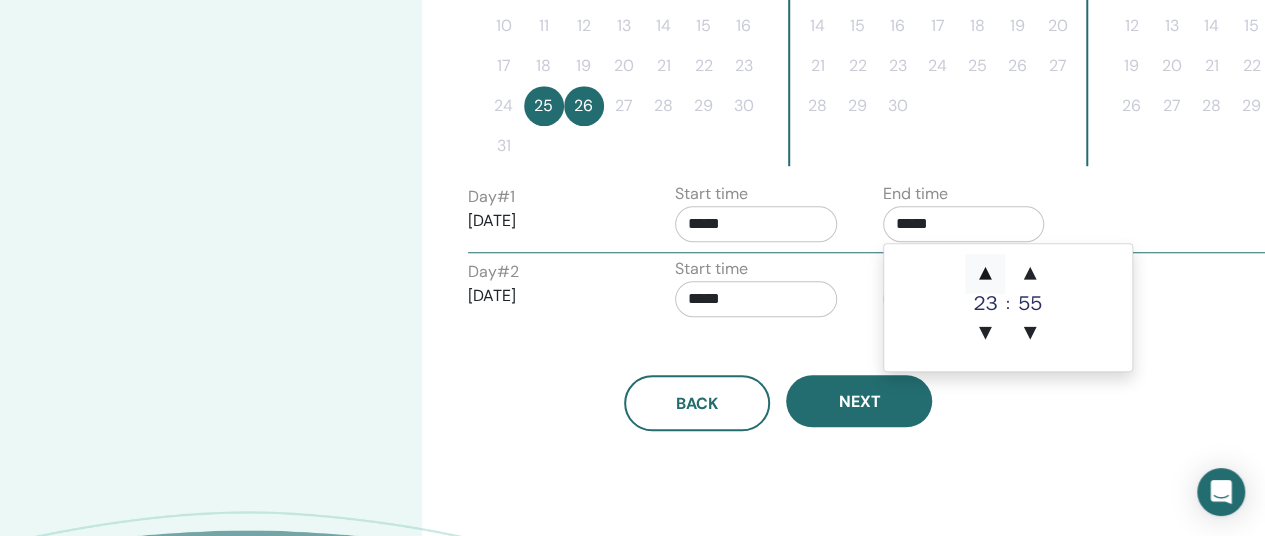 click on "▲" at bounding box center [985, 274] 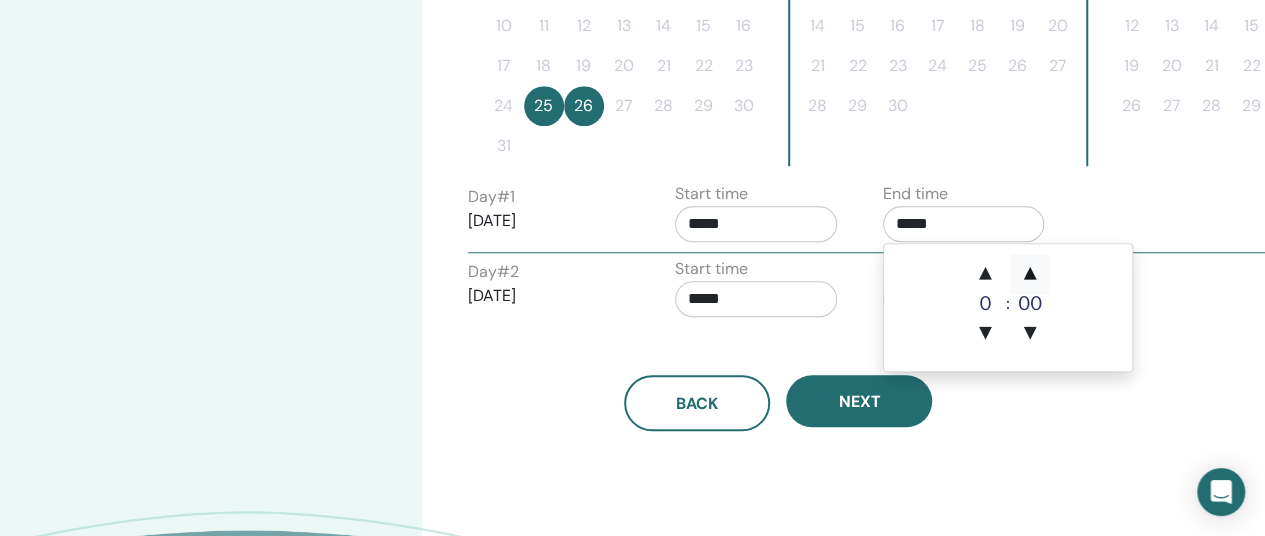 click on "▲" at bounding box center [1030, 274] 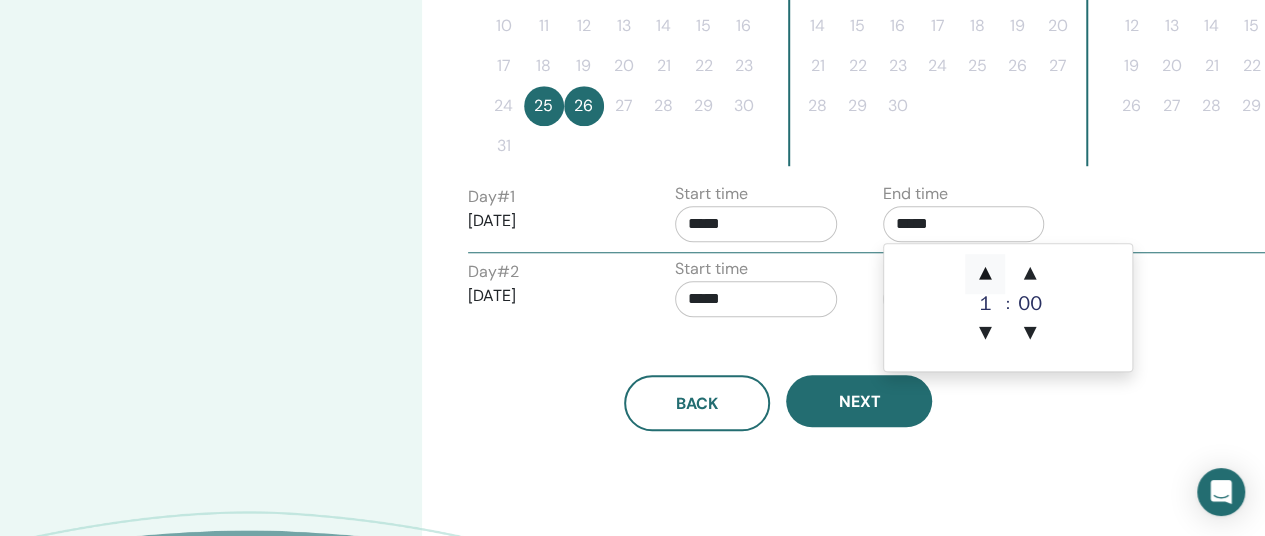 click on "▲" at bounding box center (985, 274) 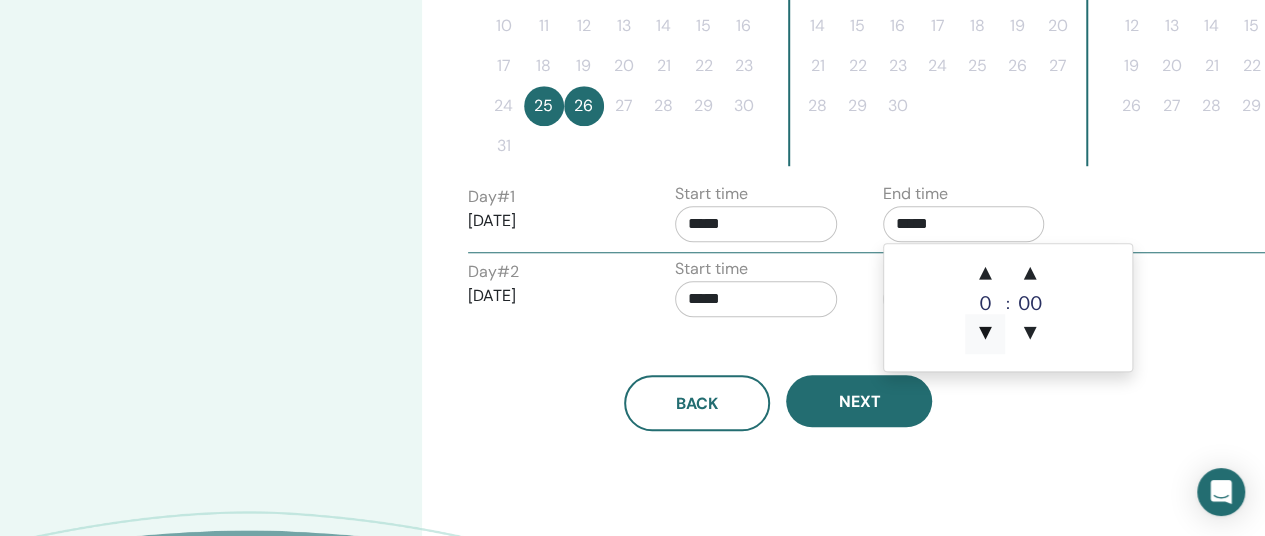 click on "▼" at bounding box center (985, 334) 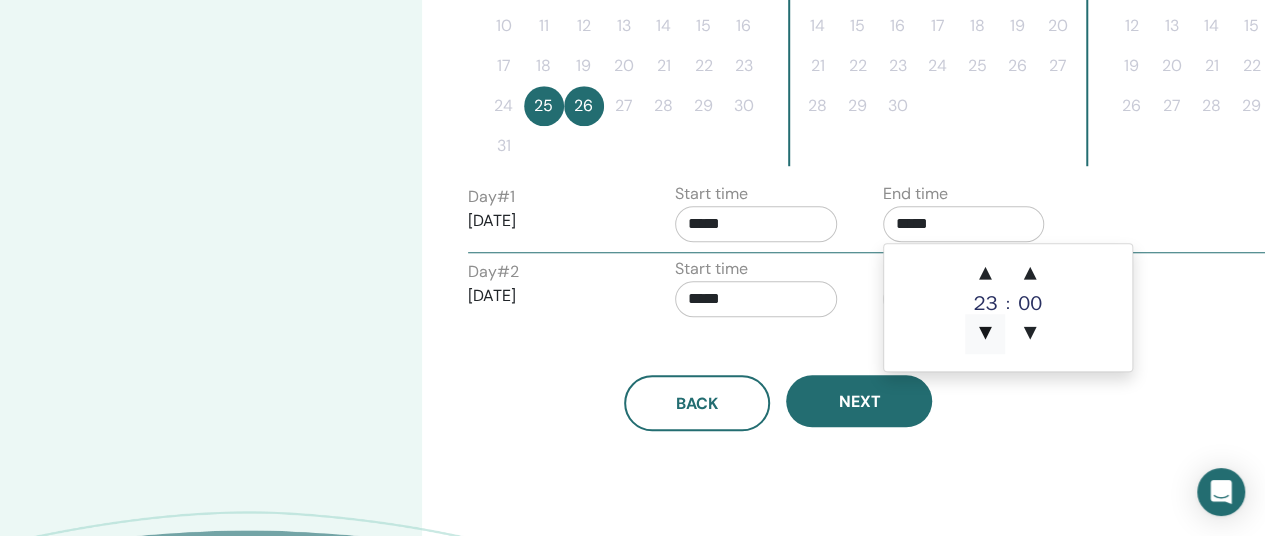 click on "▼" at bounding box center (985, 334) 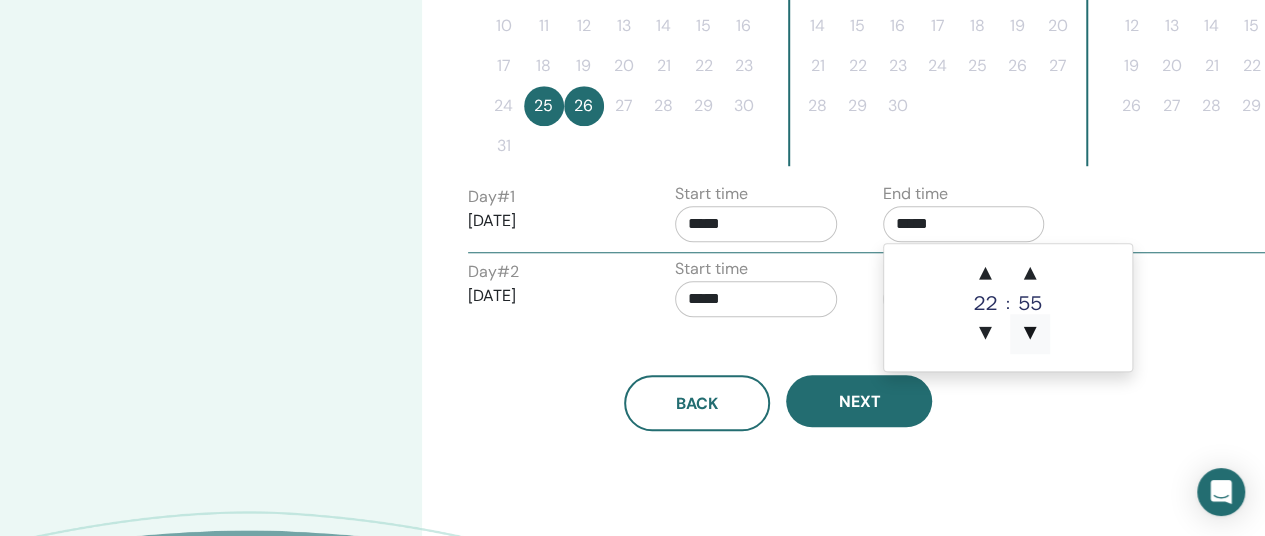 click on "▼" at bounding box center (1030, 334) 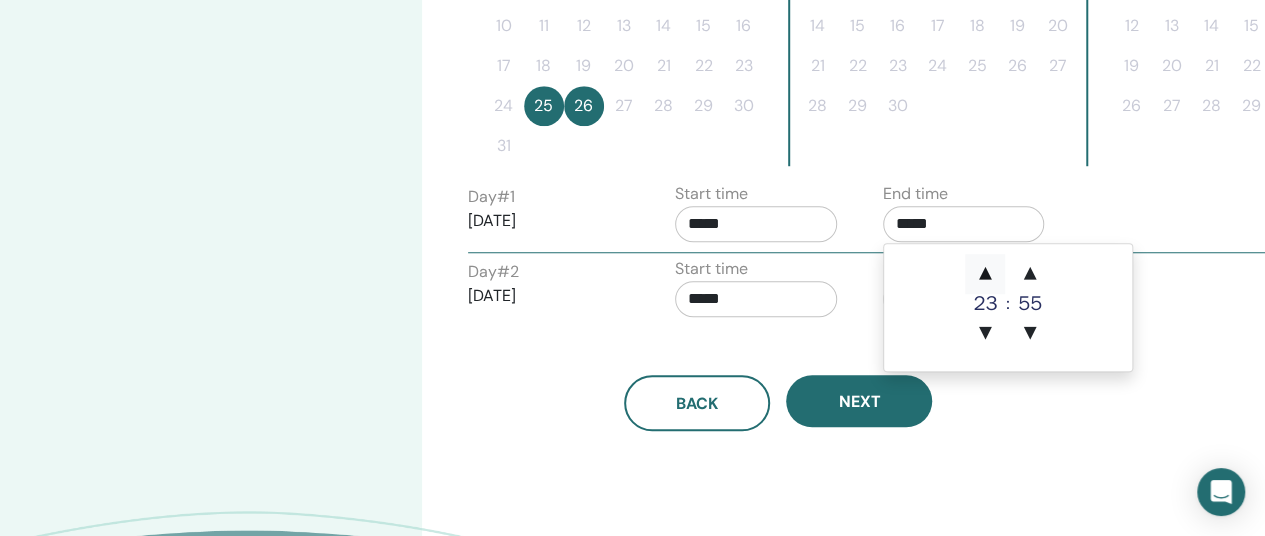 click on "▲" at bounding box center [985, 274] 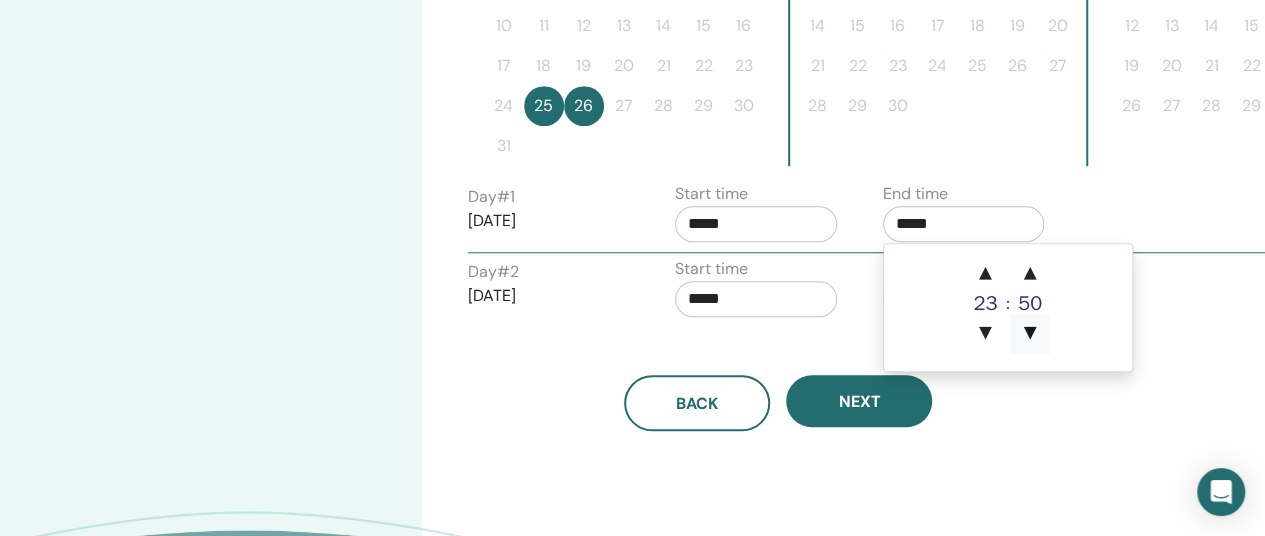click on "▼" at bounding box center (1030, 334) 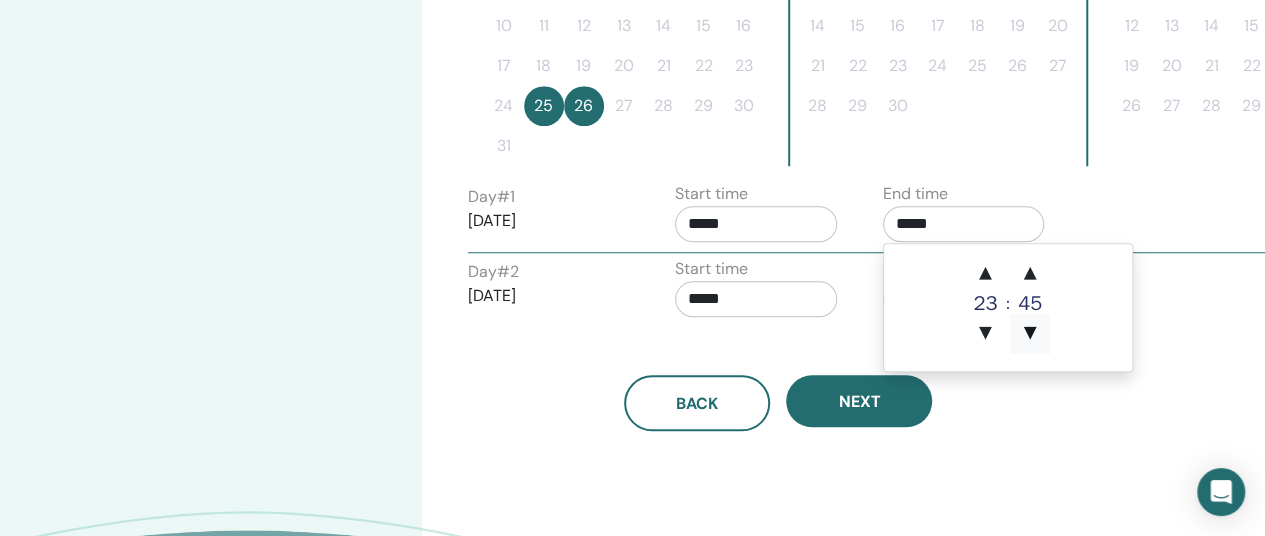 click on "▼" at bounding box center [1030, 334] 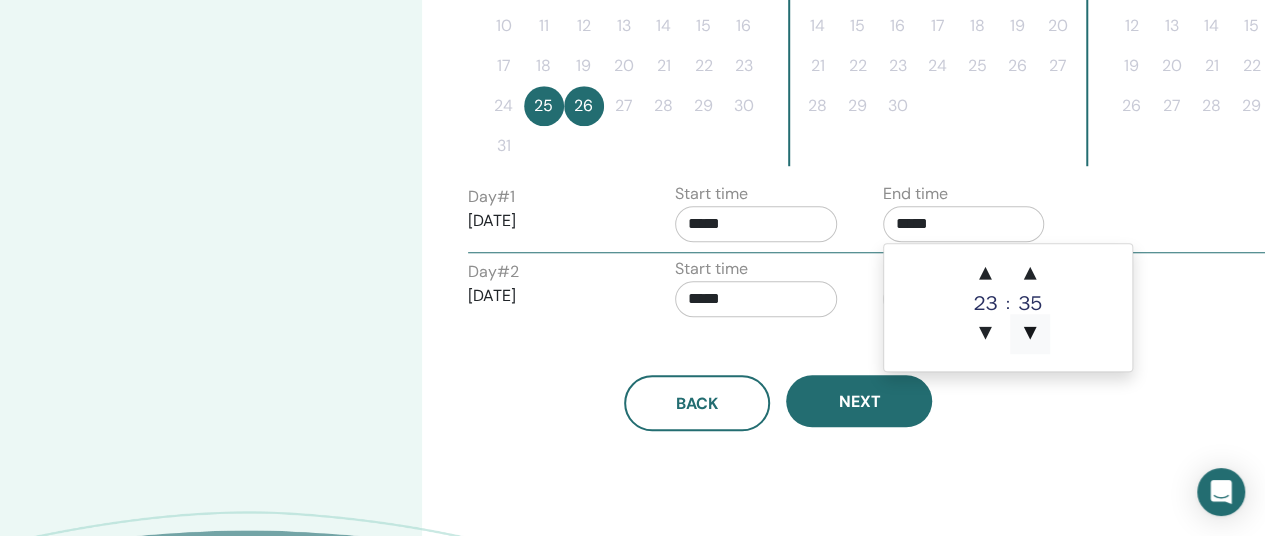 click on "▼" at bounding box center [1030, 334] 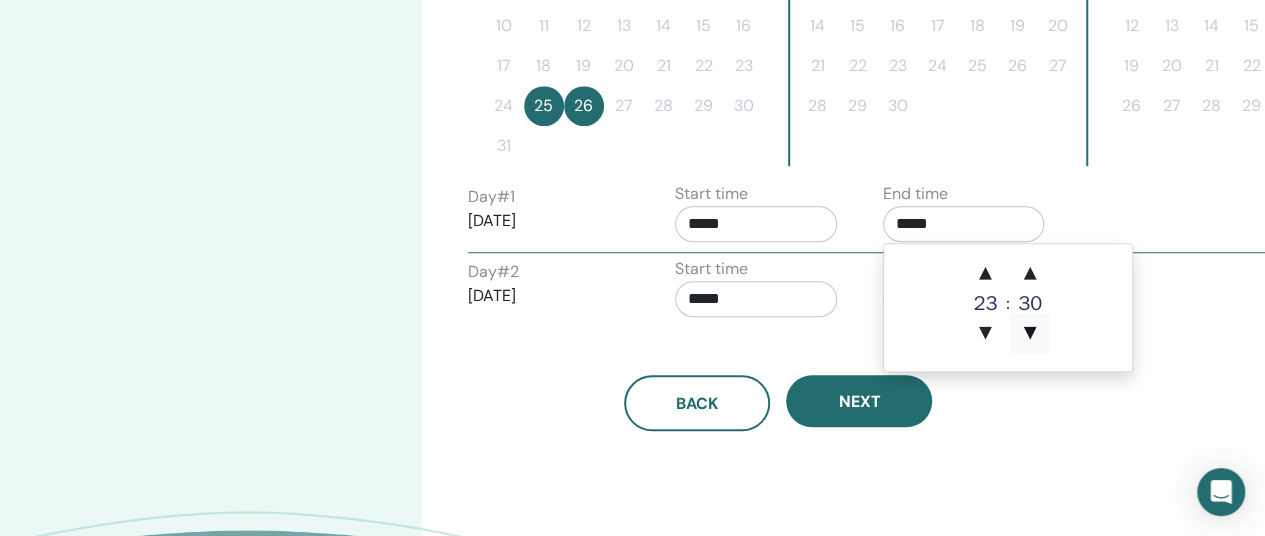click on "▼" at bounding box center (1030, 334) 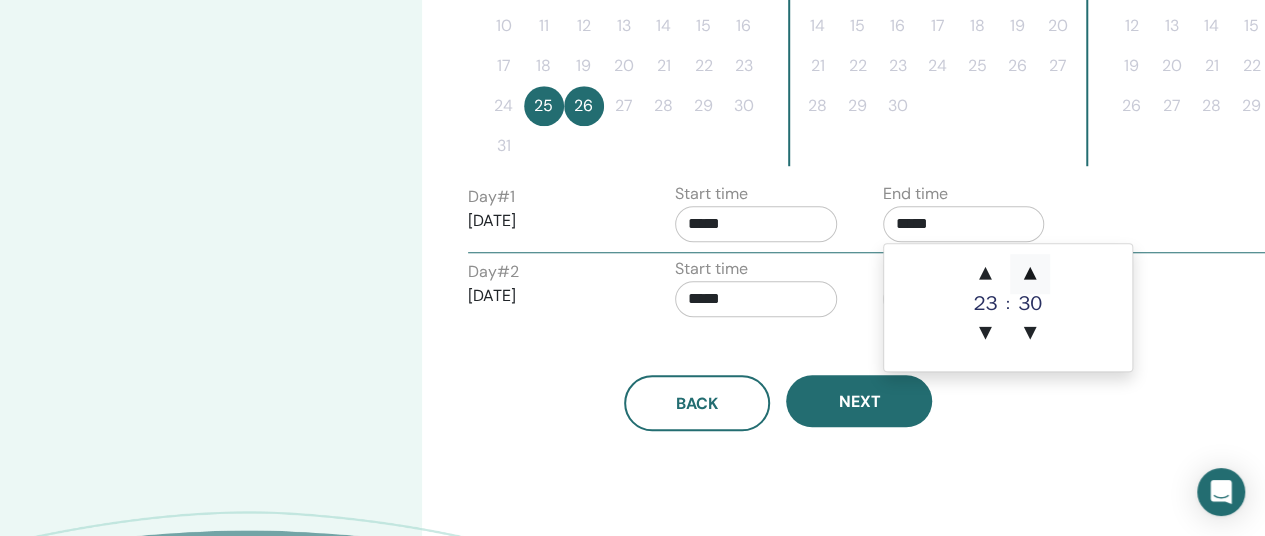 click on "▲" at bounding box center (1030, 274) 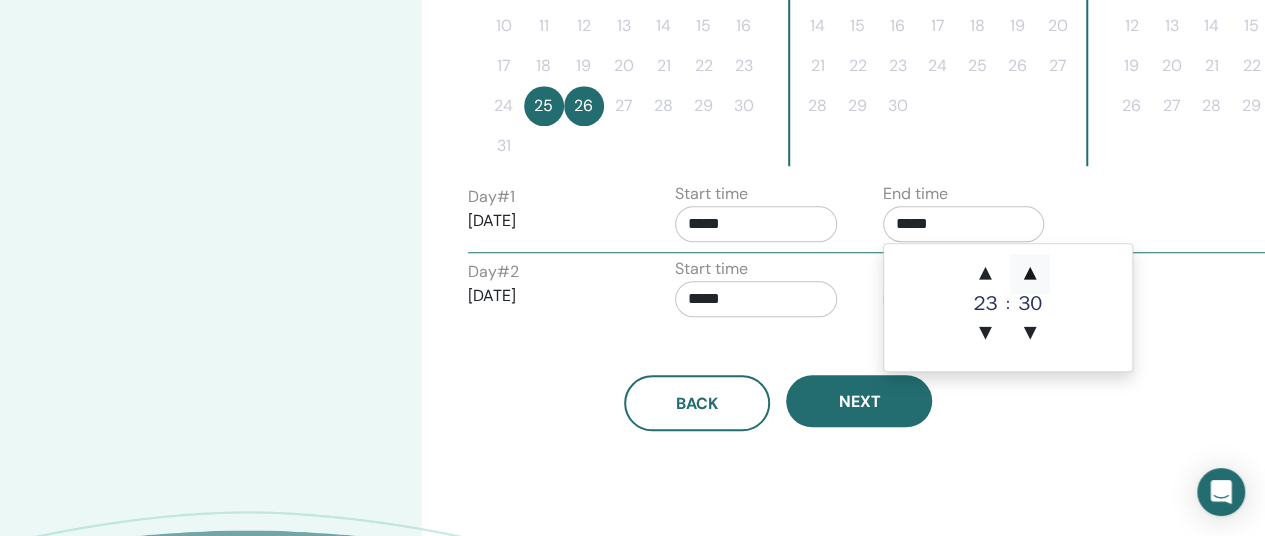 type on "*****" 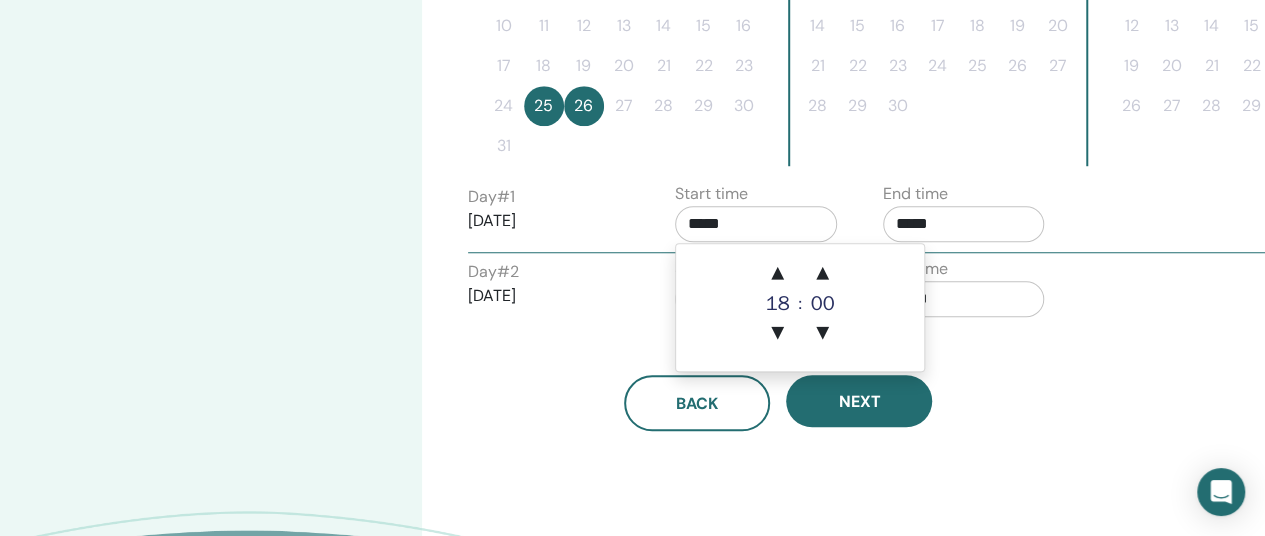 click on "*****" at bounding box center (756, 224) 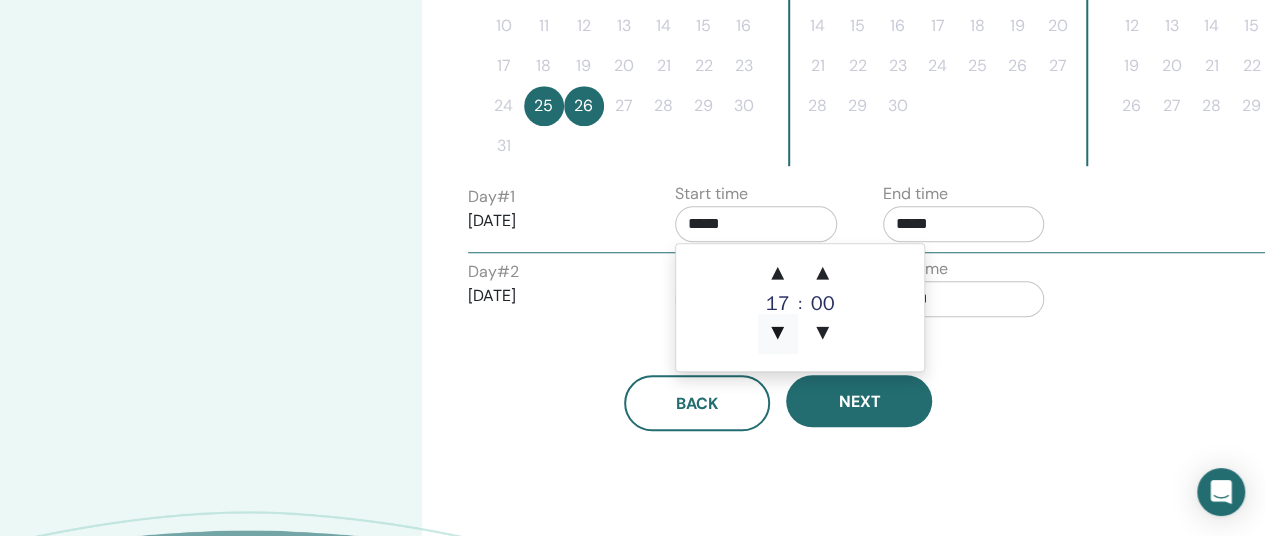 click on "▼" at bounding box center (778, 334) 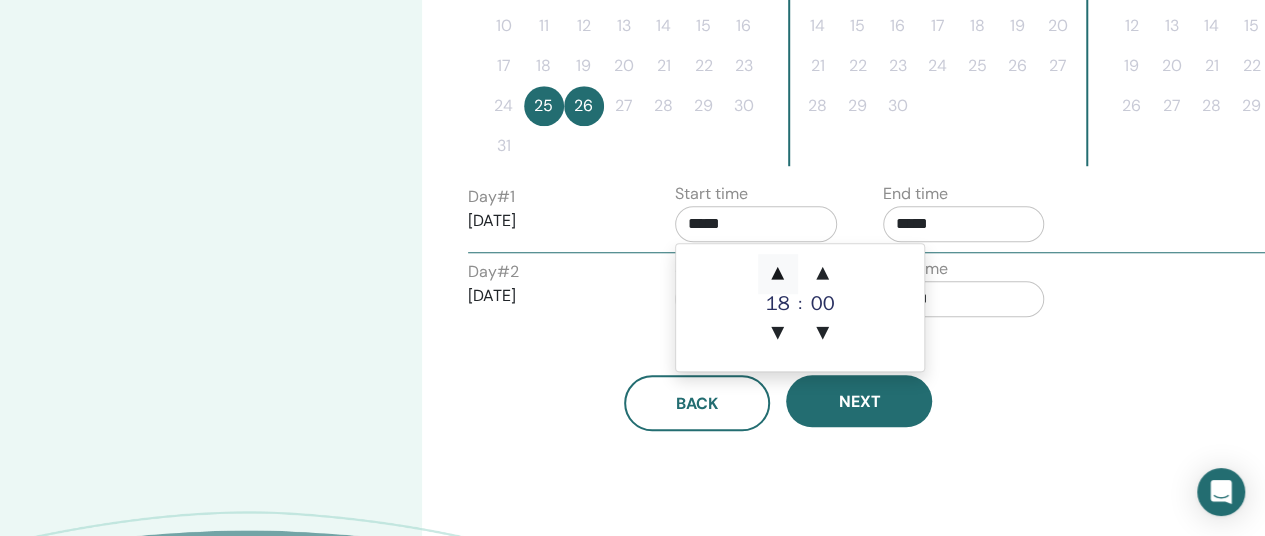 click on "▲" at bounding box center (778, 274) 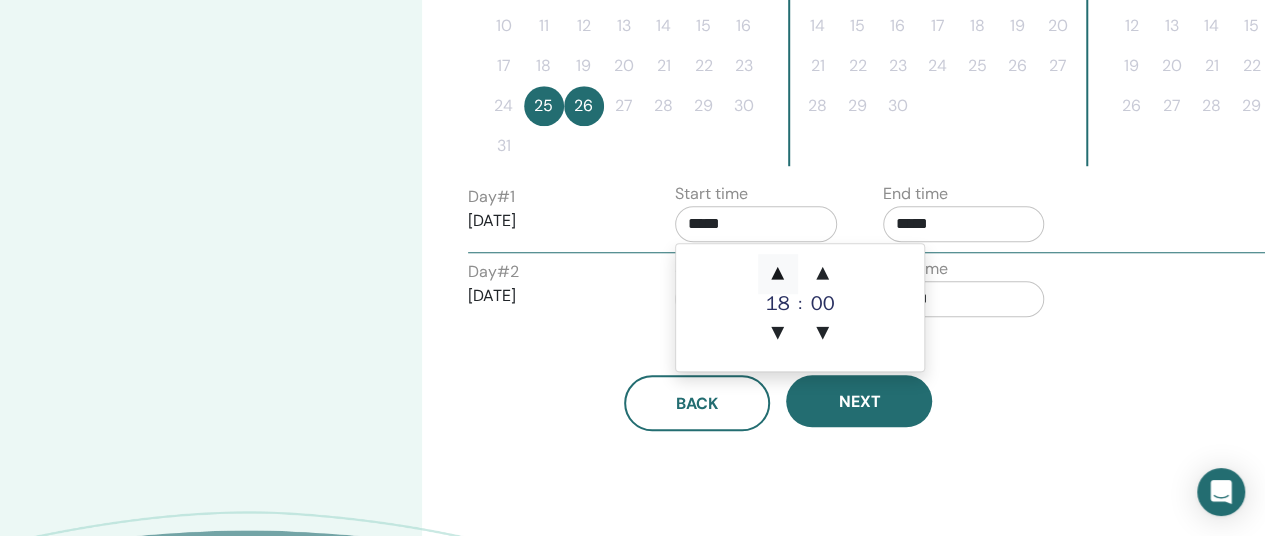 type on "*****" 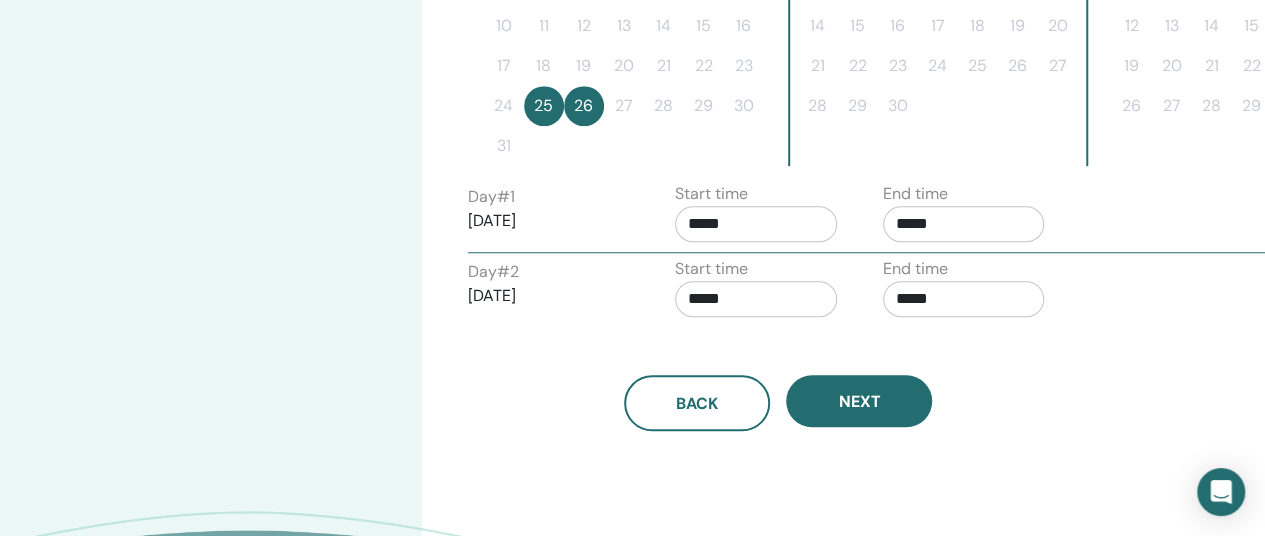 click on "Day  # 1 2025/08/25" at bounding box center [557, 217] 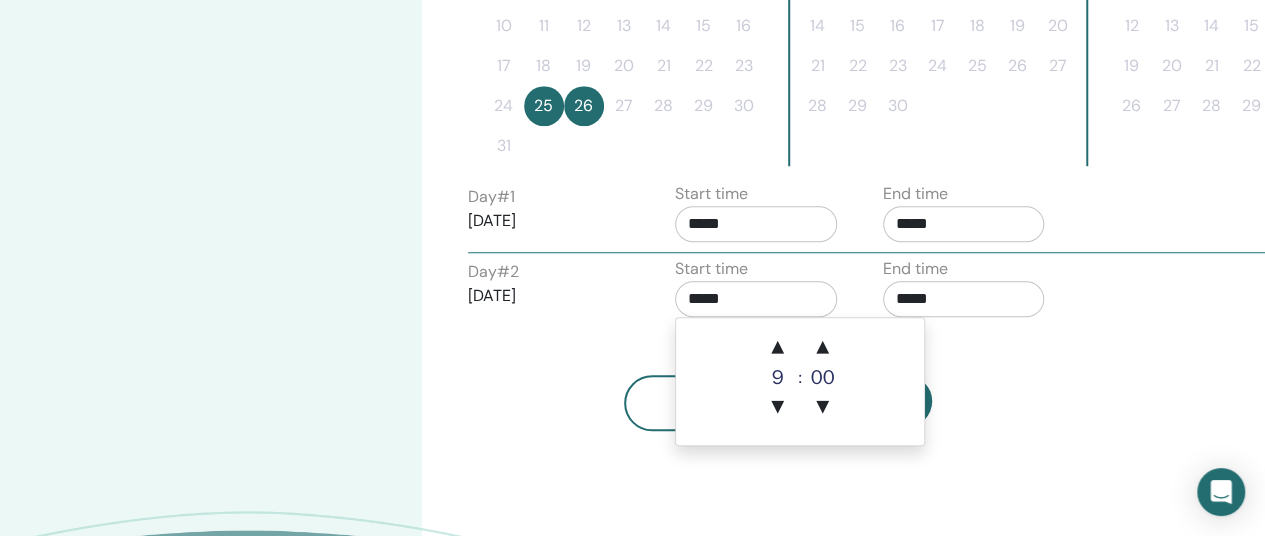 click on "*****" at bounding box center (756, 299) 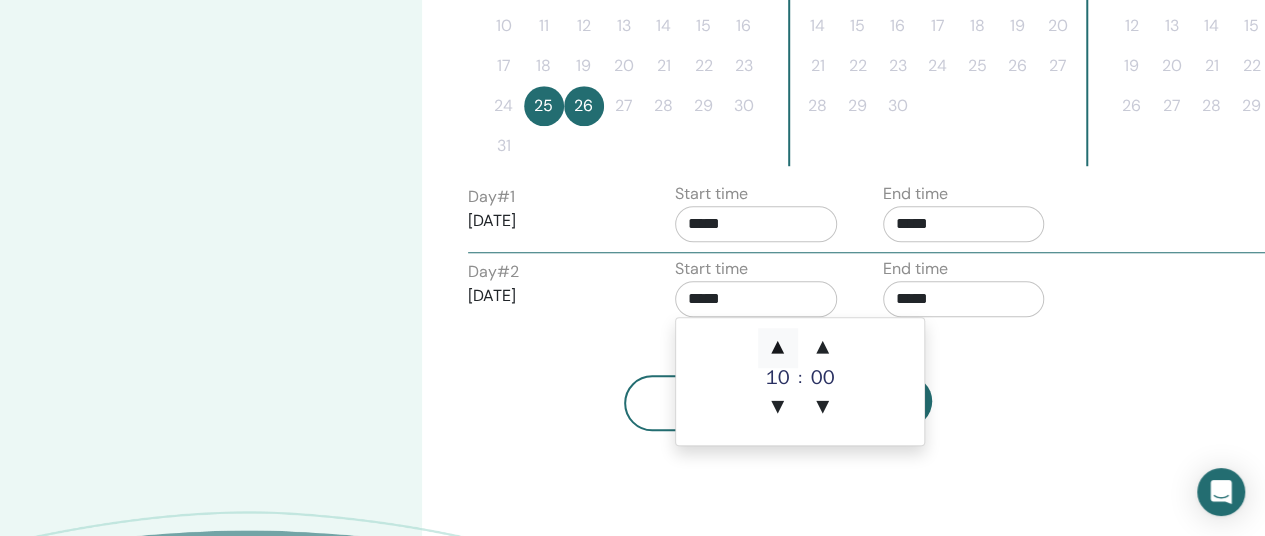 click on "▲" at bounding box center [778, 348] 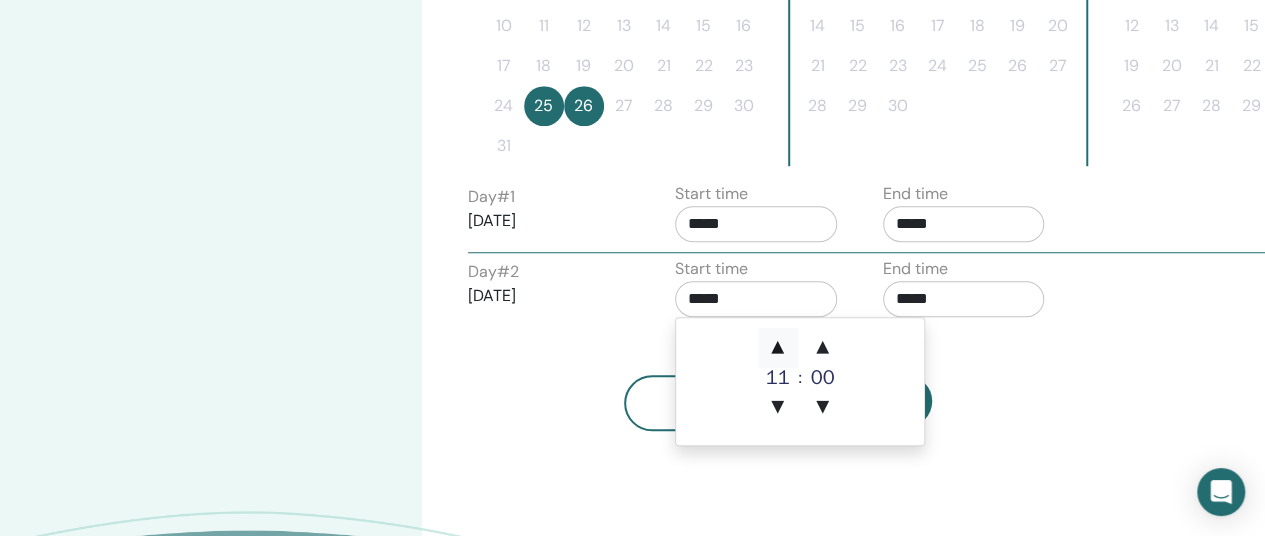 click on "▲" at bounding box center (778, 348) 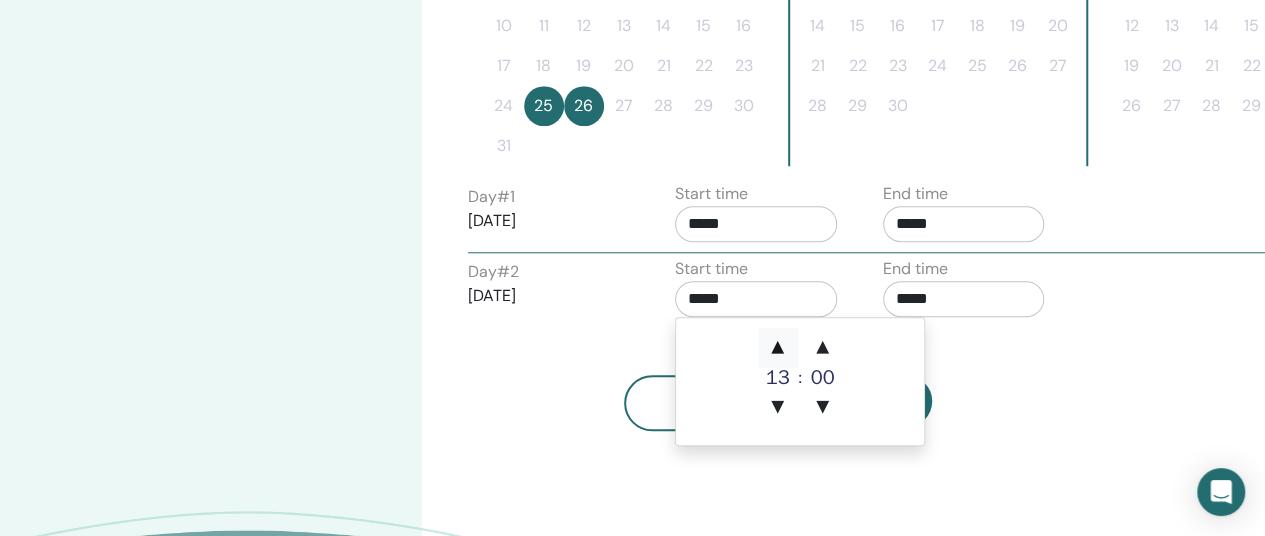 click on "▲" at bounding box center [778, 348] 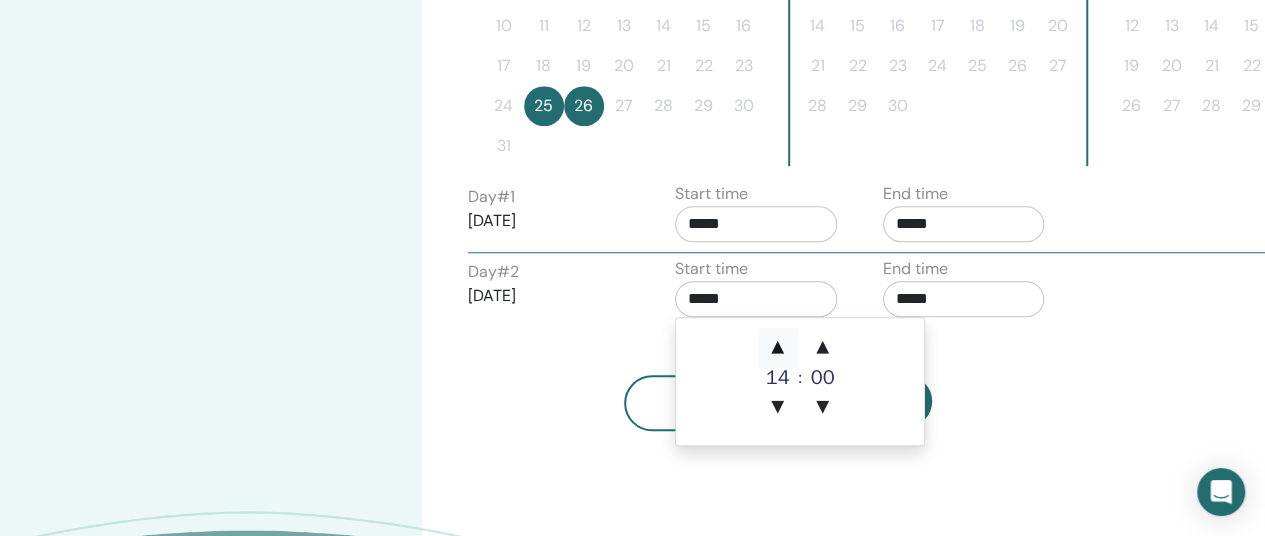 click on "▲" at bounding box center [778, 348] 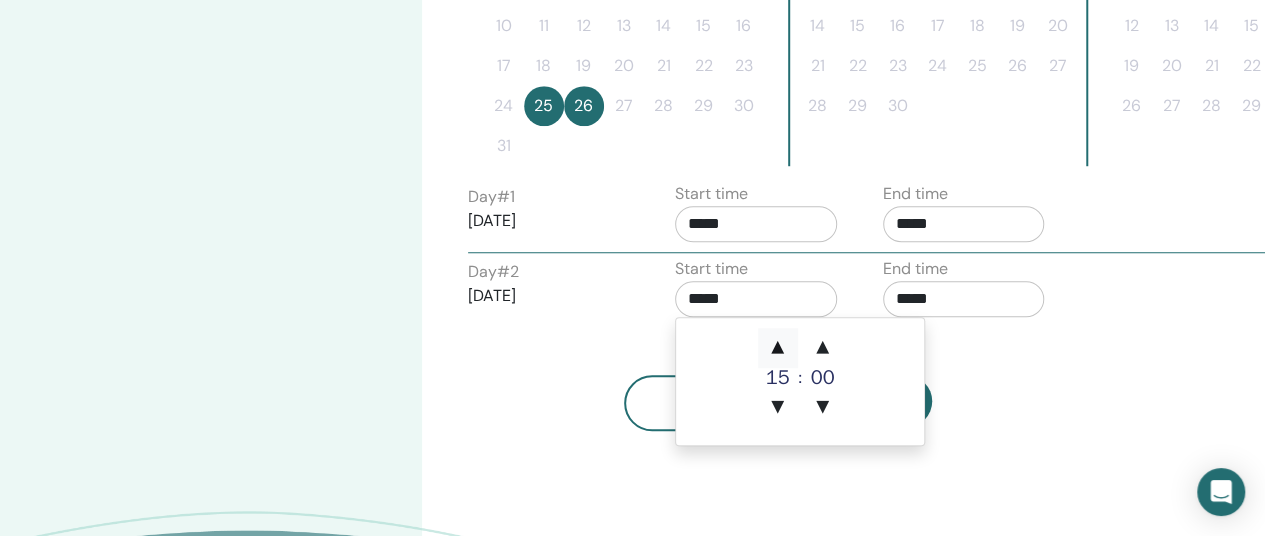 click on "▲" at bounding box center (778, 348) 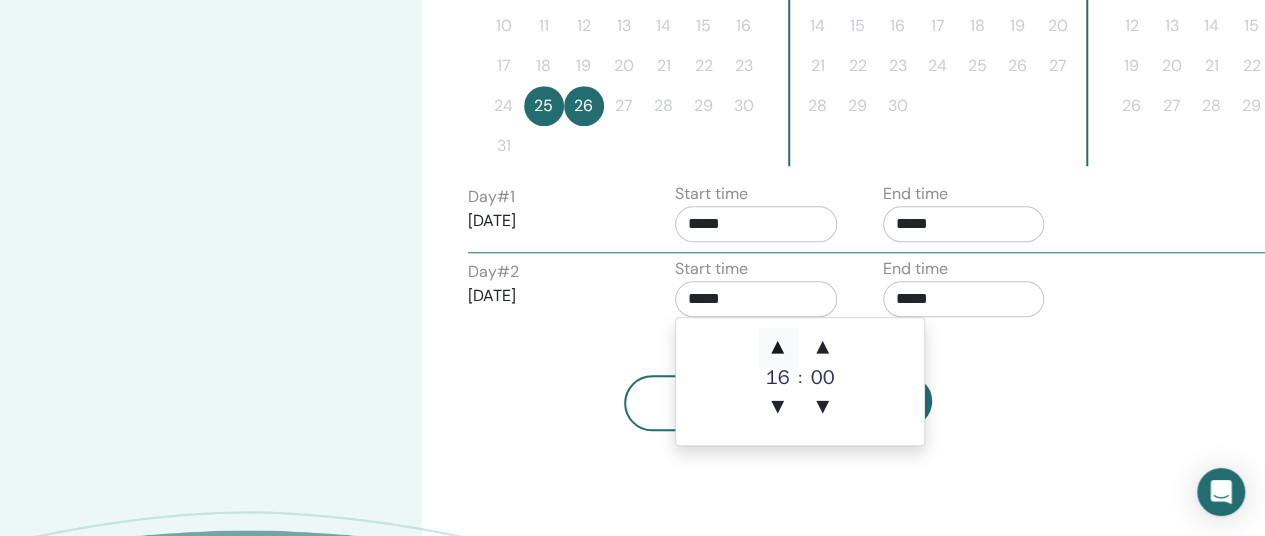 click on "▲" at bounding box center [778, 348] 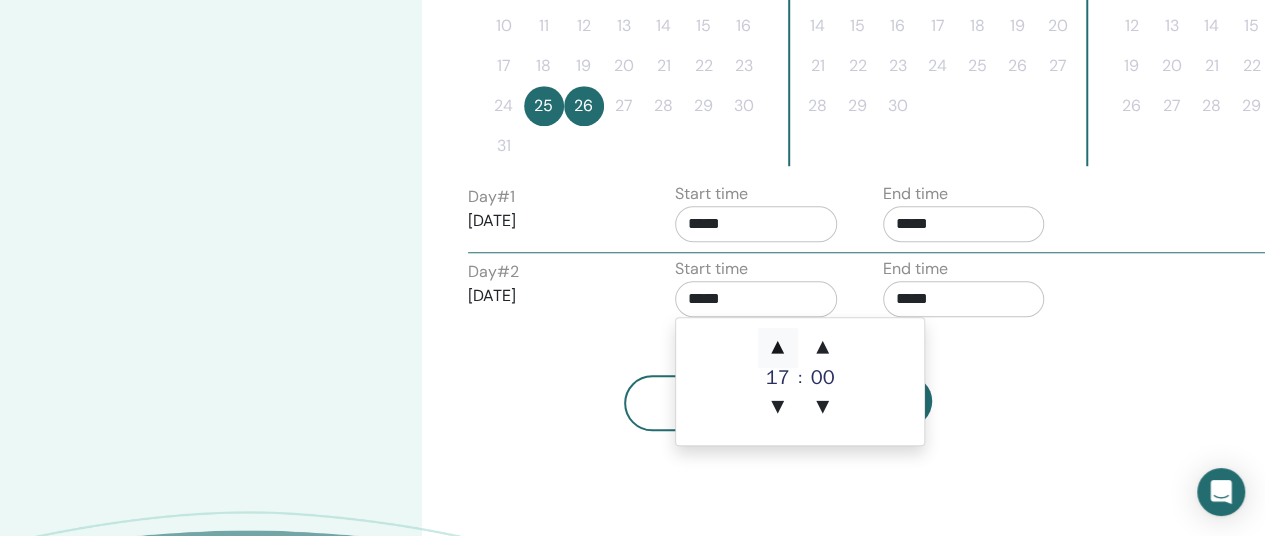 click on "▲" at bounding box center [778, 348] 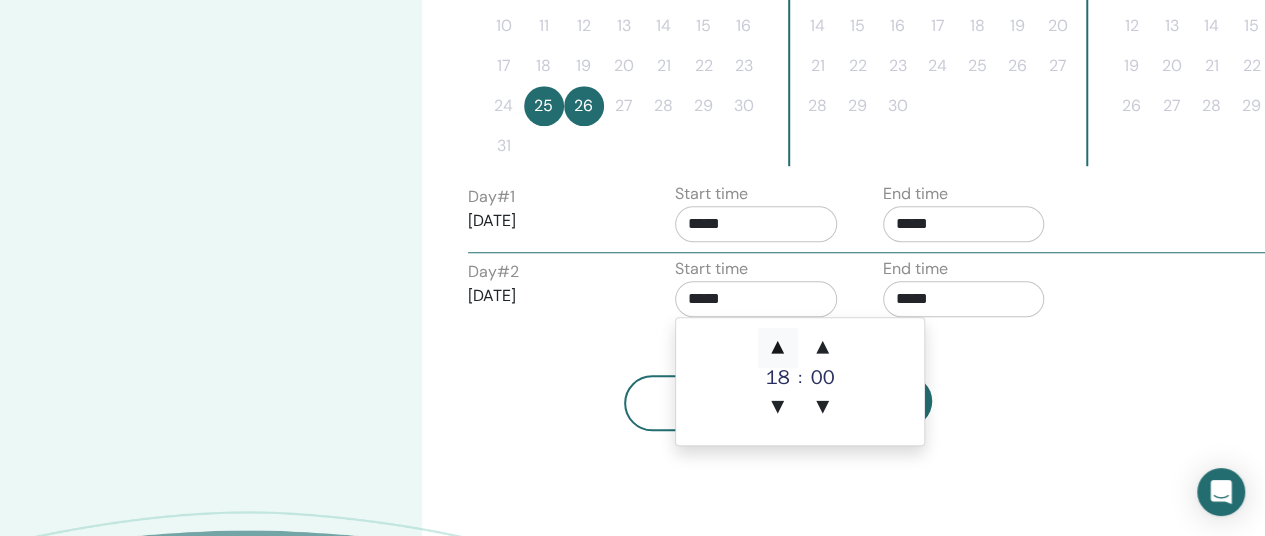 click on "▲" at bounding box center (778, 348) 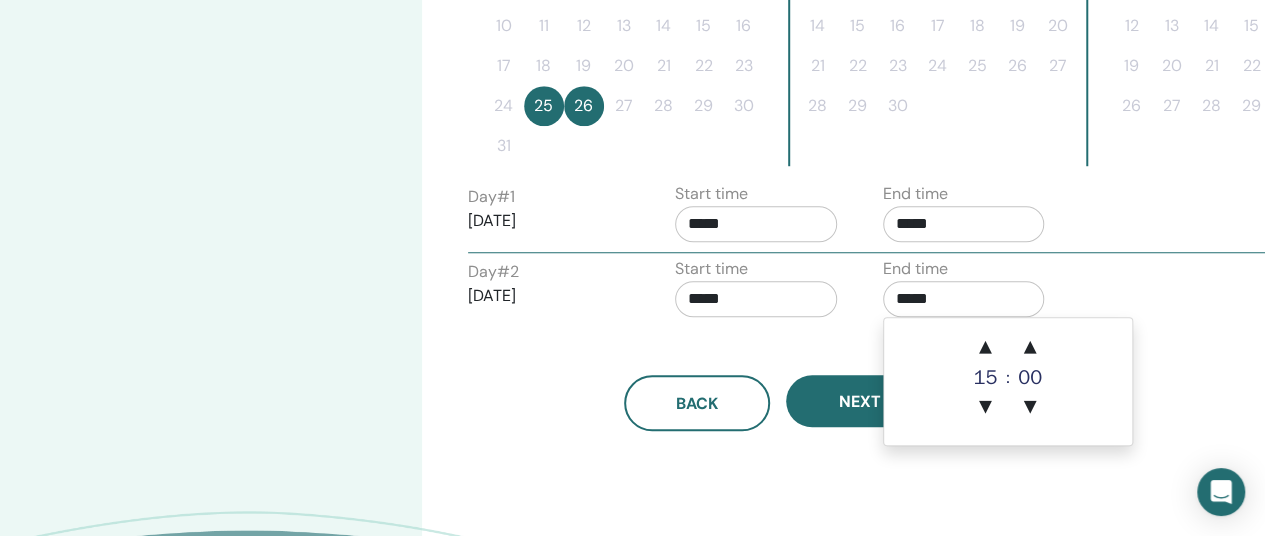 click on "*****" at bounding box center (964, 299) 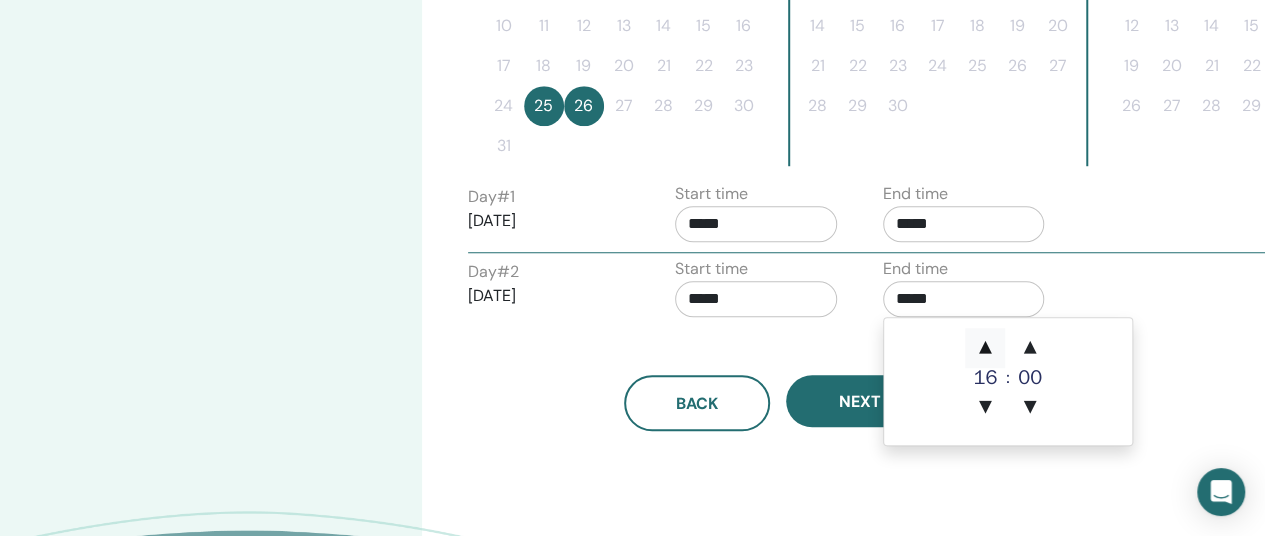click on "▲" at bounding box center (985, 348) 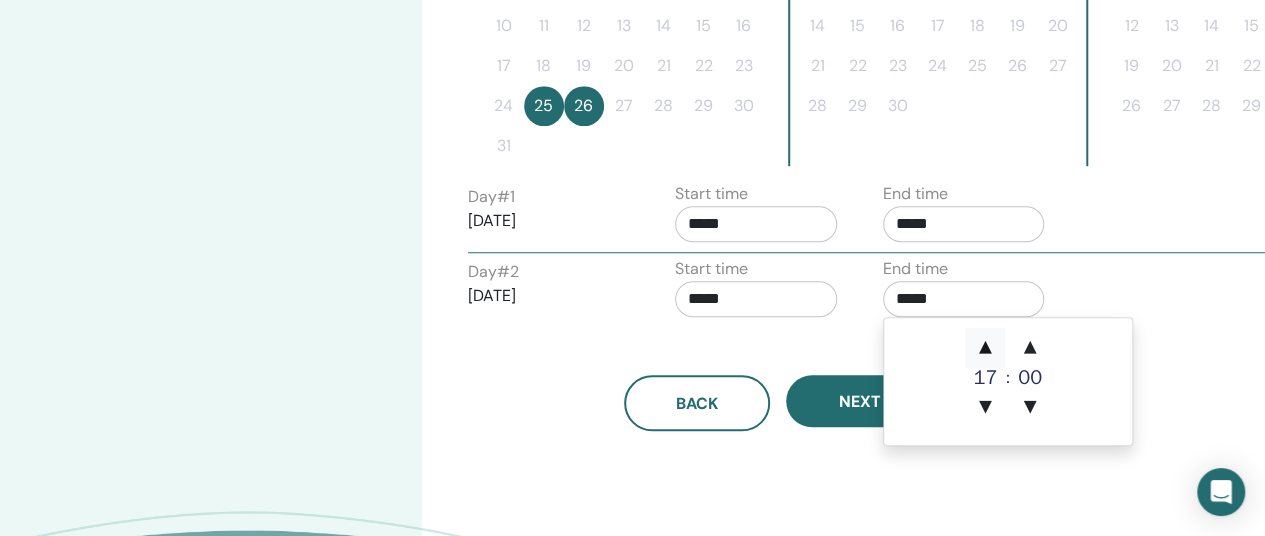 click on "▲" at bounding box center (985, 348) 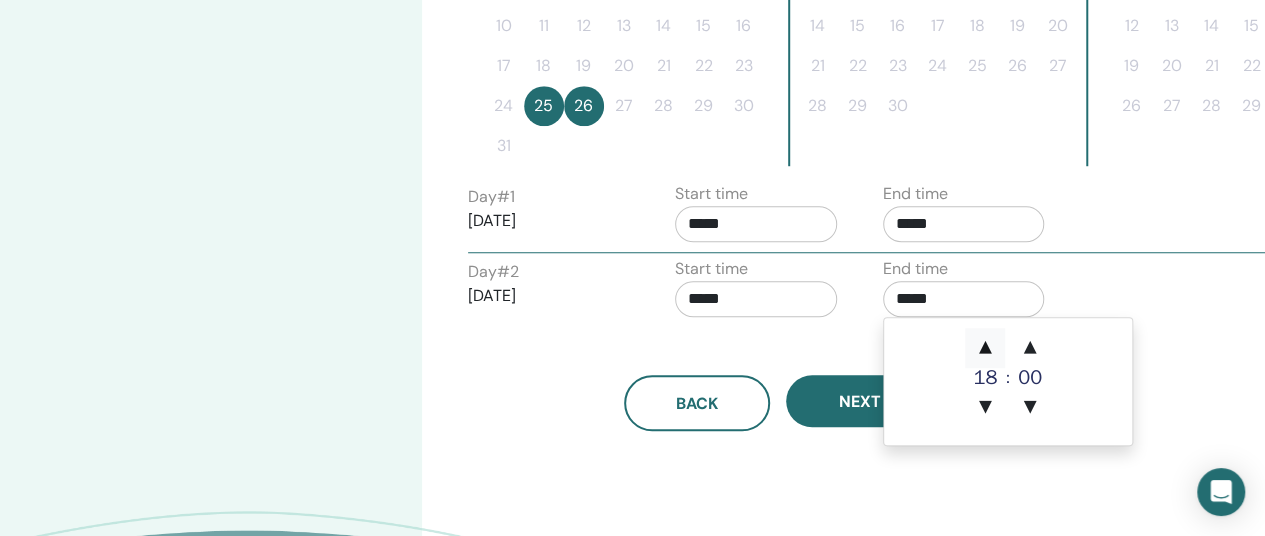 click on "▲" at bounding box center (985, 348) 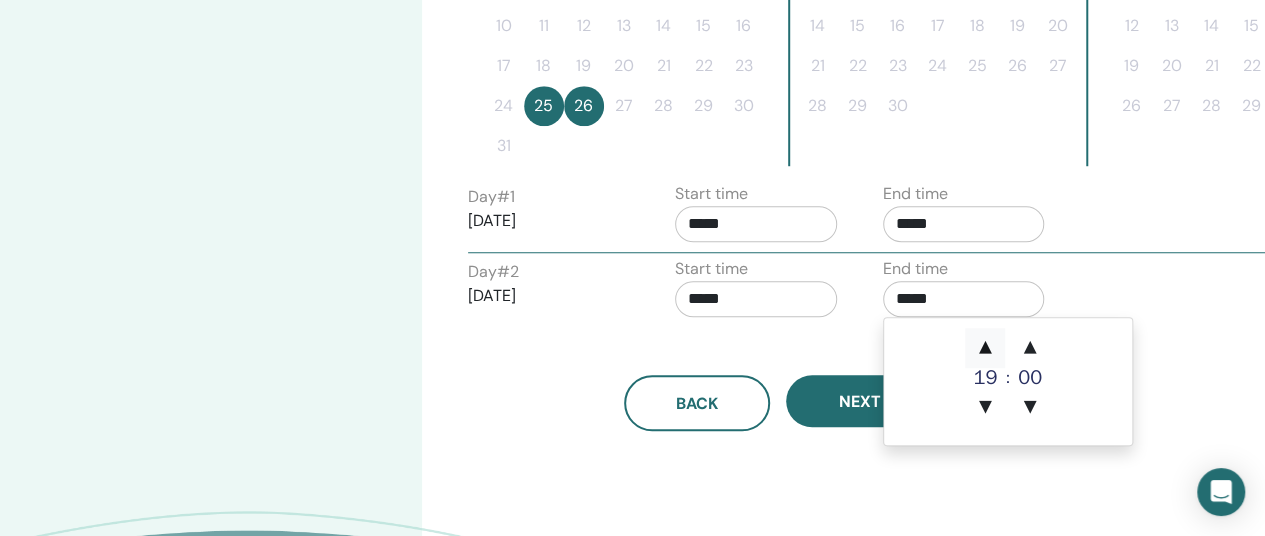 click on "▲" at bounding box center [985, 348] 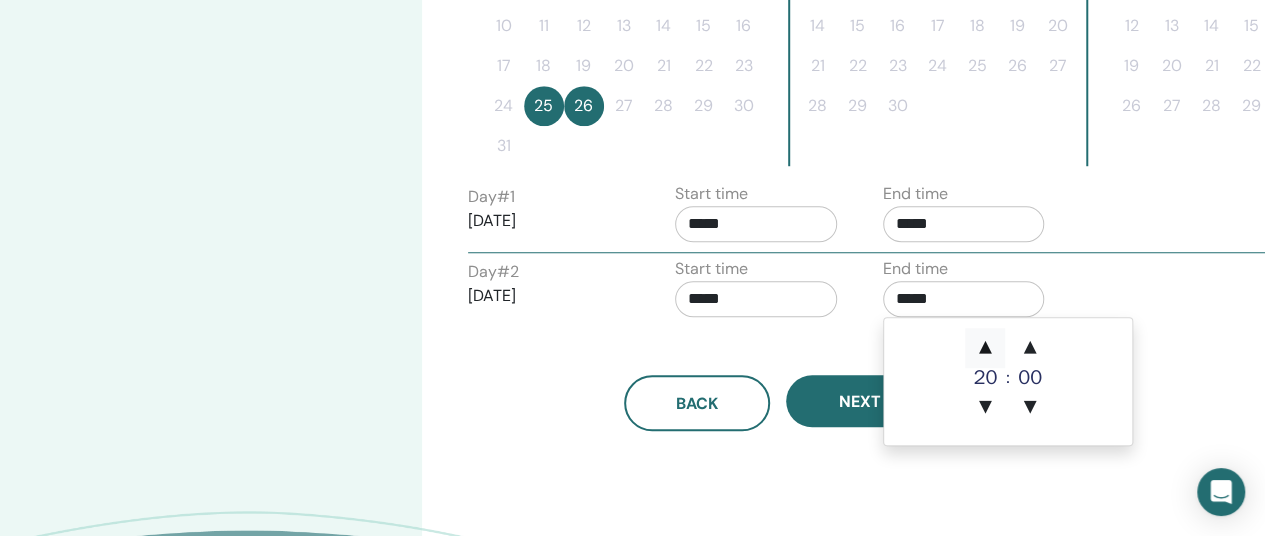click on "▲" at bounding box center [985, 348] 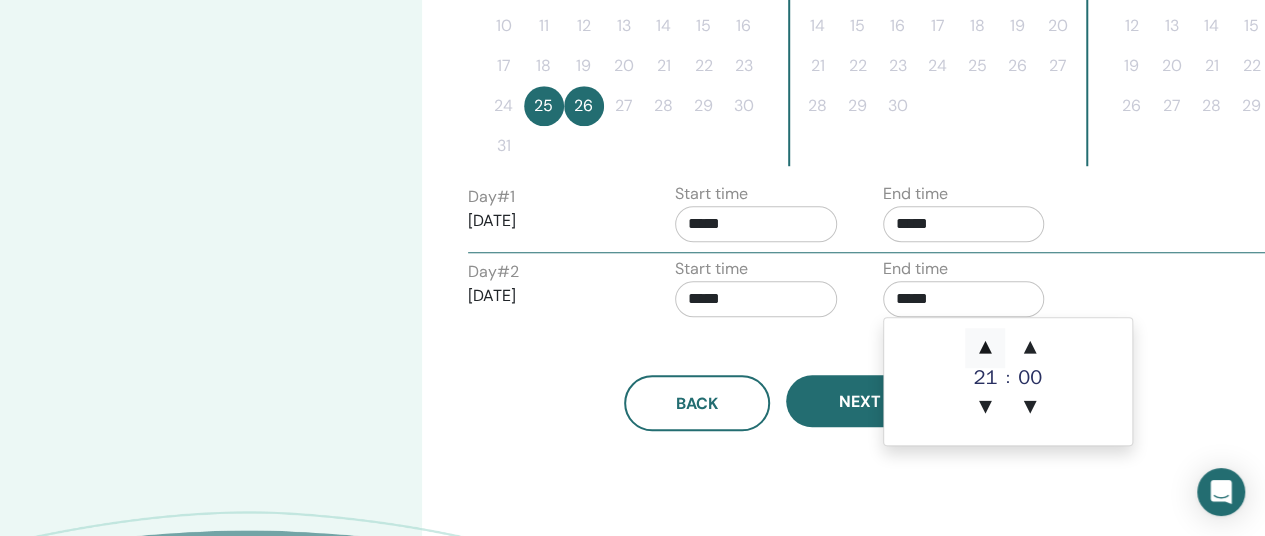 click on "▲" at bounding box center [985, 348] 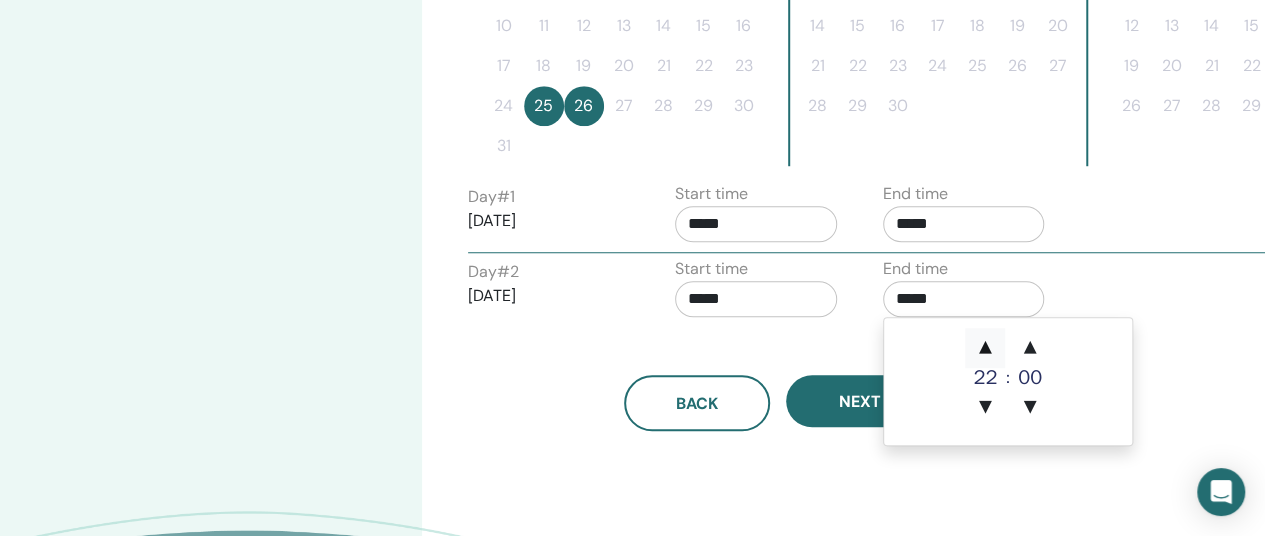 click on "▲" at bounding box center (985, 348) 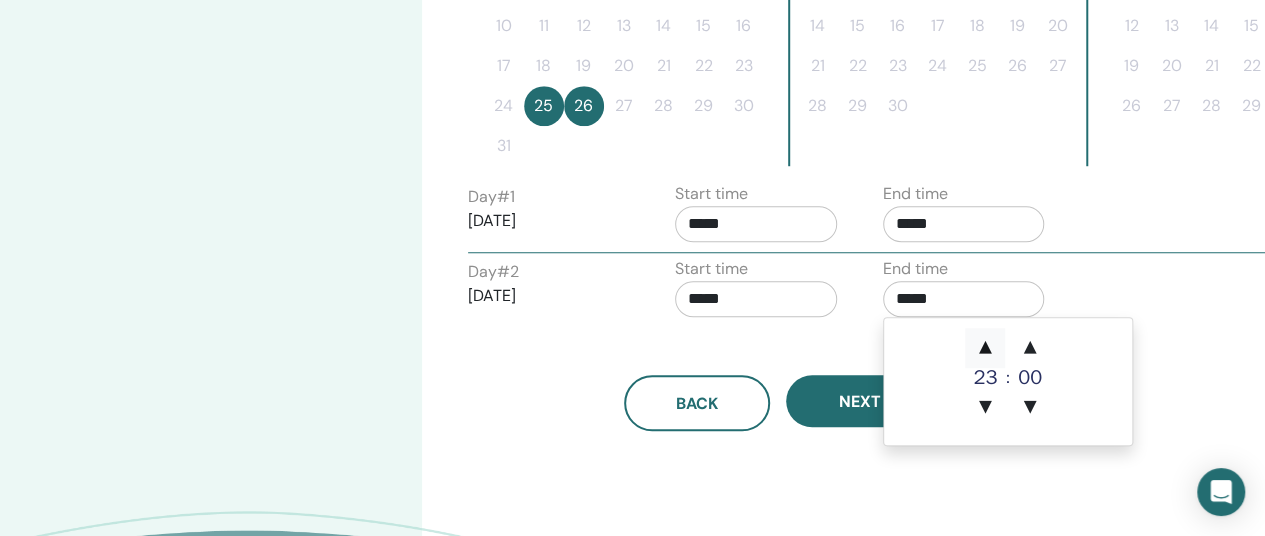 click on "▲" at bounding box center [985, 348] 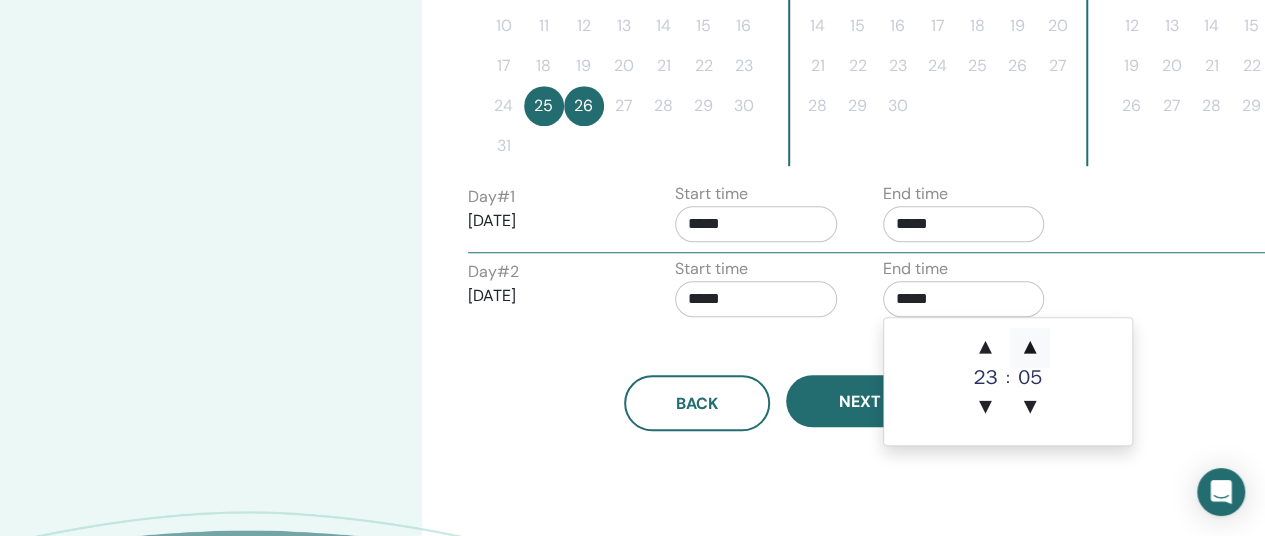 click on "▲" at bounding box center [1030, 348] 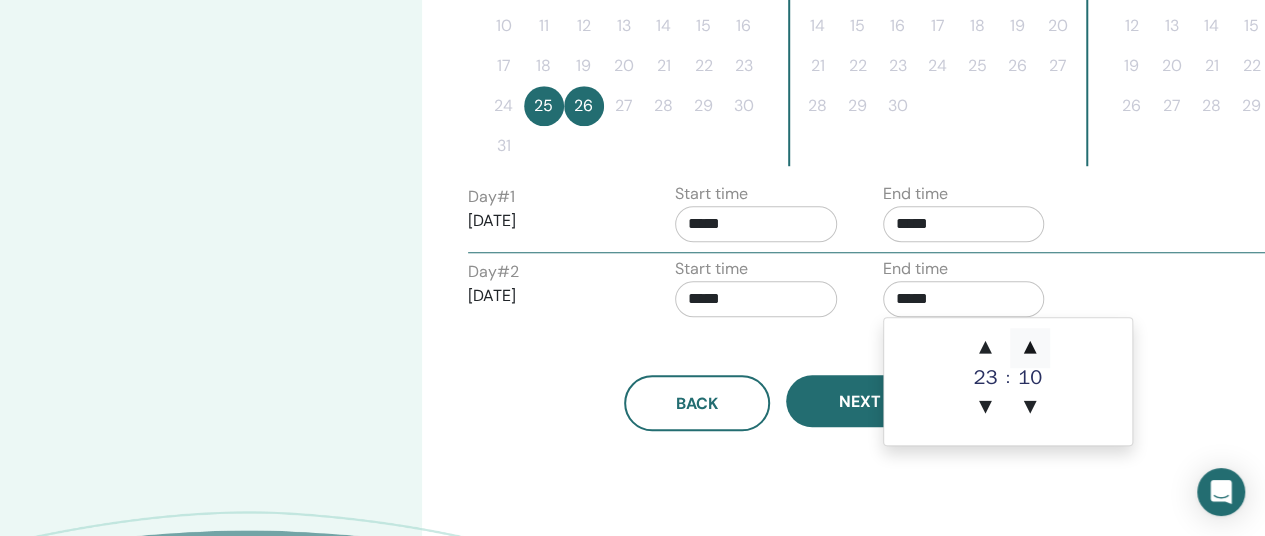 click on "▲" at bounding box center [1030, 348] 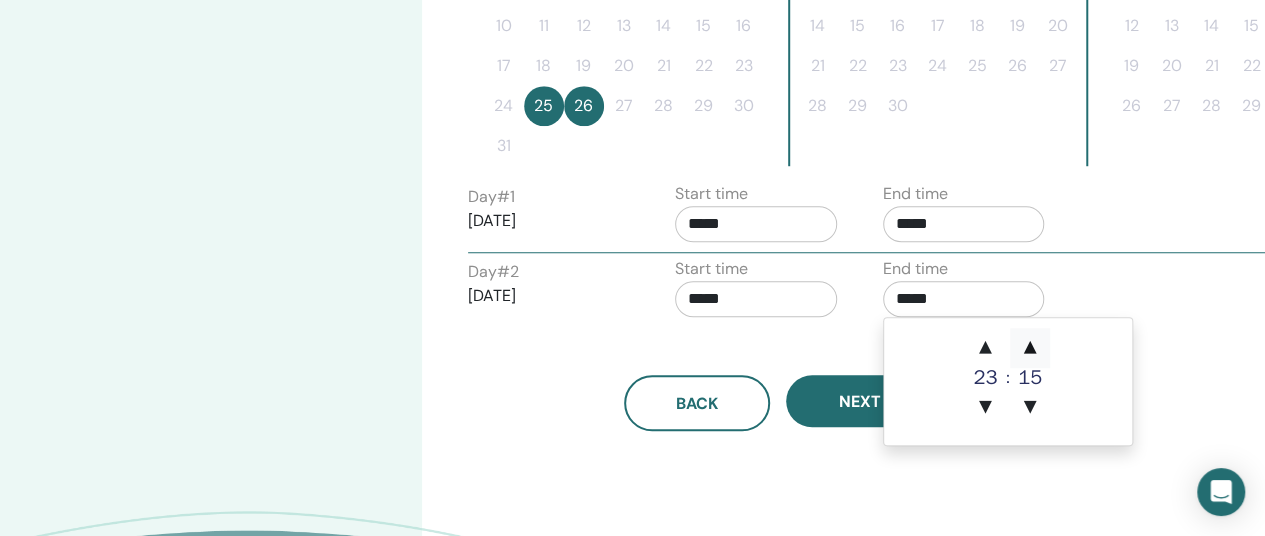 click on "▲" at bounding box center (1030, 348) 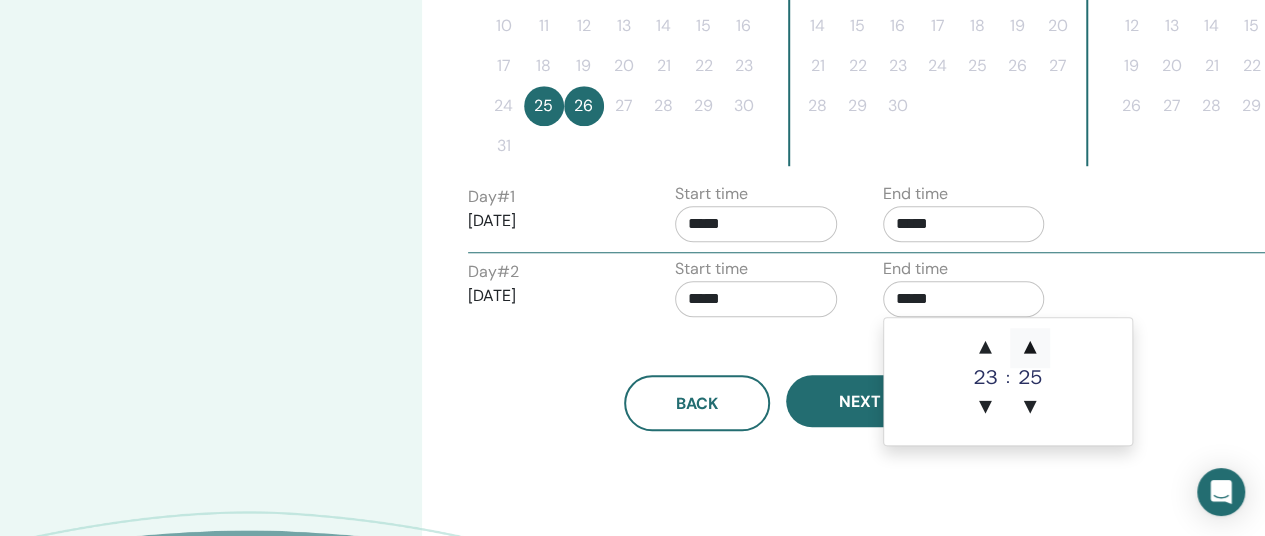 click on "▲" at bounding box center (1030, 348) 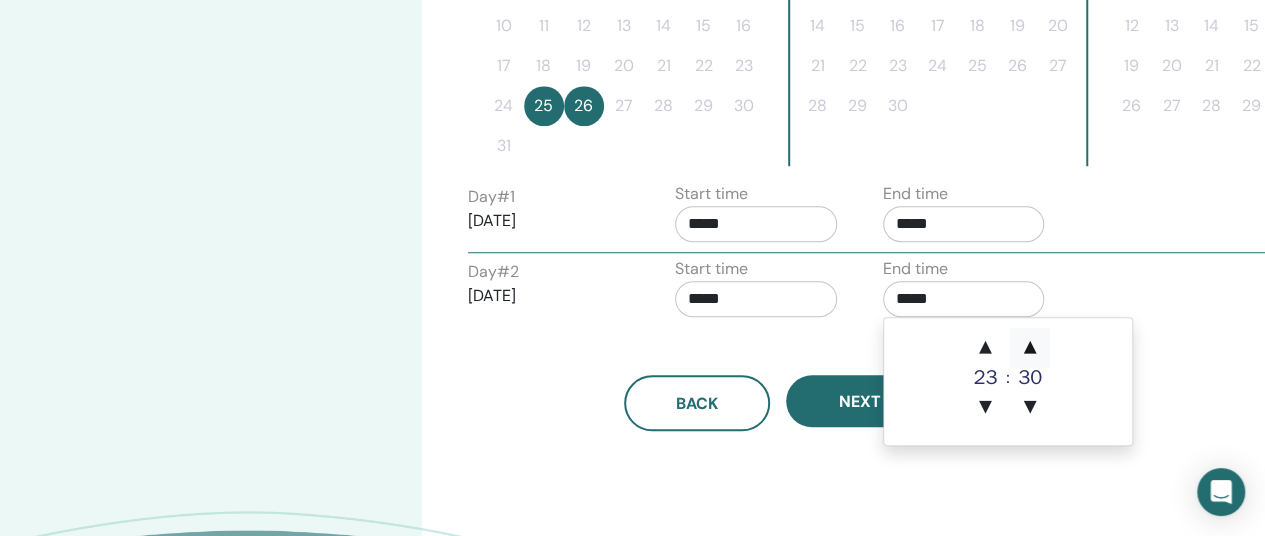 click on "▲" at bounding box center (1030, 348) 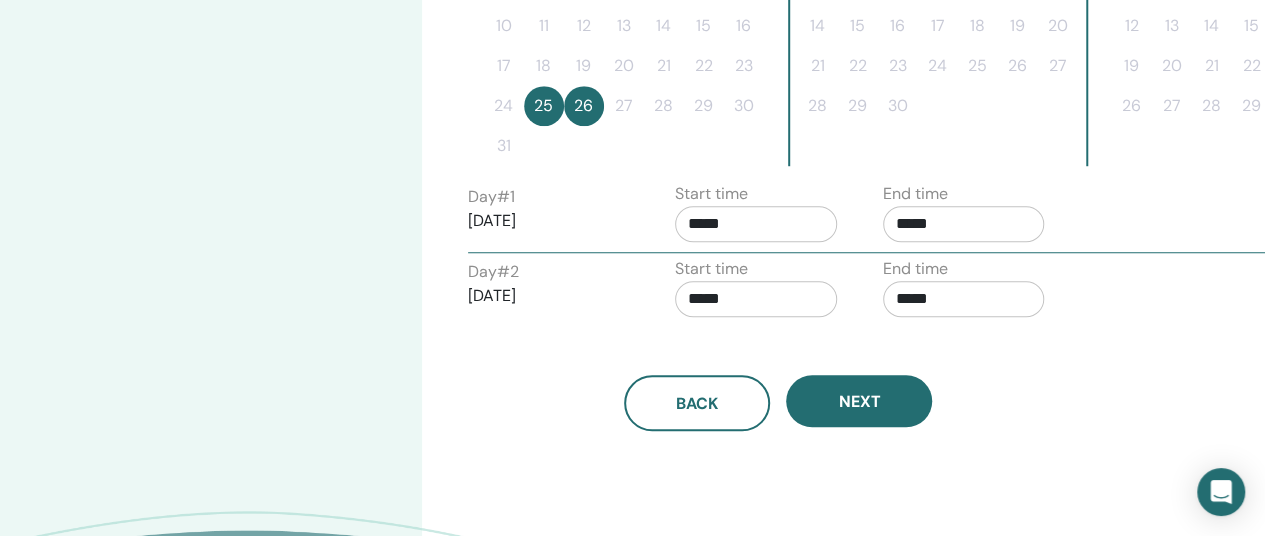 click on "Day  # 2 2025/08/26 Start time ***** End time *****" at bounding box center [868, 292] 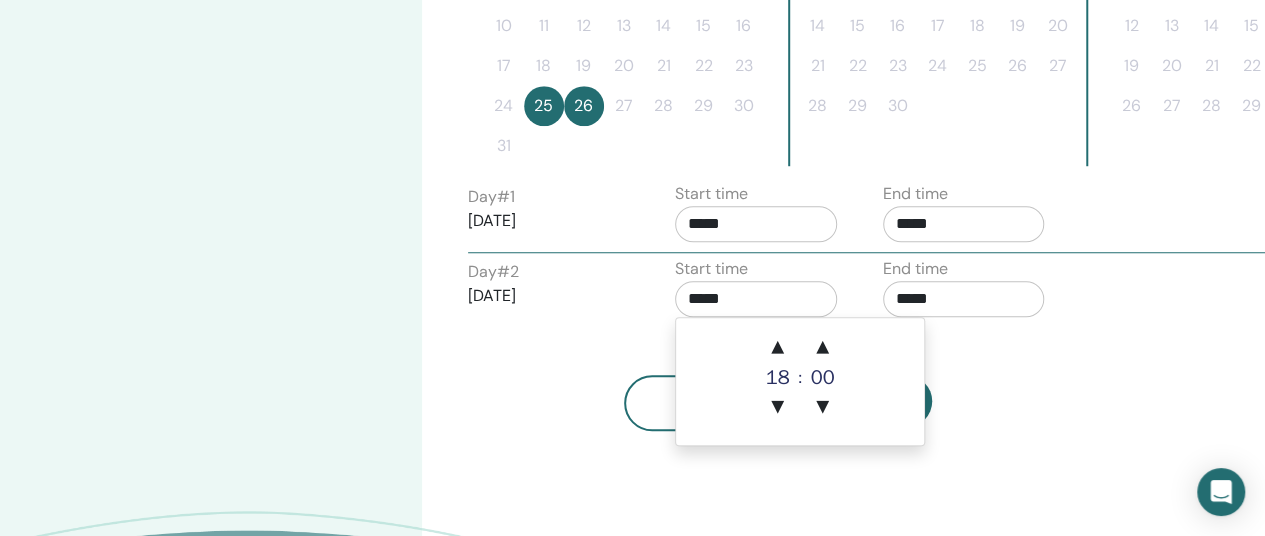 click on "*****" at bounding box center (756, 299) 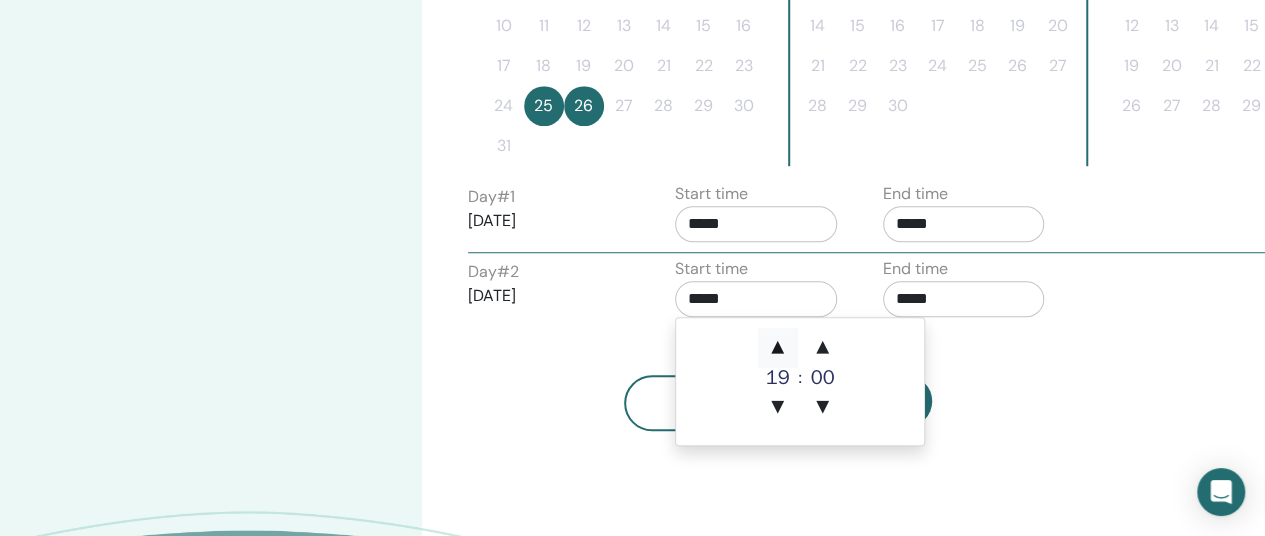 click on "▲" at bounding box center [778, 348] 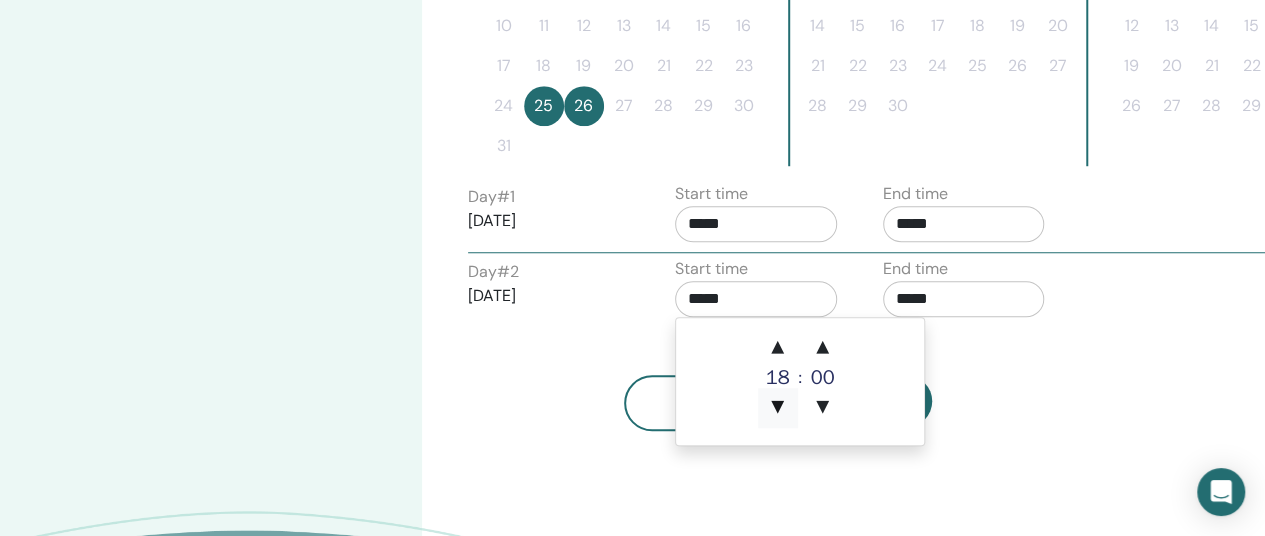 click on "▼" at bounding box center (778, 408) 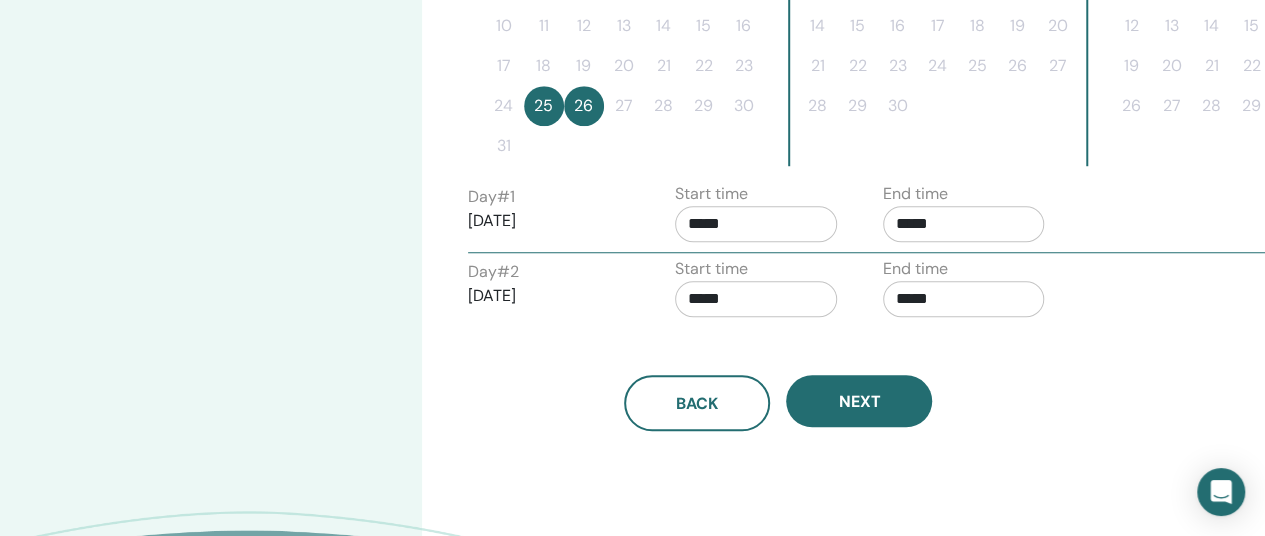click on "Back Next" at bounding box center [778, 379] 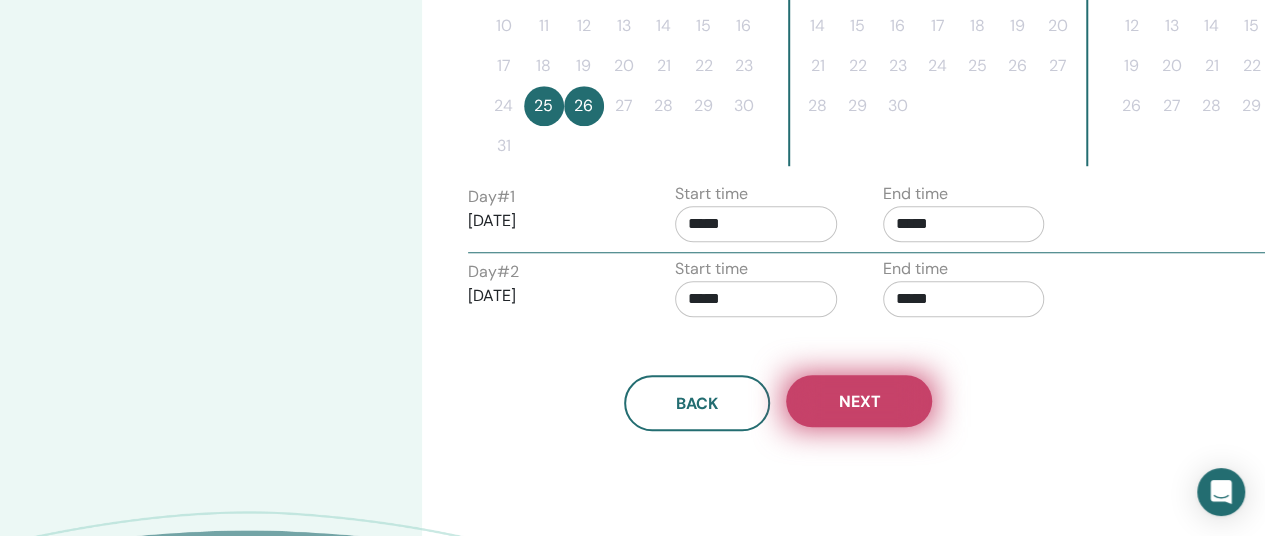 click on "Next" at bounding box center [859, 401] 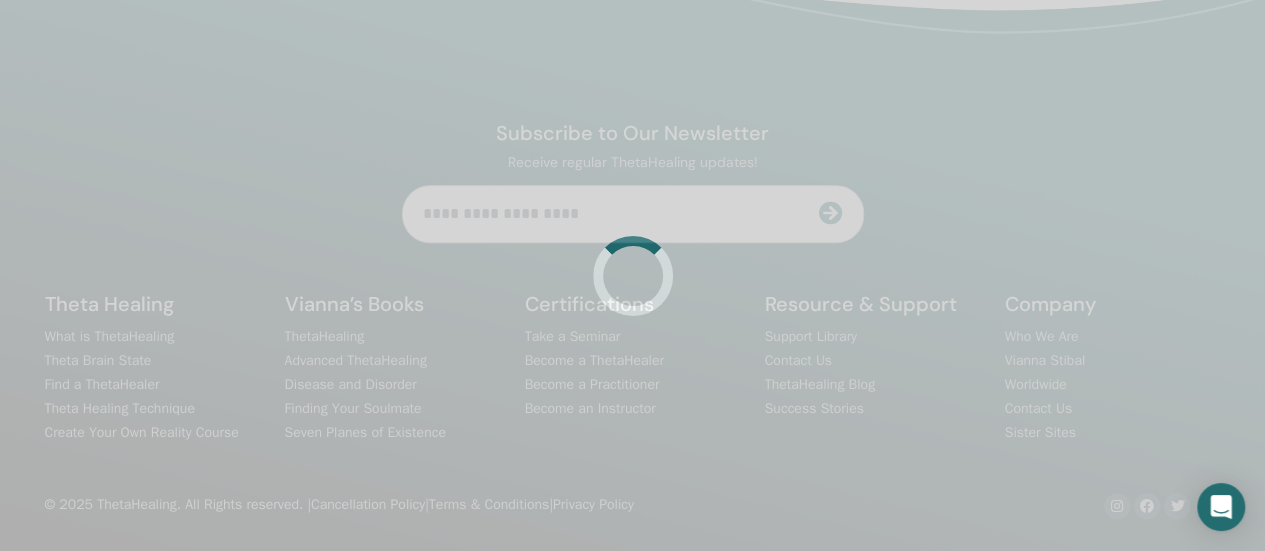 scroll, scrollTop: 692, scrollLeft: 0, axis: vertical 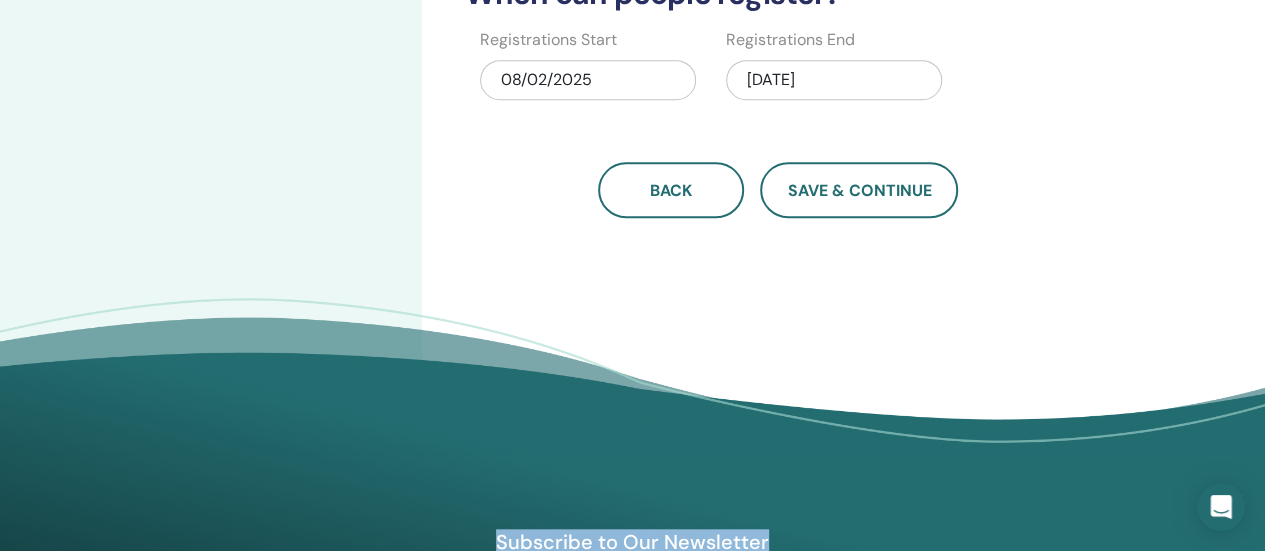 drag, startPoint x: 1262, startPoint y: 299, endPoint x: 1259, endPoint y: 257, distance: 42.107006 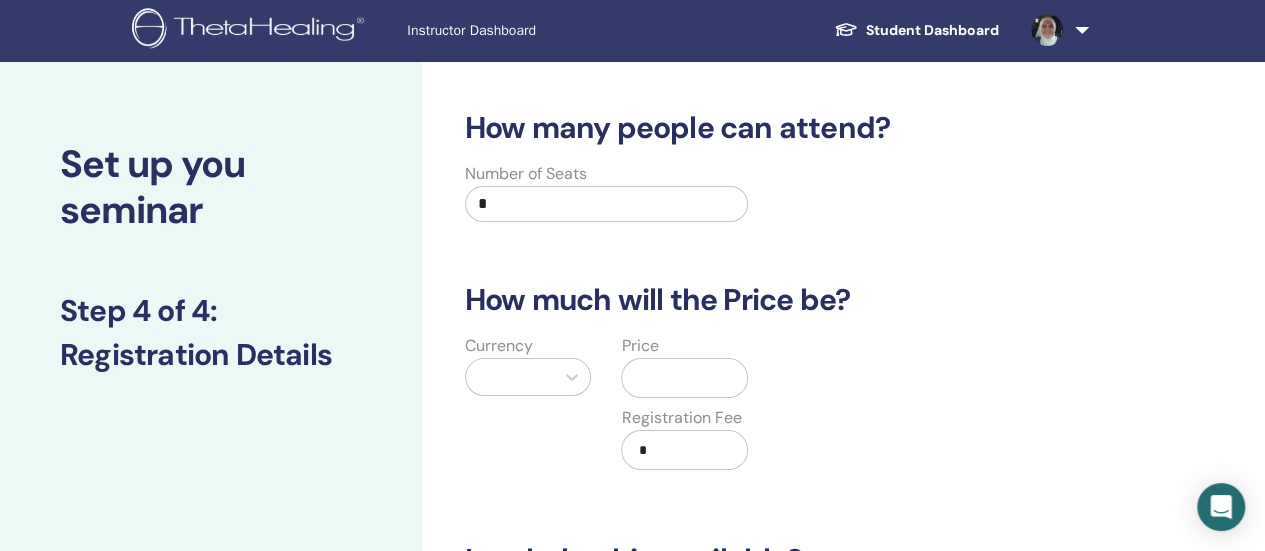 scroll, scrollTop: 0, scrollLeft: 0, axis: both 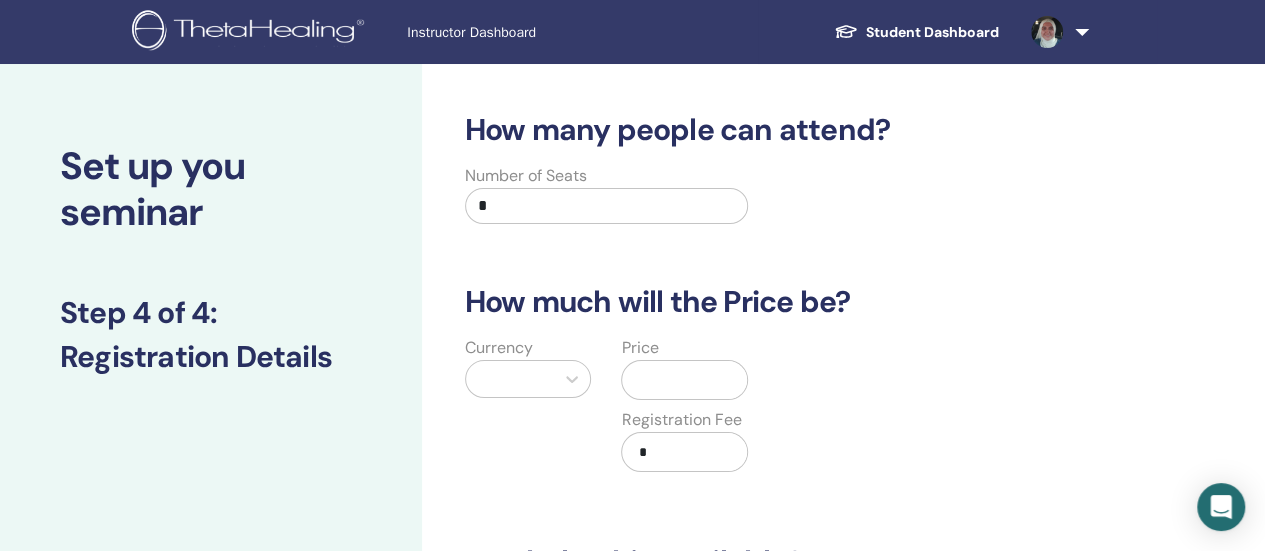click on "*" at bounding box center (607, 206) 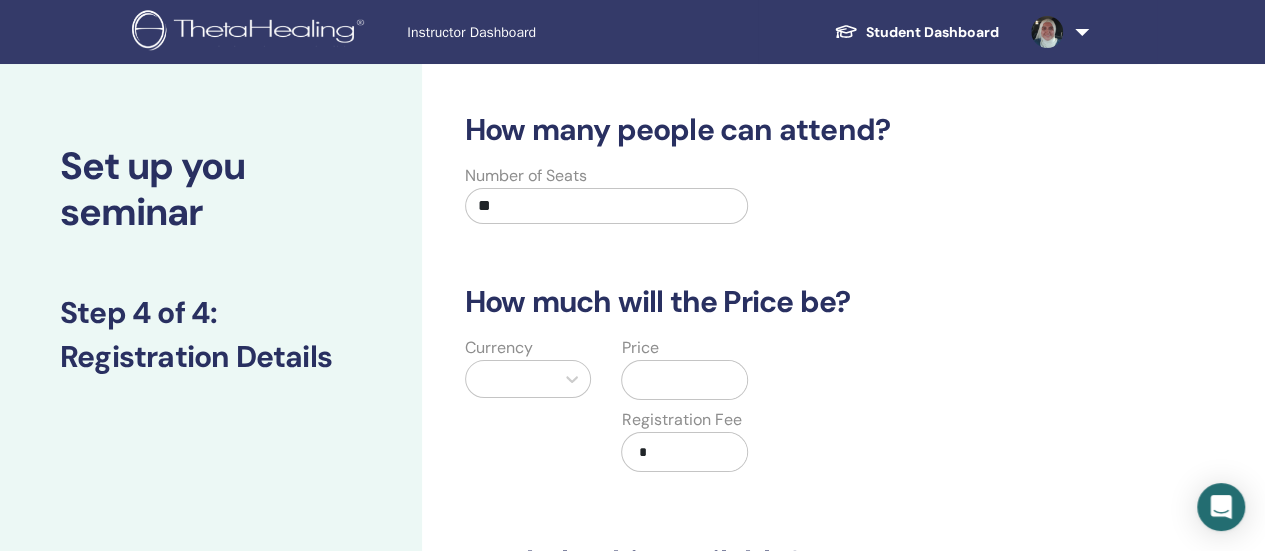 type on "**" 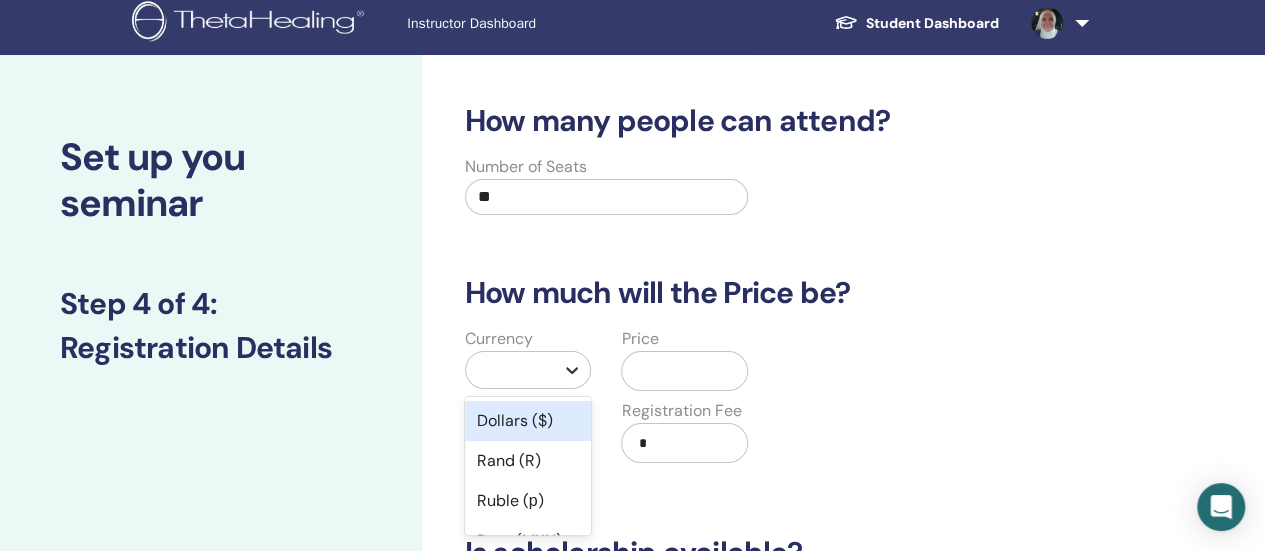 click at bounding box center (572, 370) 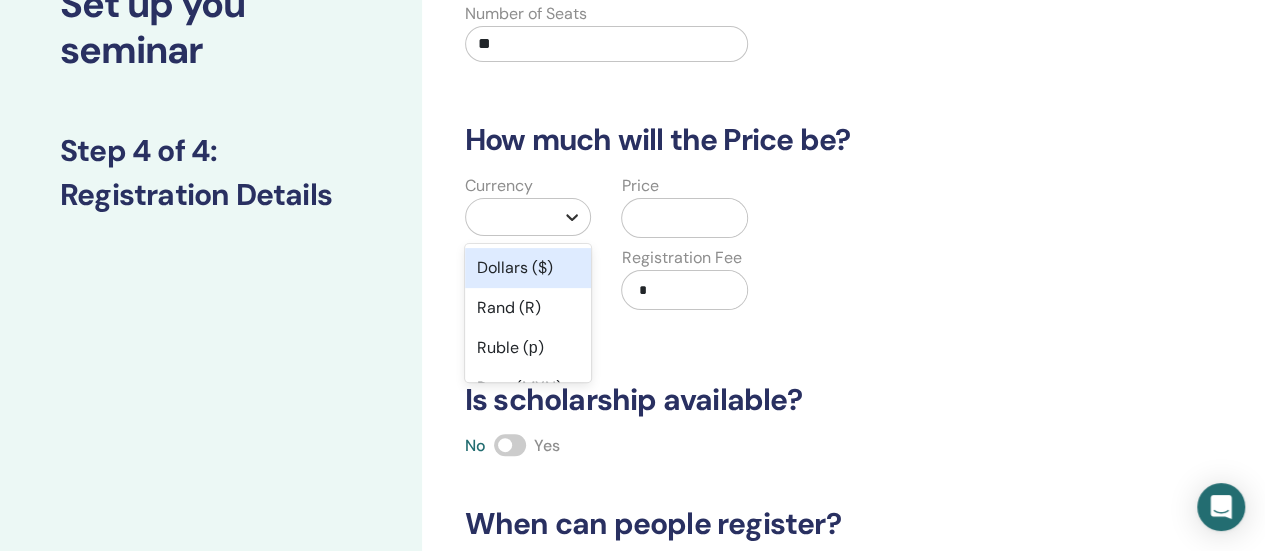 scroll, scrollTop: 162, scrollLeft: 0, axis: vertical 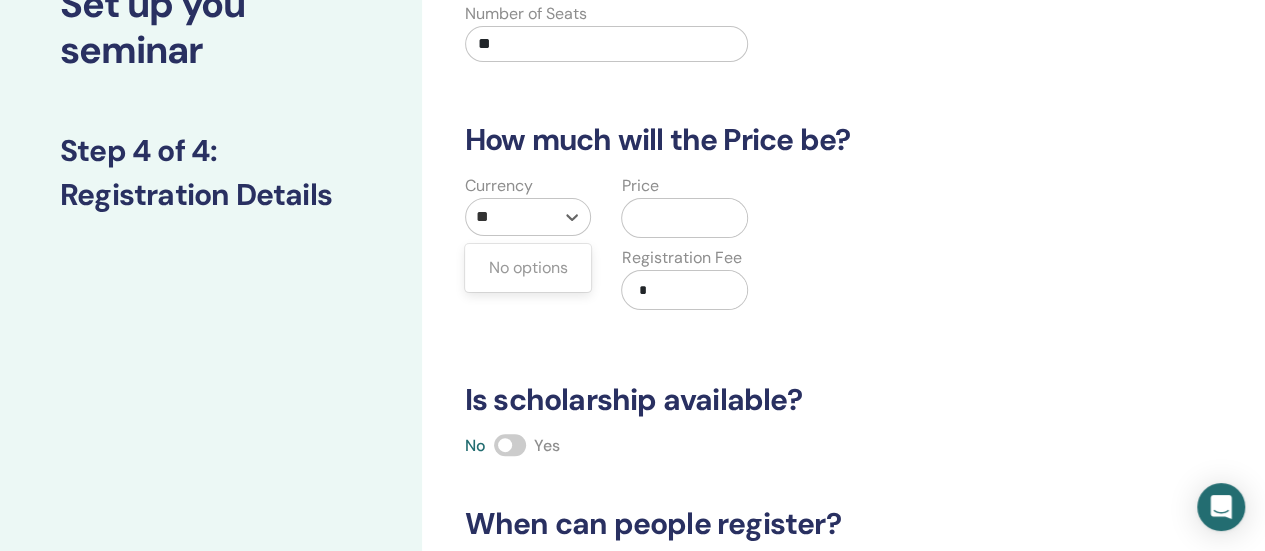 type on "*" 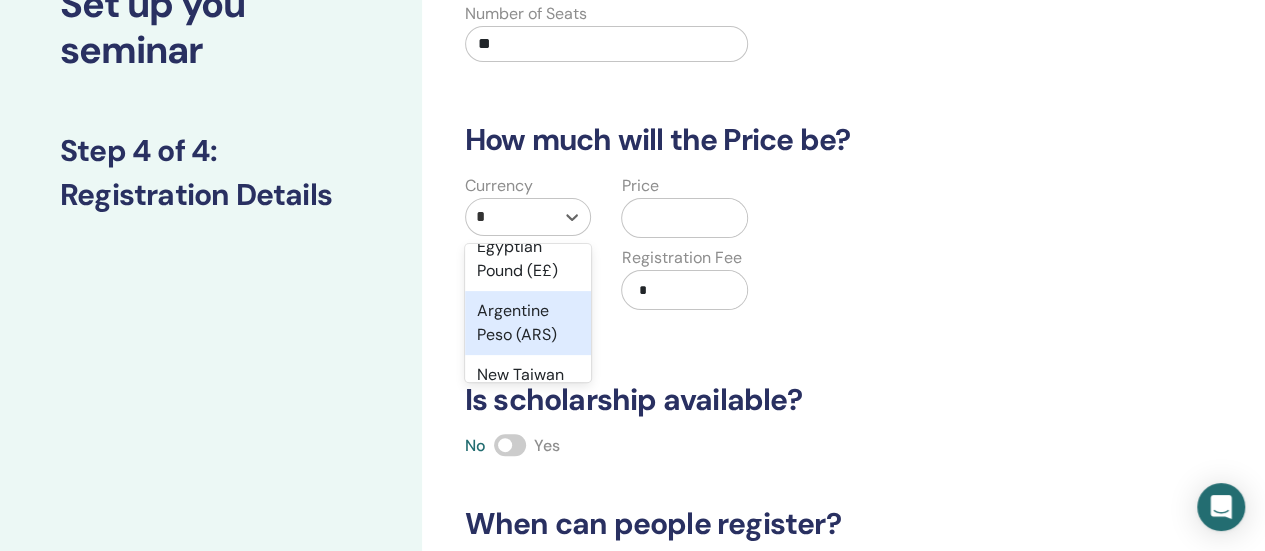 scroll, scrollTop: 493, scrollLeft: 0, axis: vertical 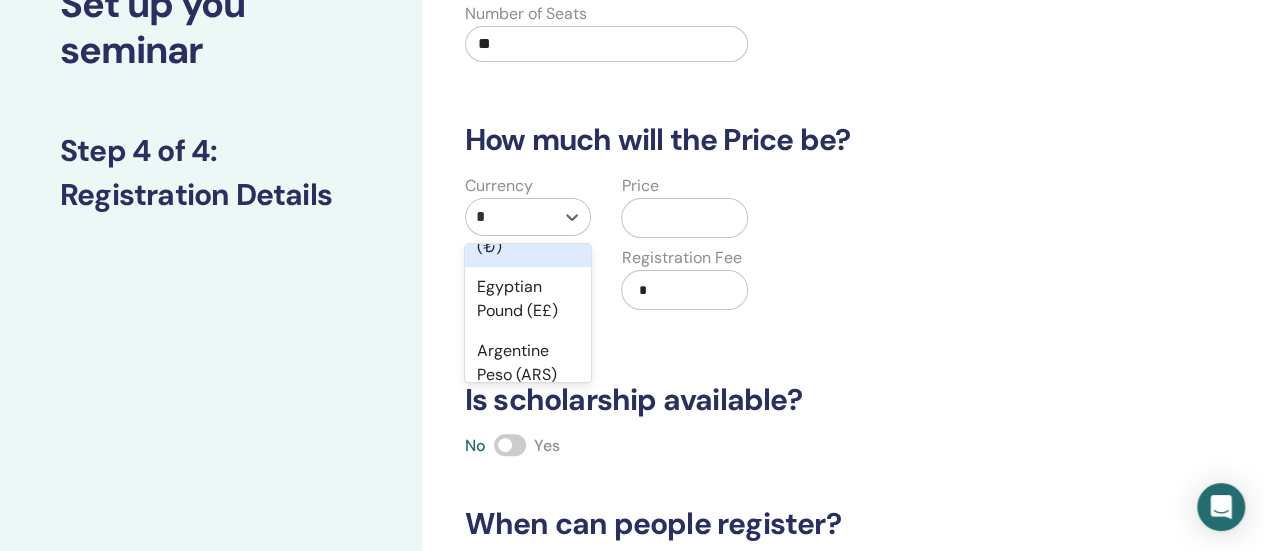 click on "Turkish Lira (₺)" at bounding box center (528, 235) 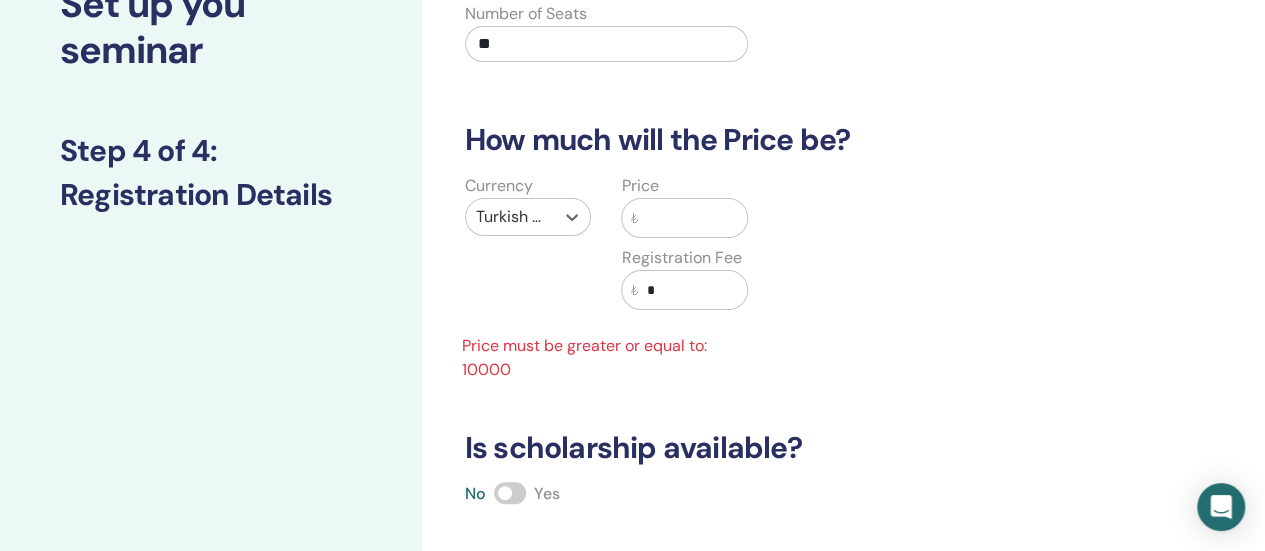 type 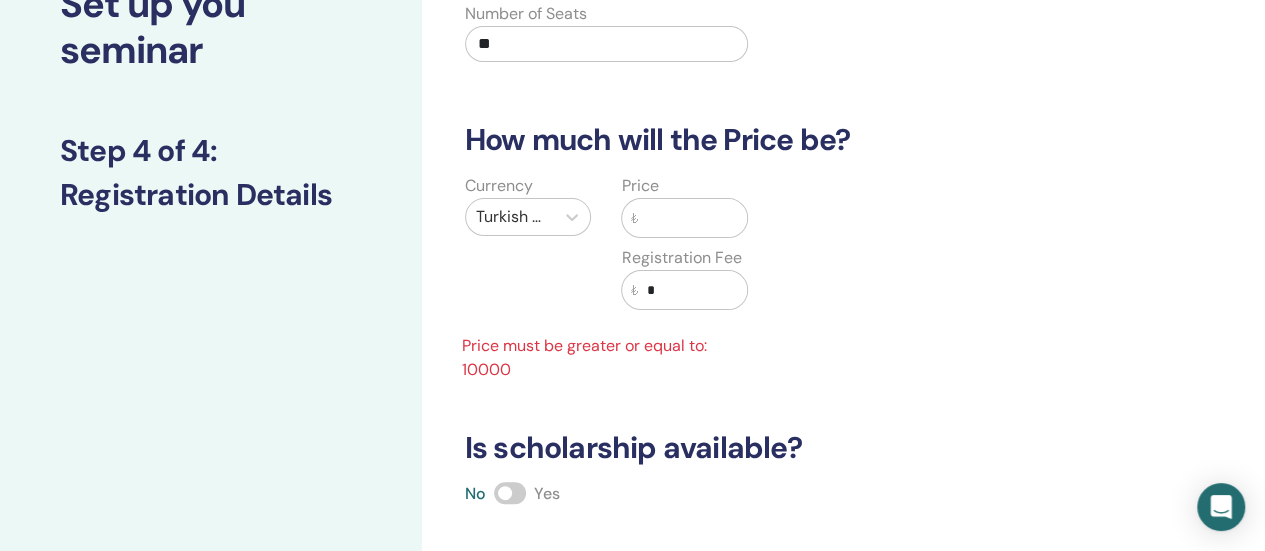 click at bounding box center (692, 218) 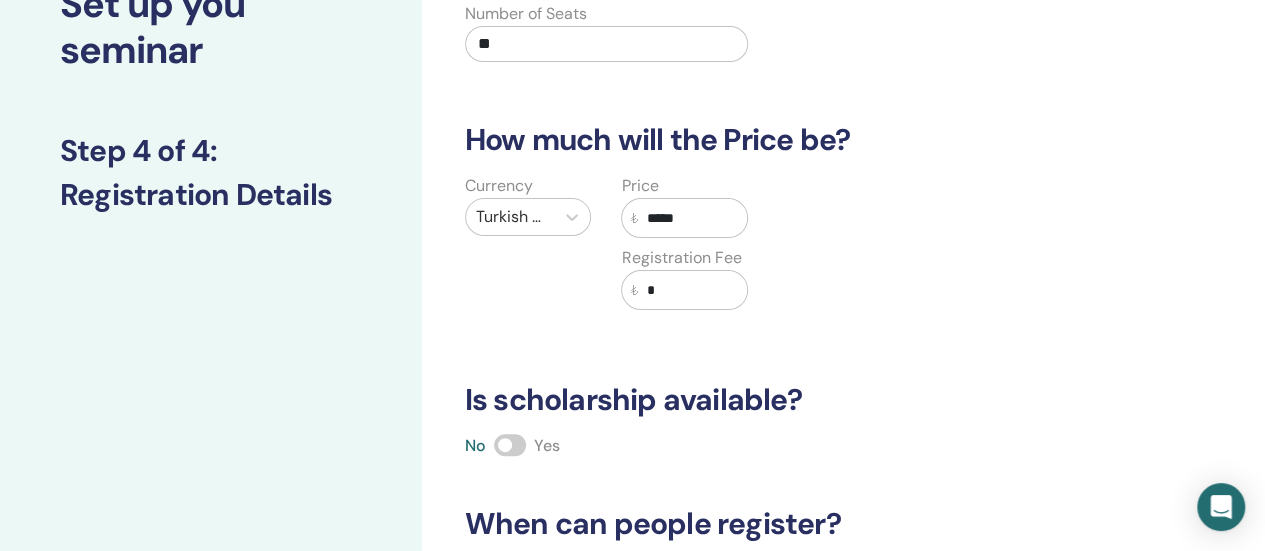 type on "*****" 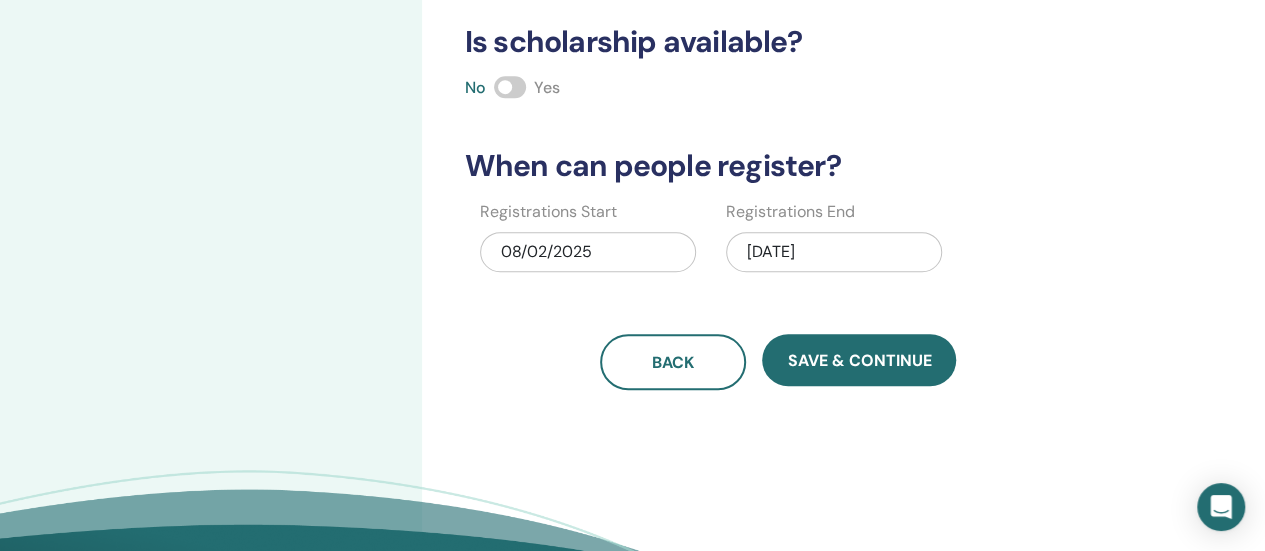 scroll, scrollTop: 524, scrollLeft: 0, axis: vertical 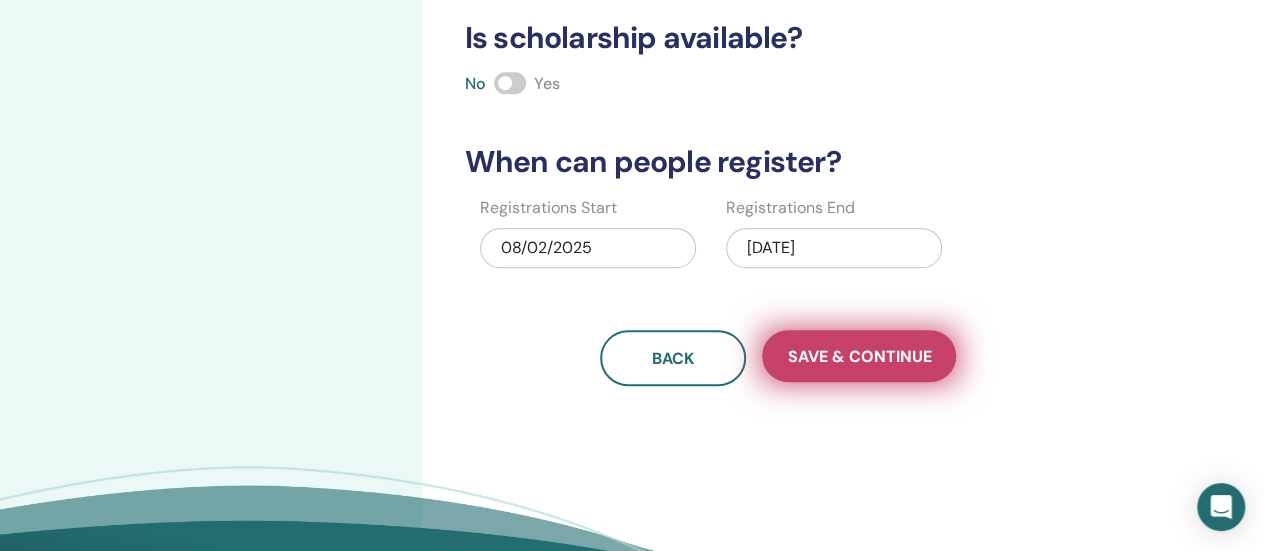 click on "Save & Continue" at bounding box center [859, 356] 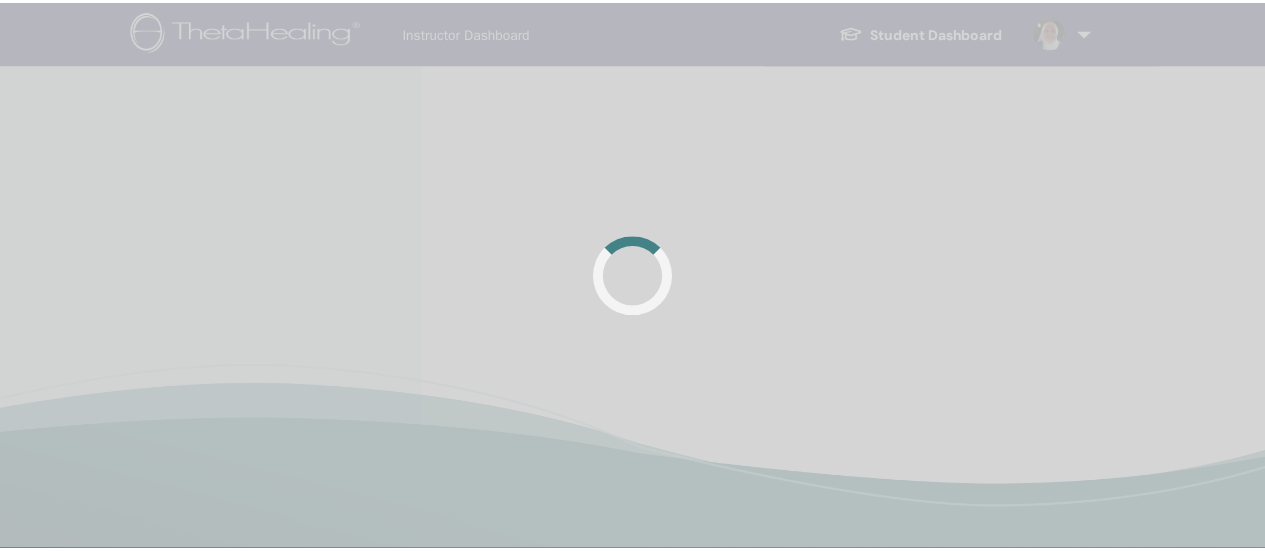 scroll, scrollTop: 0, scrollLeft: 0, axis: both 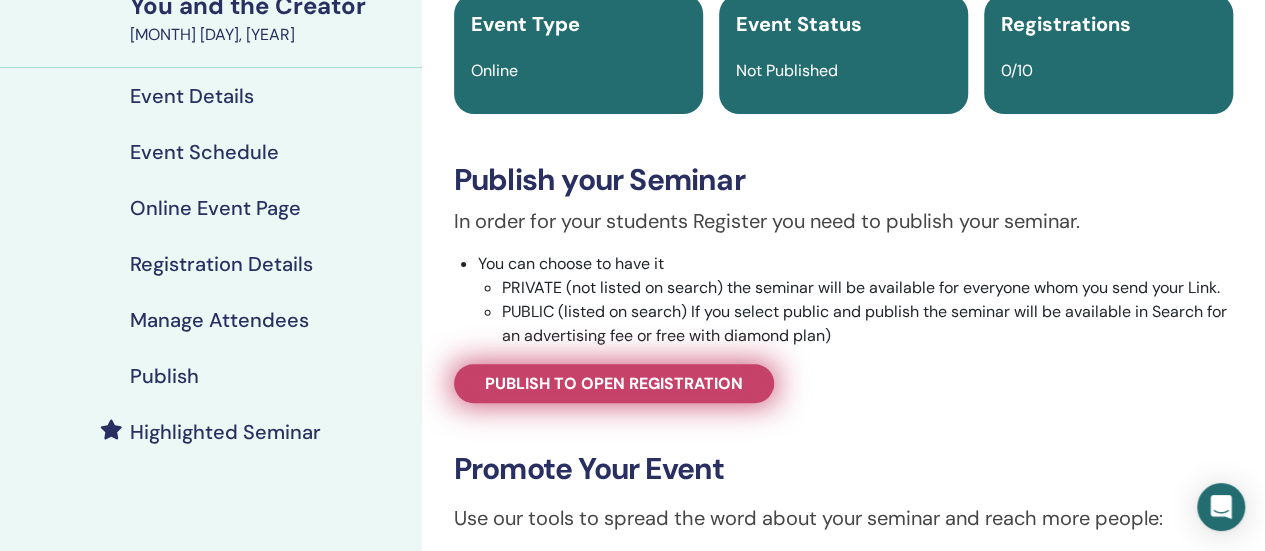click on "Publish to open registration" at bounding box center (614, 383) 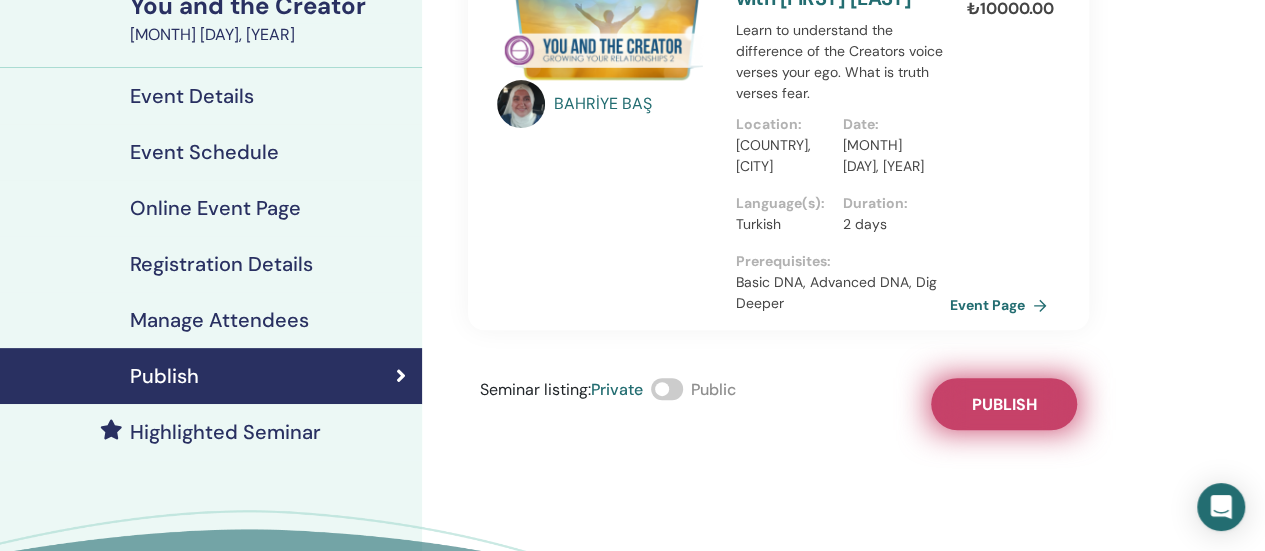 click on "Publish" at bounding box center (1003, 404) 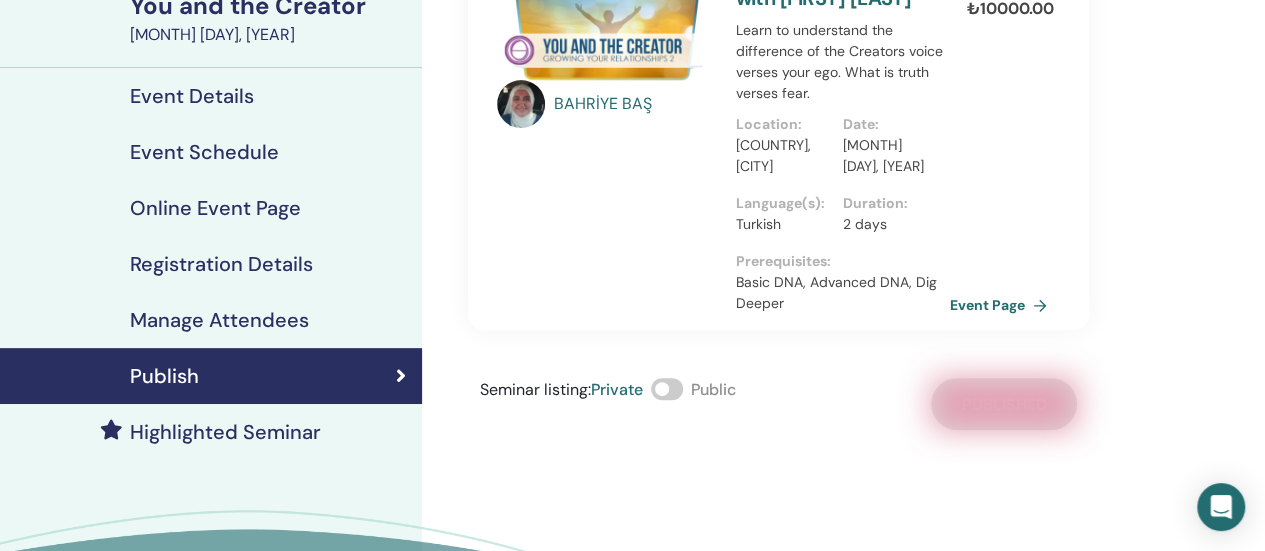 scroll, scrollTop: 0, scrollLeft: 0, axis: both 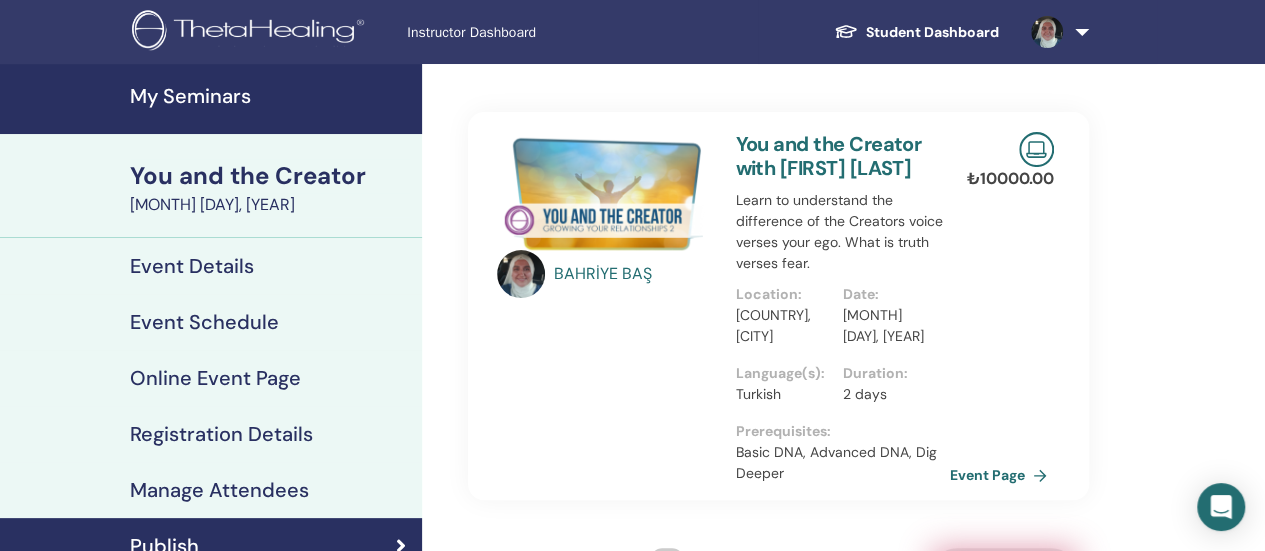 click on "You and the Creator" at bounding box center (270, 176) 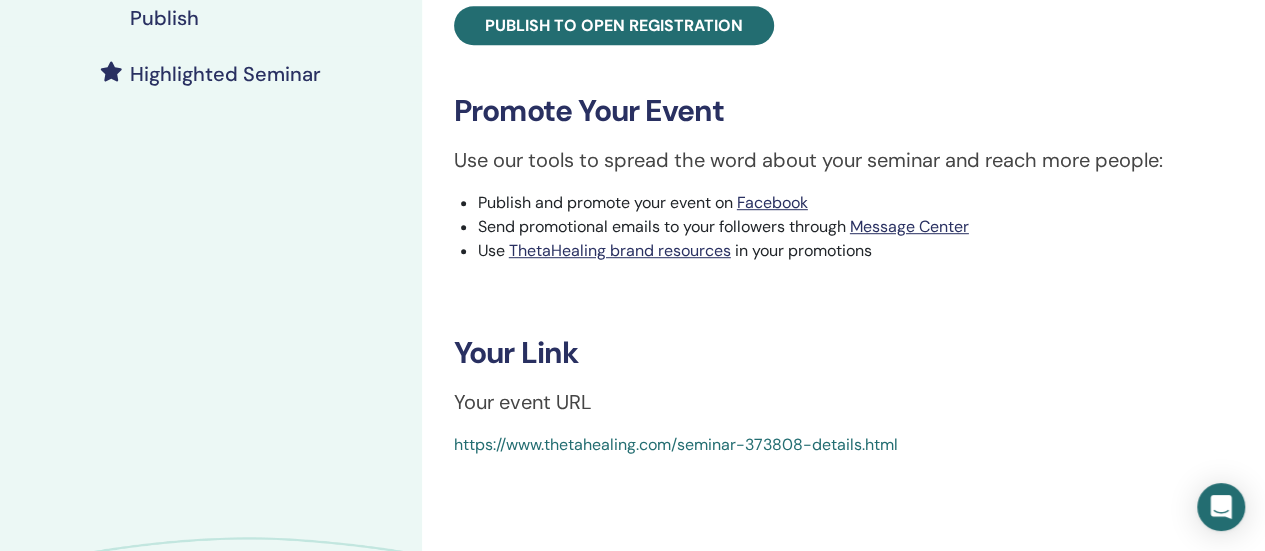 scroll, scrollTop: 530, scrollLeft: 0, axis: vertical 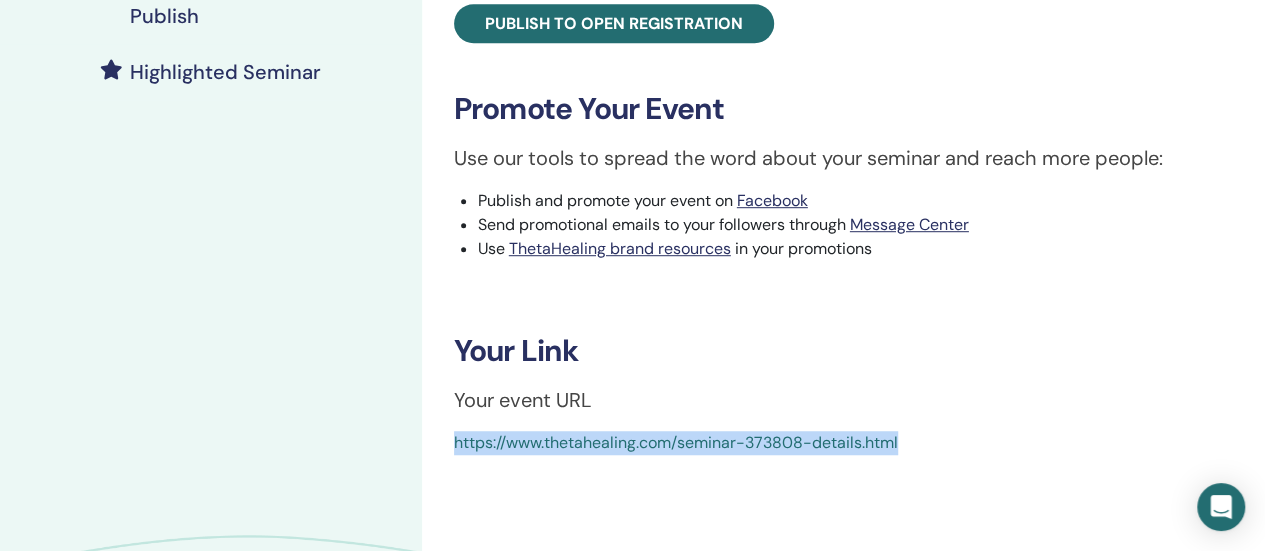 drag, startPoint x: 914, startPoint y: 438, endPoint x: 446, endPoint y: 439, distance: 468.00107 